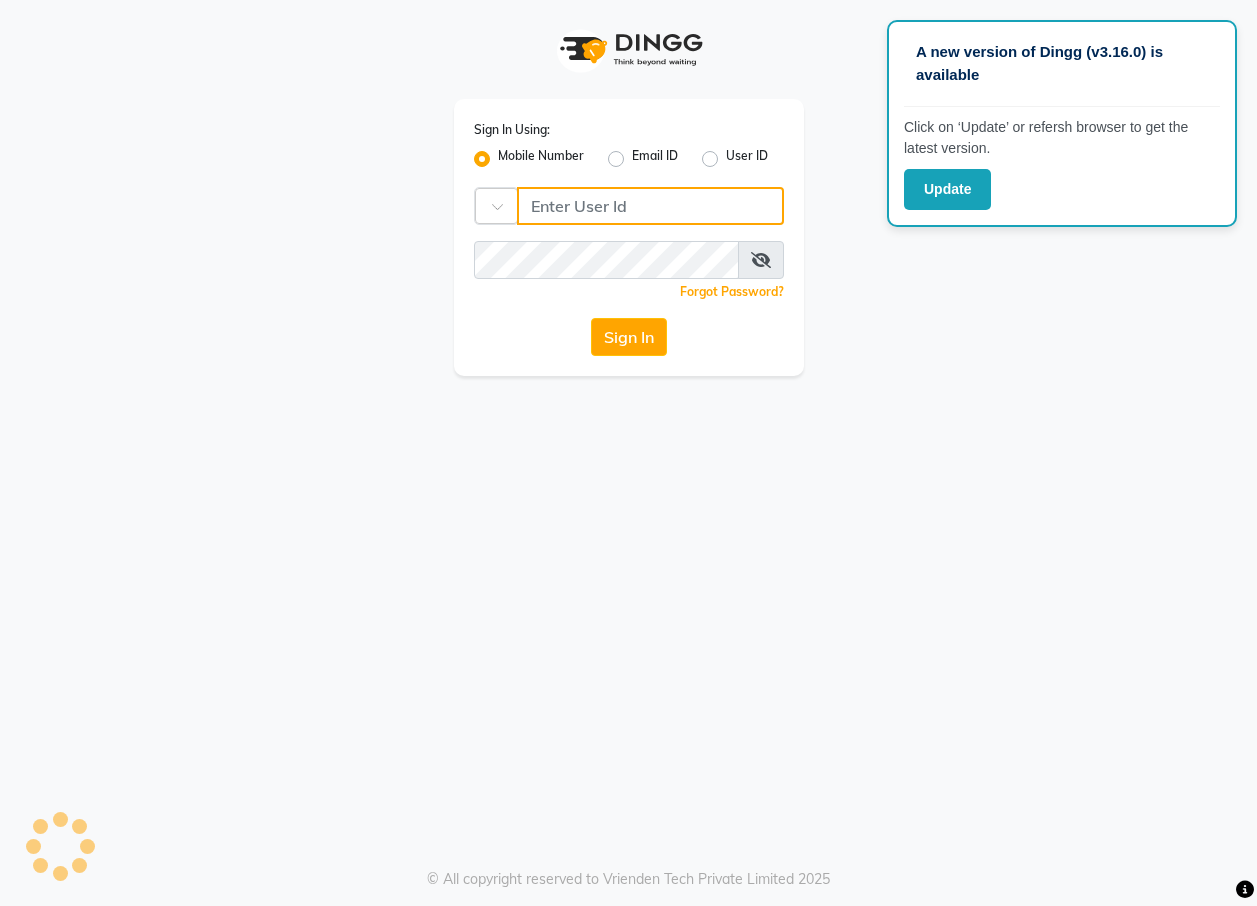 type on "[PHONE]" 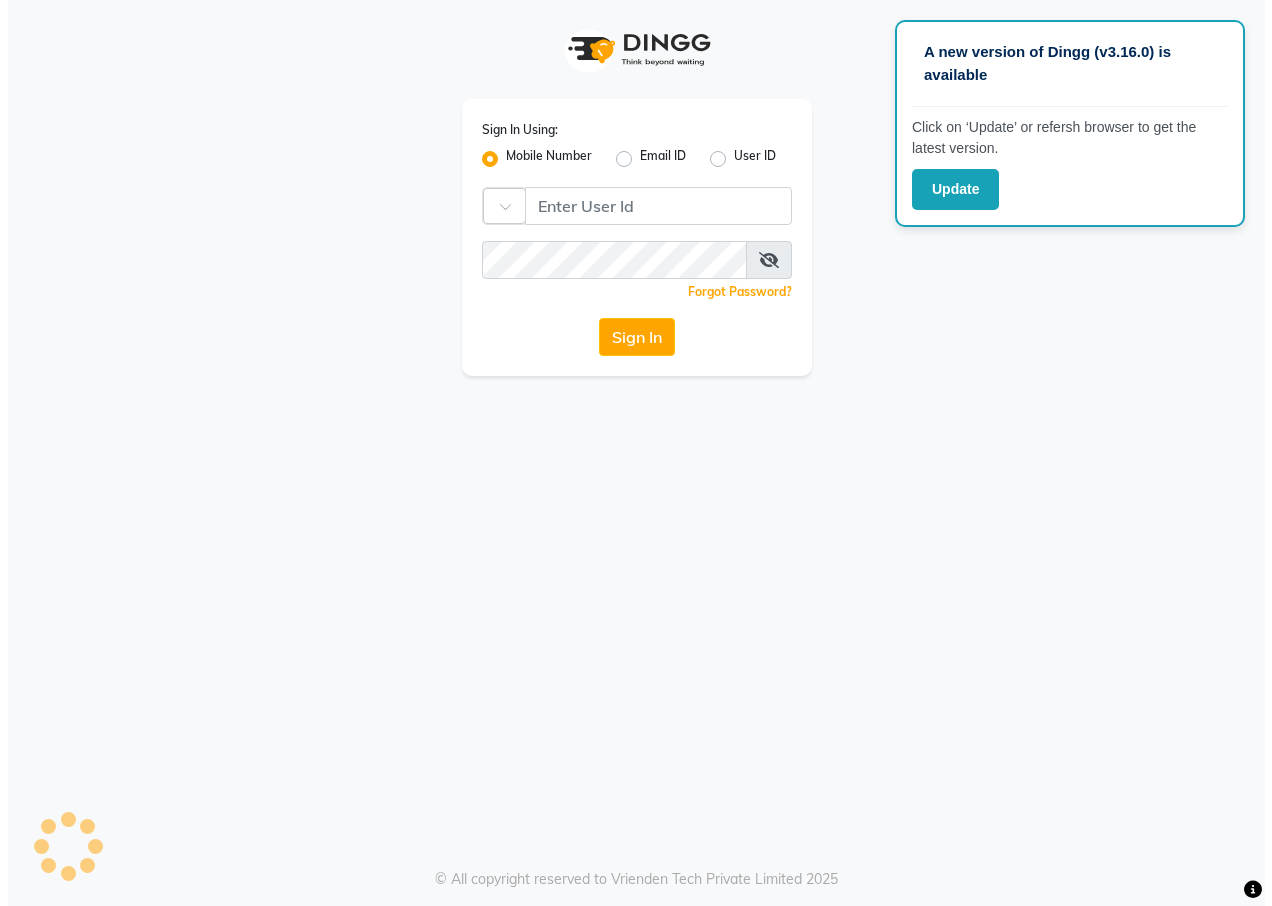 scroll, scrollTop: 0, scrollLeft: 0, axis: both 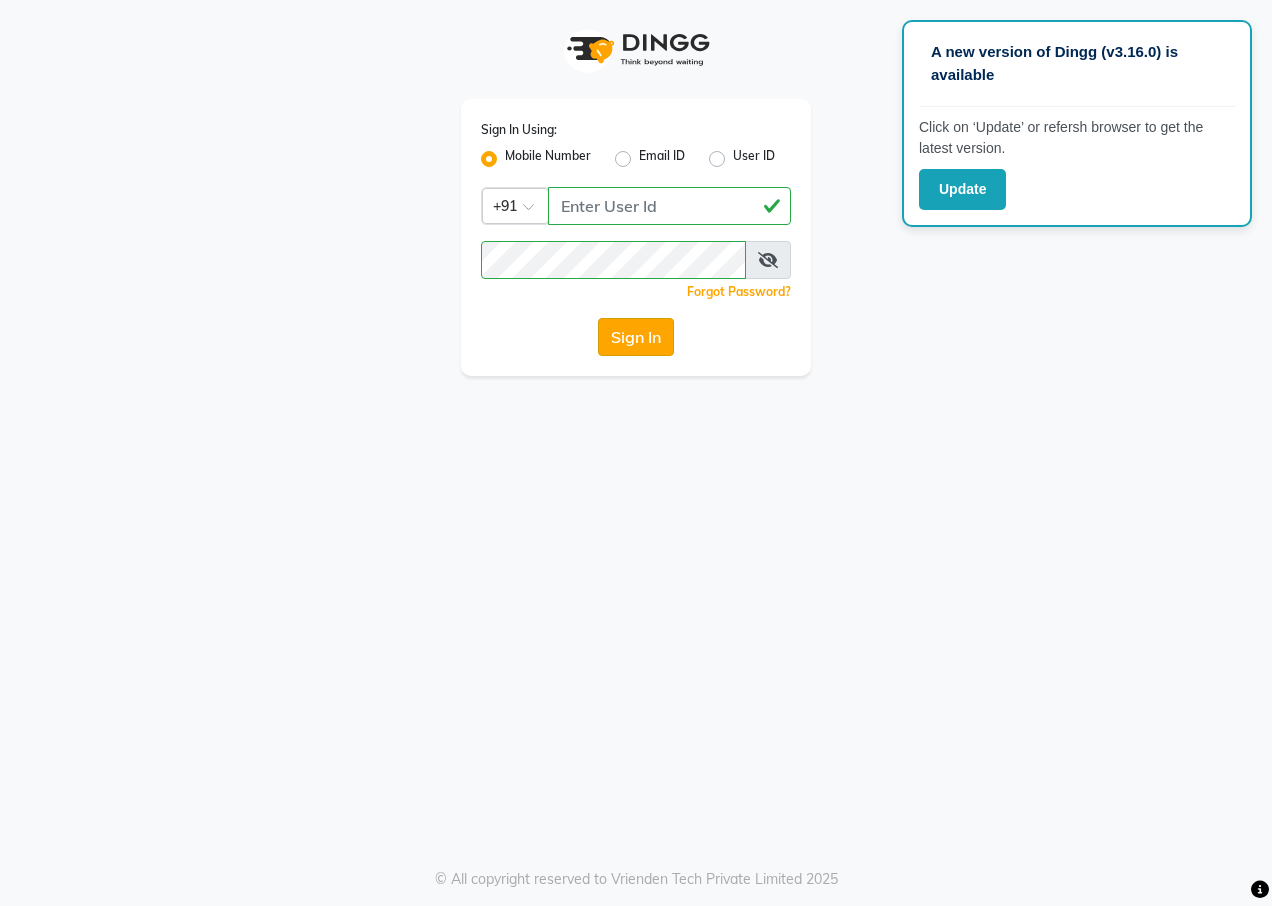 click on "Sign In" 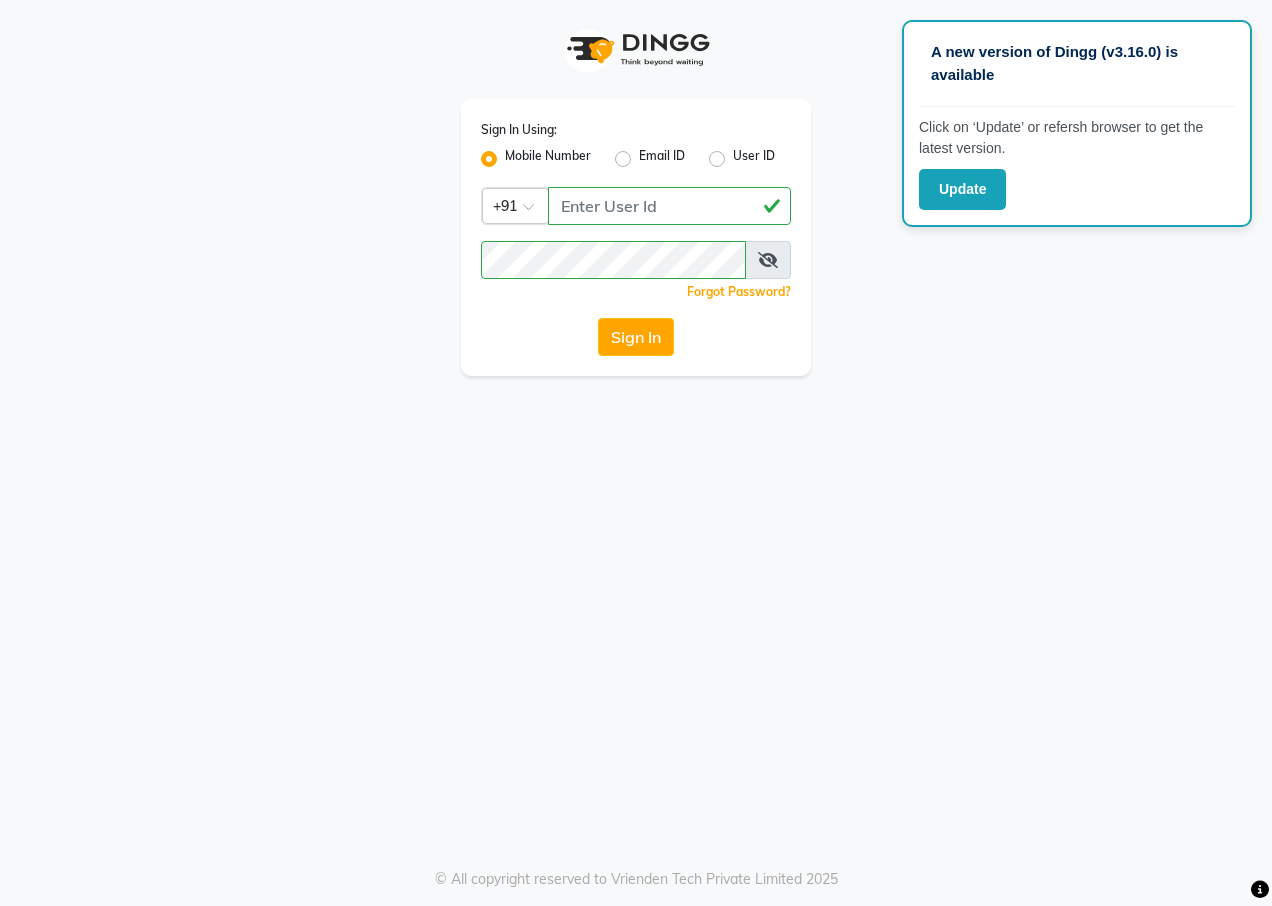 click on "Sign In" 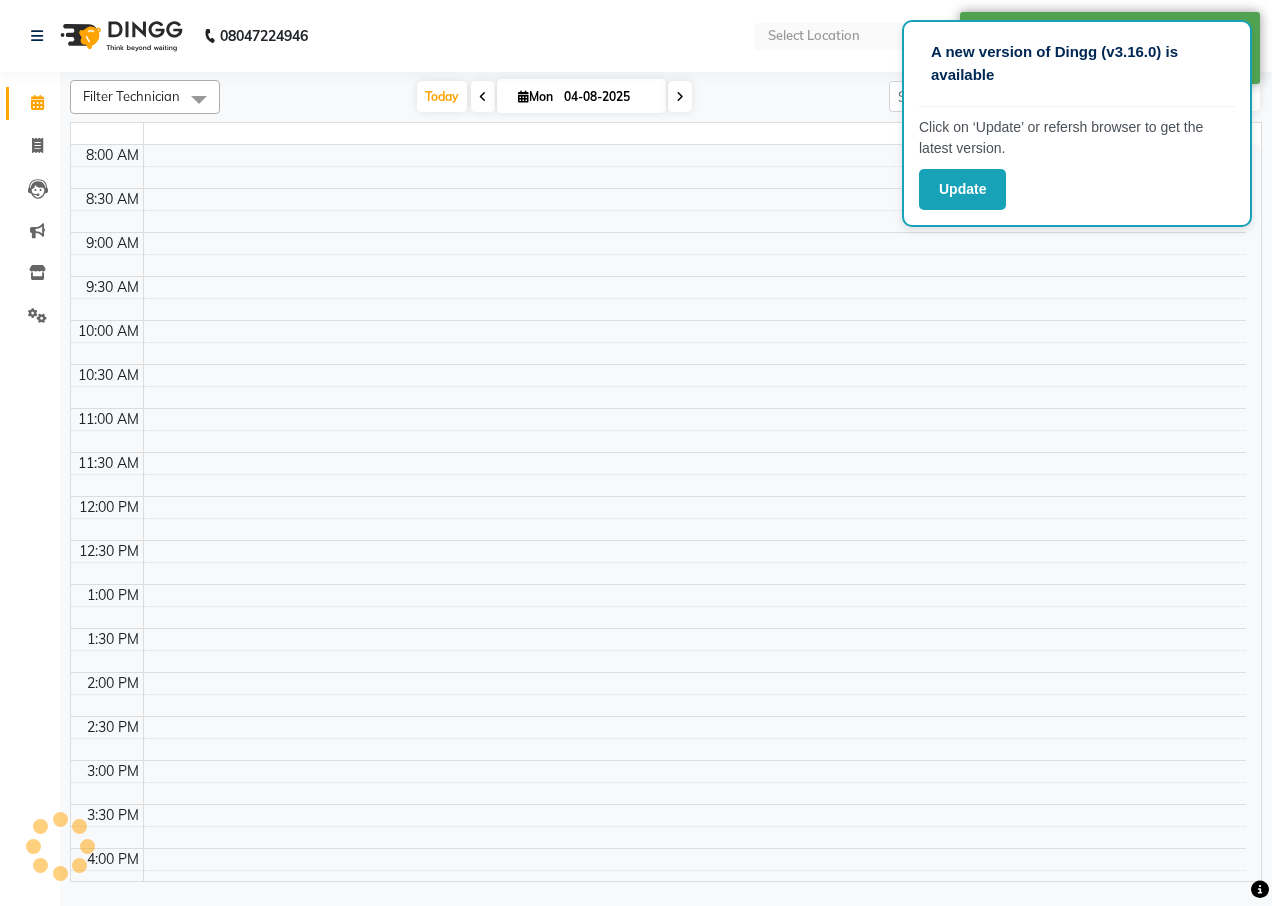 select on "en" 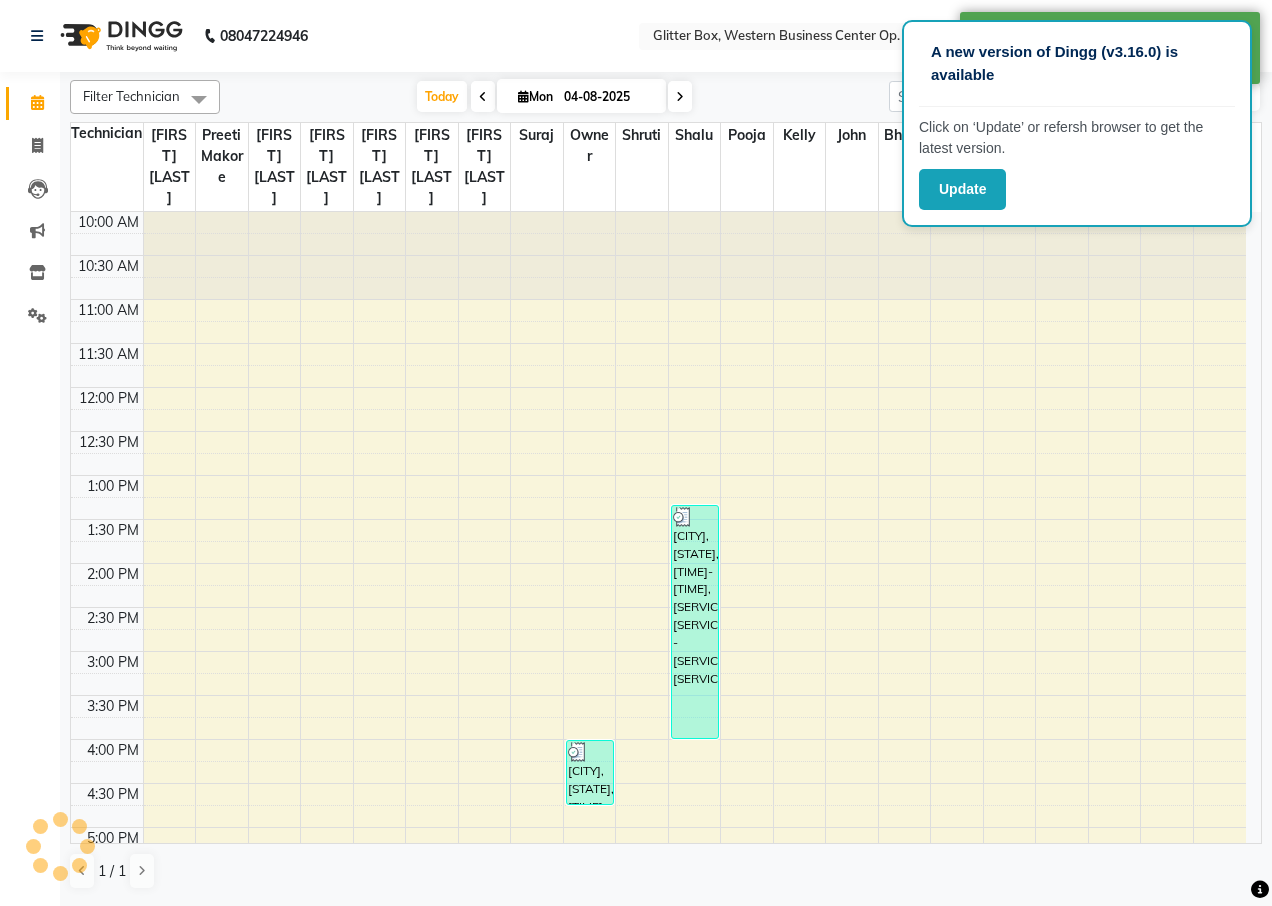 scroll, scrollTop: 0, scrollLeft: 0, axis: both 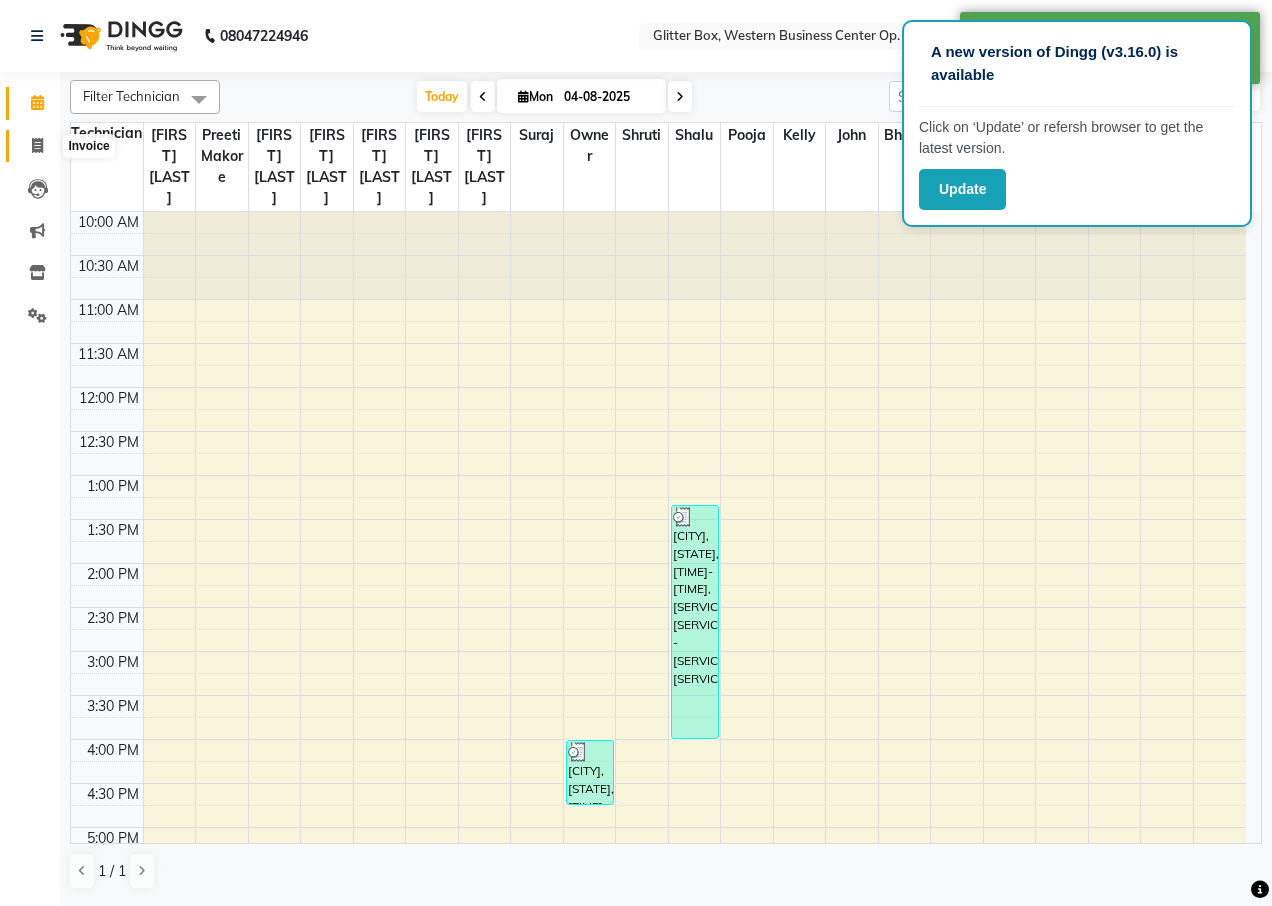 click 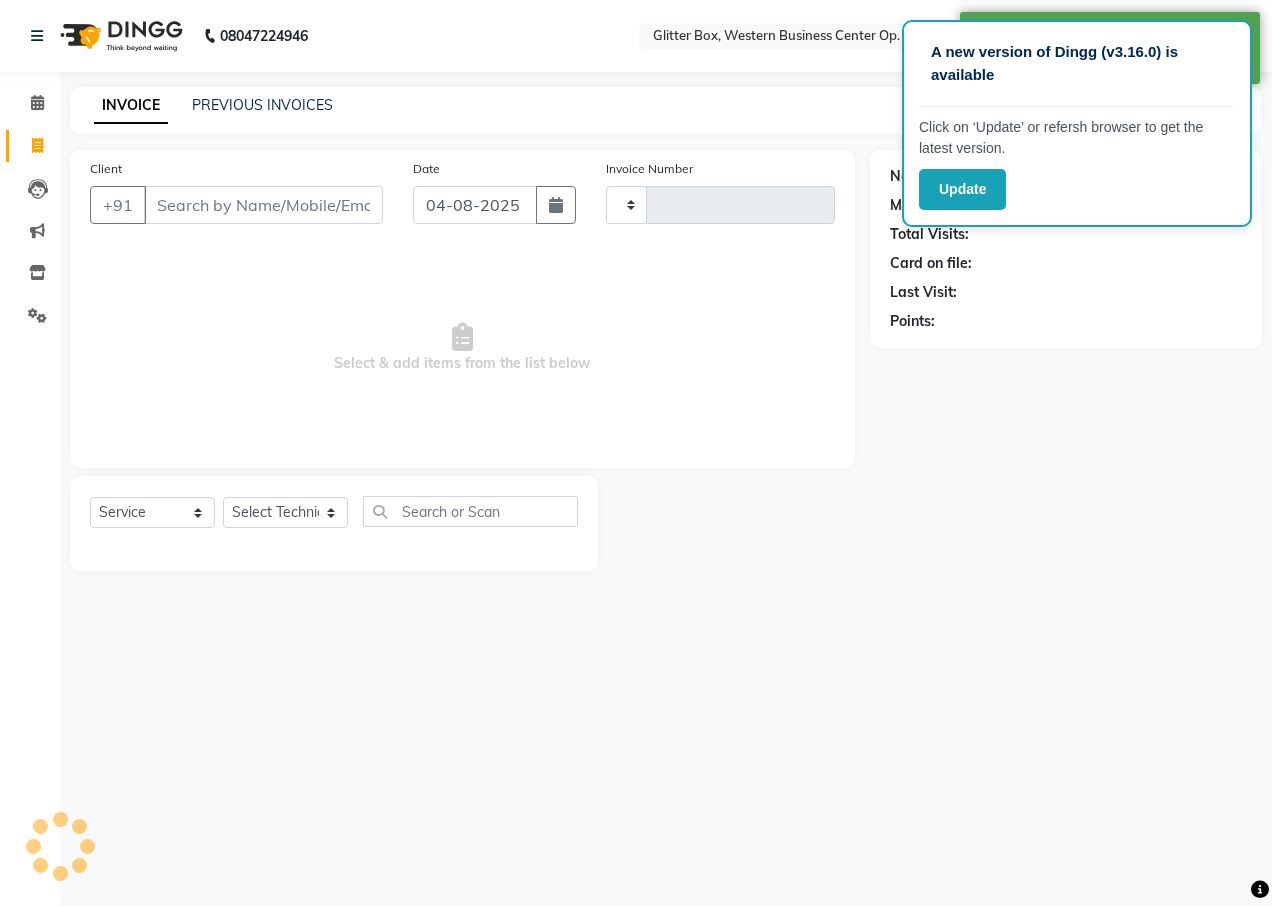 type on "1549" 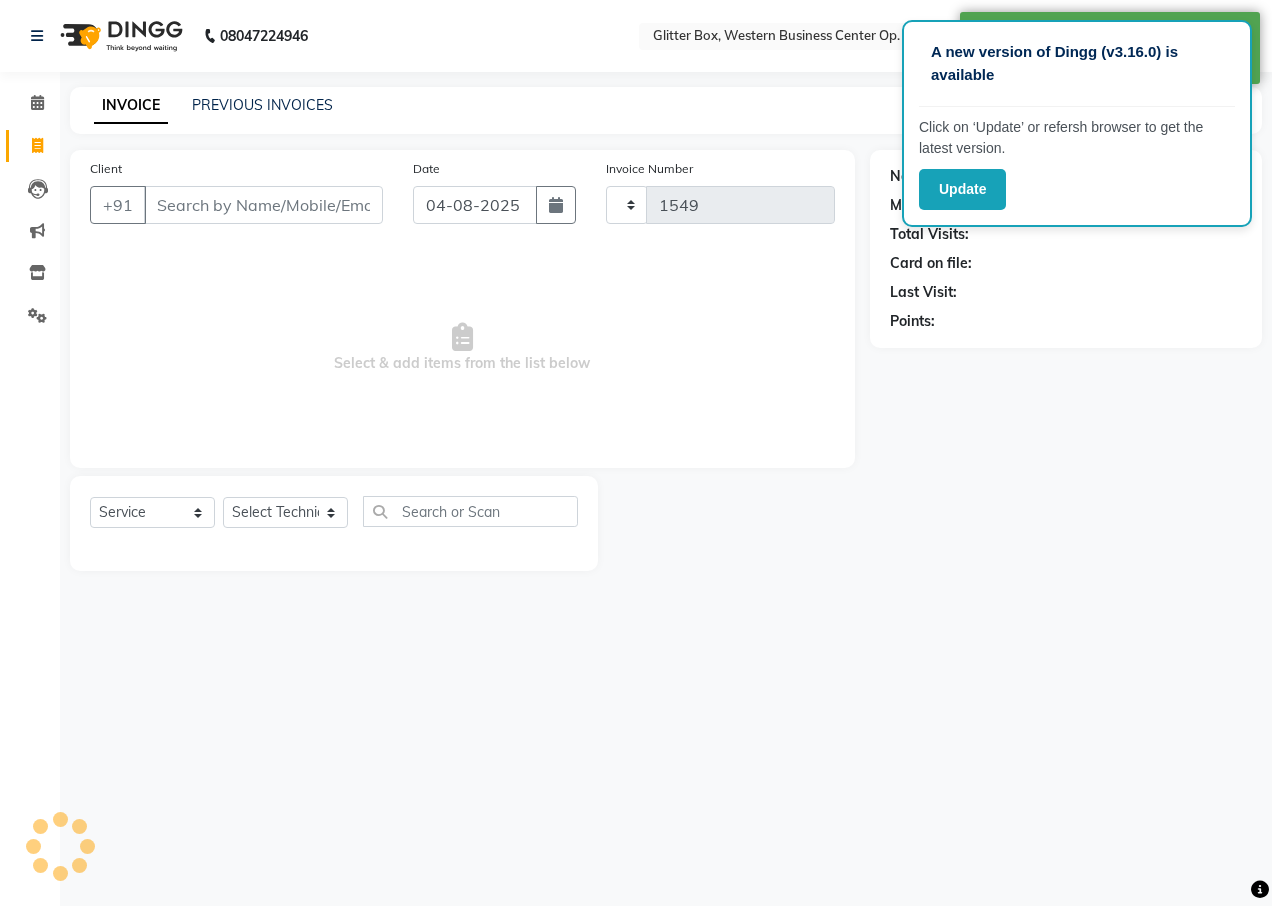 select on "5563" 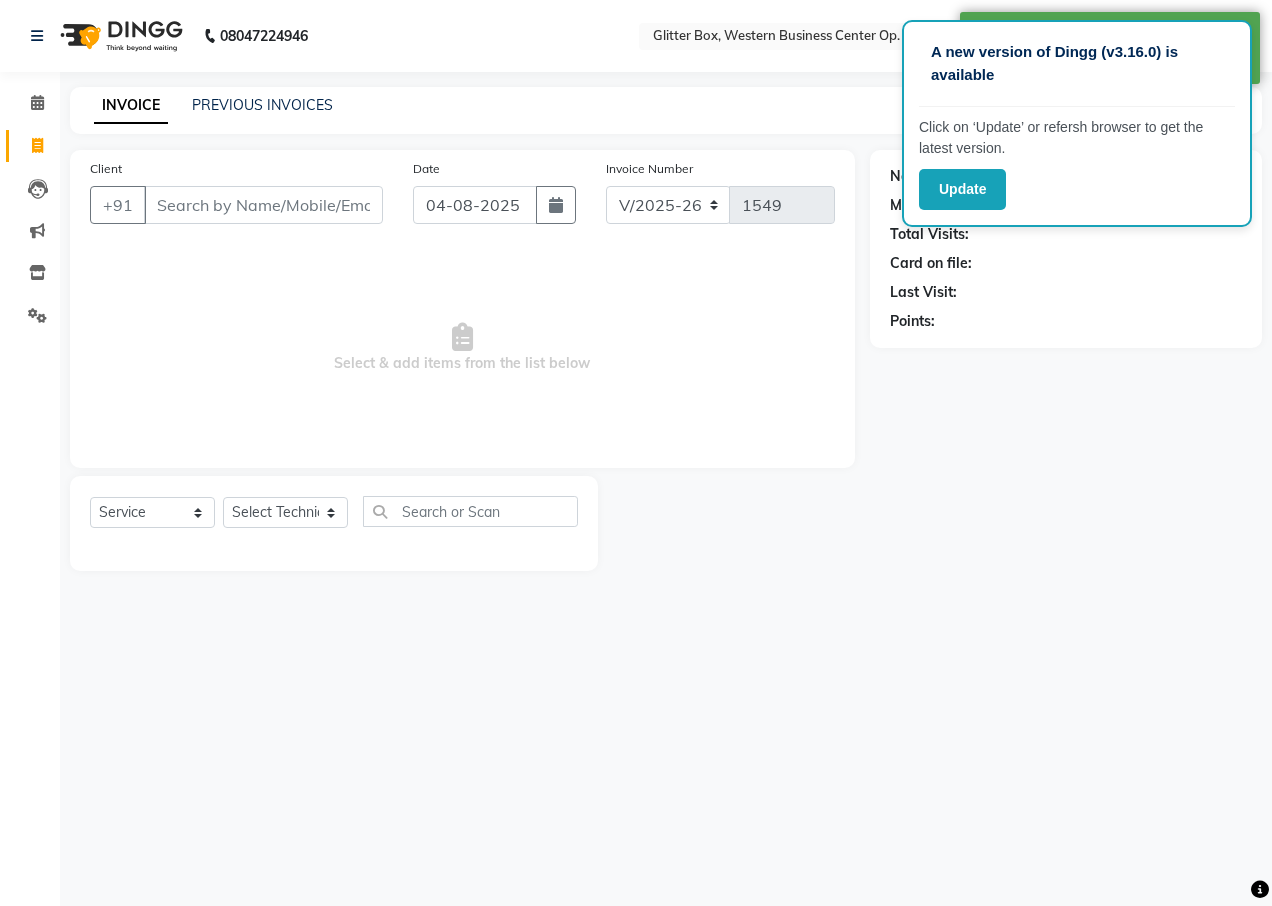 click on "Client" at bounding box center [263, 205] 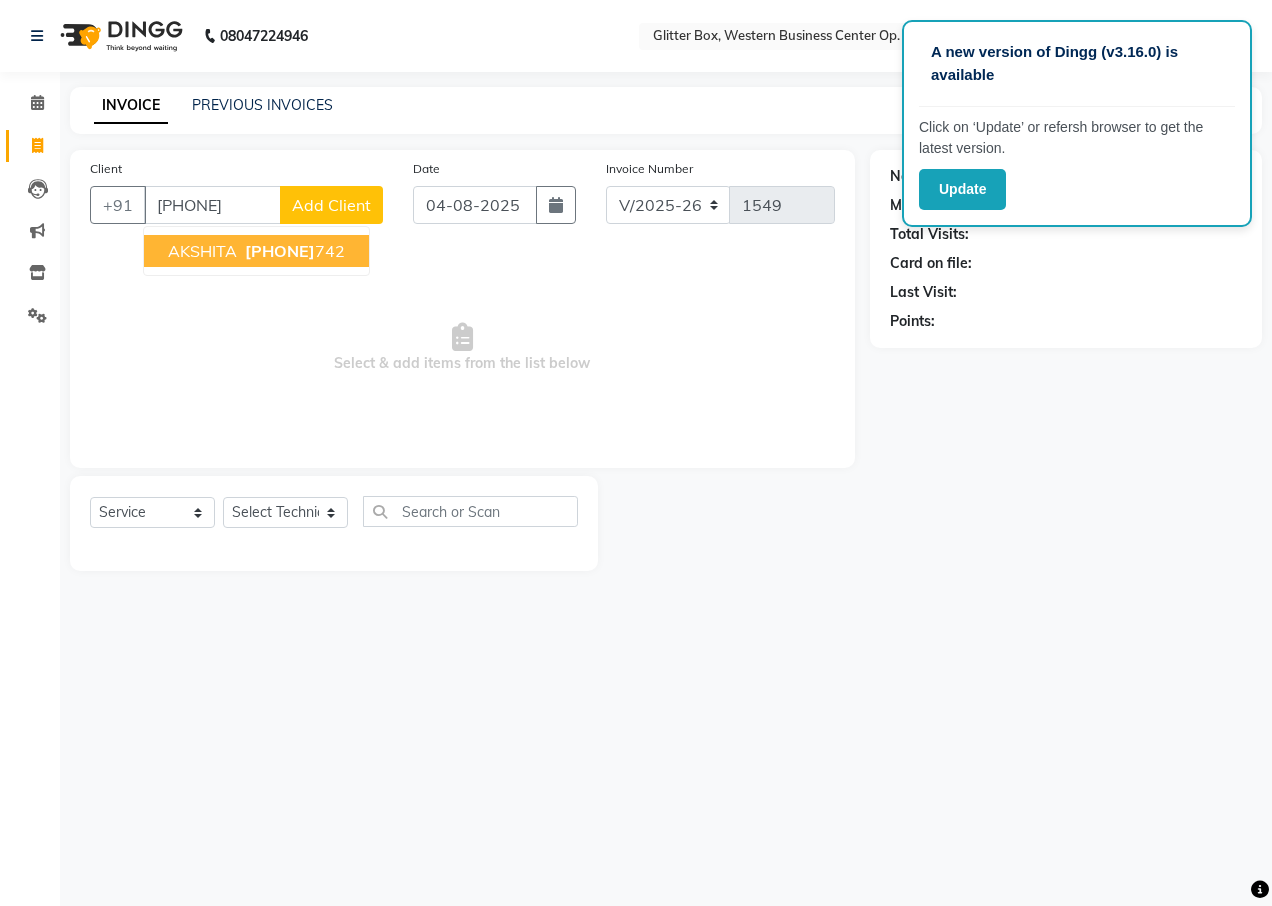 click on "AKSHITA" at bounding box center [202, 251] 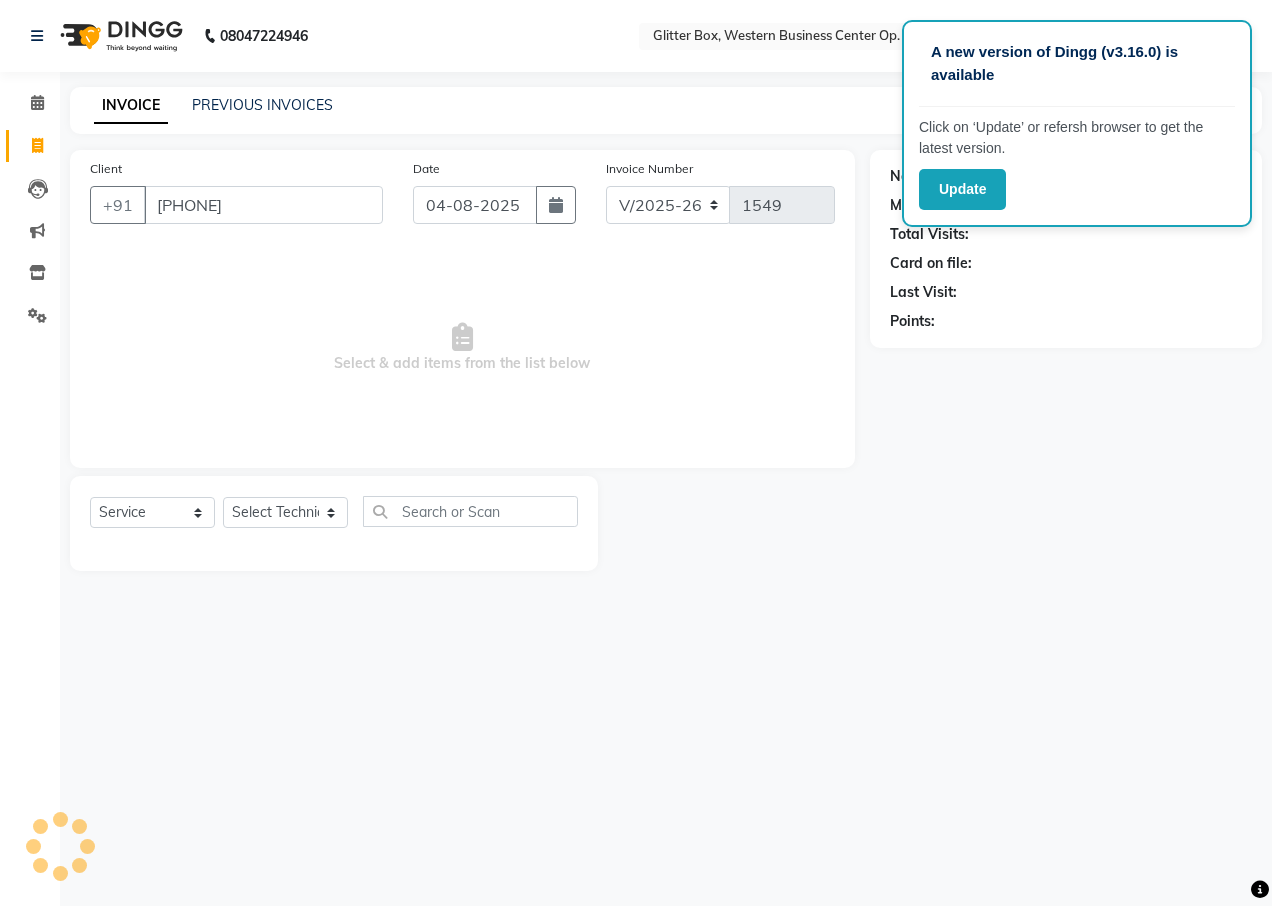 type on "9893045742" 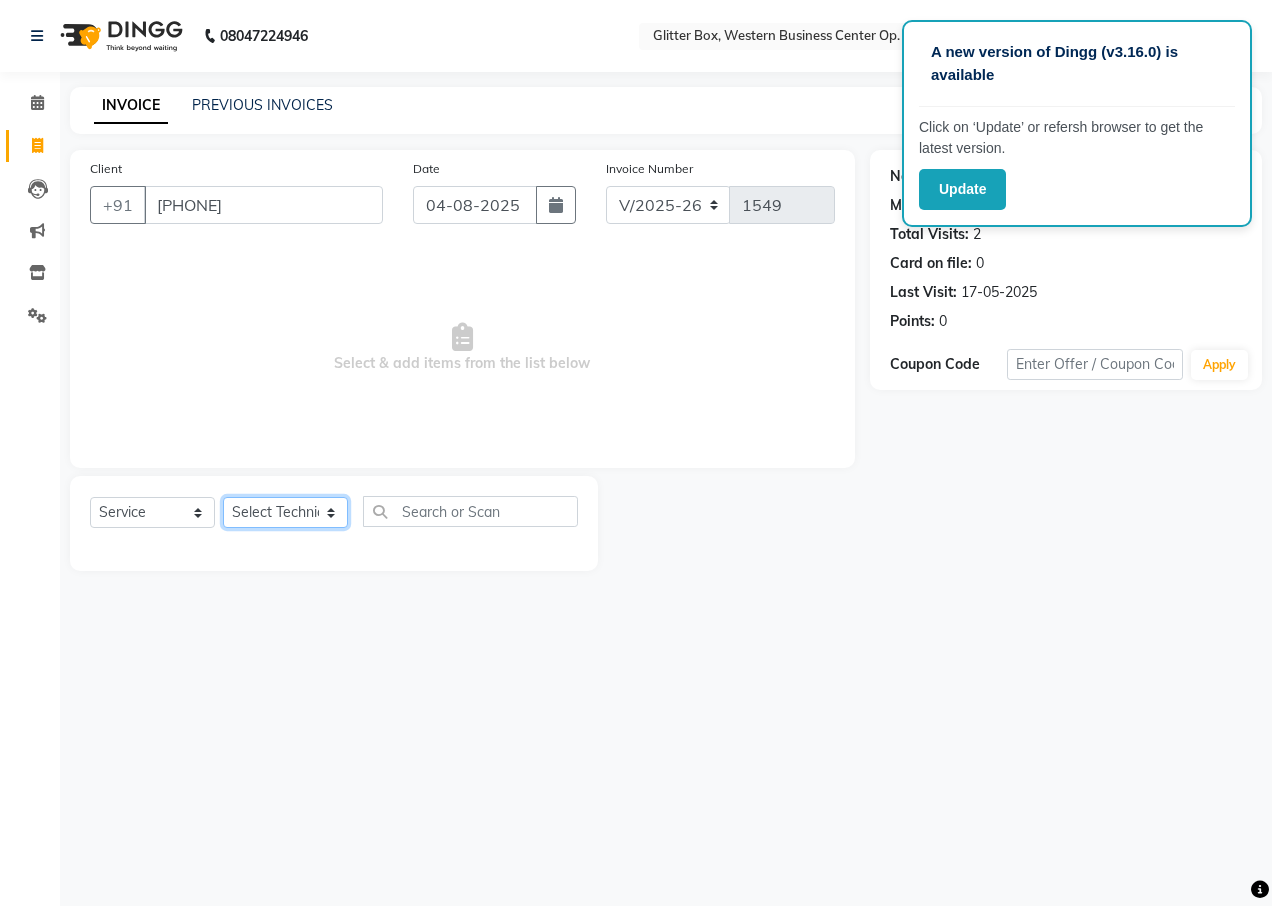 click on "Select Technician Ankita Yadav Ankit Tiwari bharat DEBNATH Govind Rana hema john Kajal Rana Kajal Rathour Katick Das kelly Nairmal Das owner Pankaj Malayya pooja Preeti makore Rupa Chettri shalu shruti shubham Suraj" 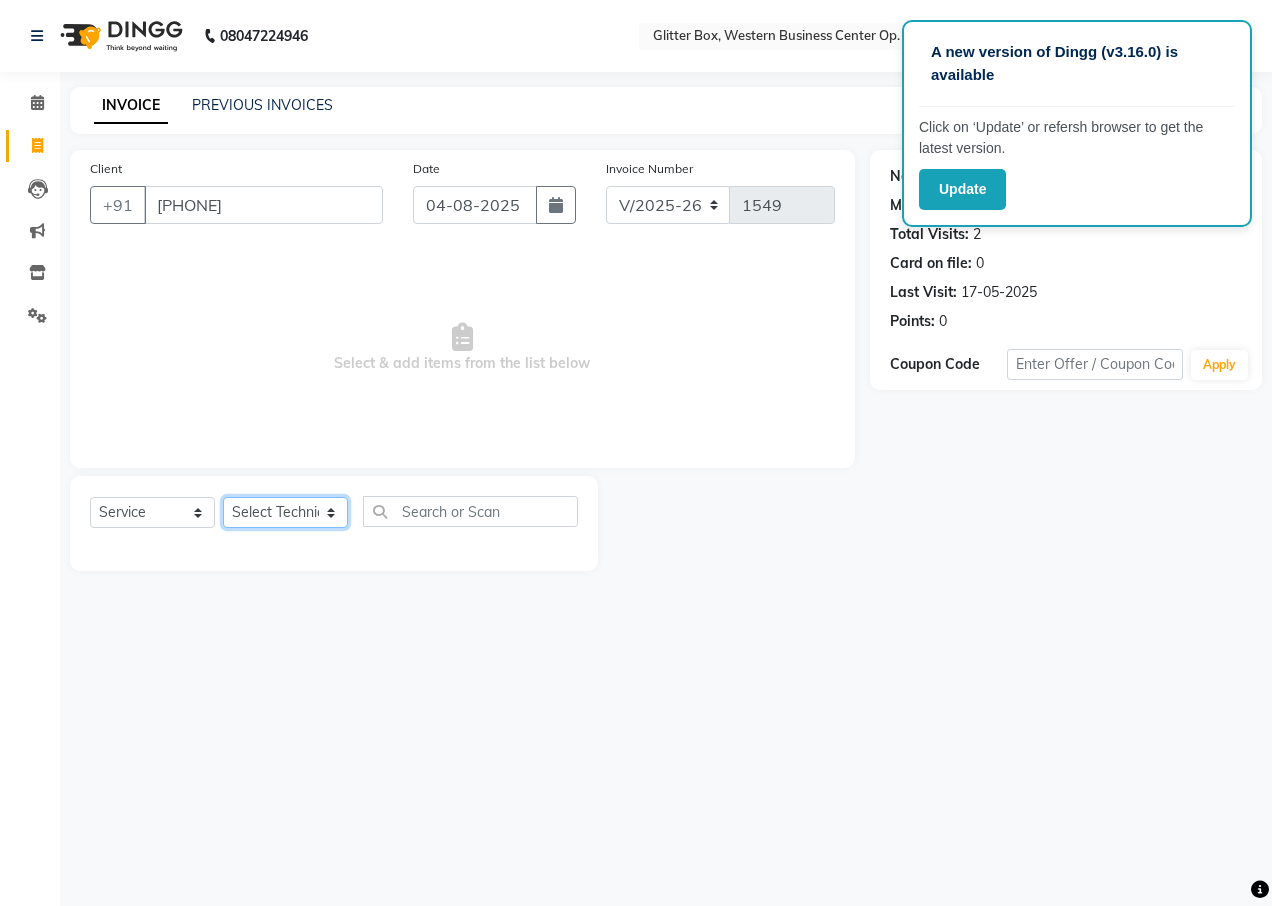 select on "71114" 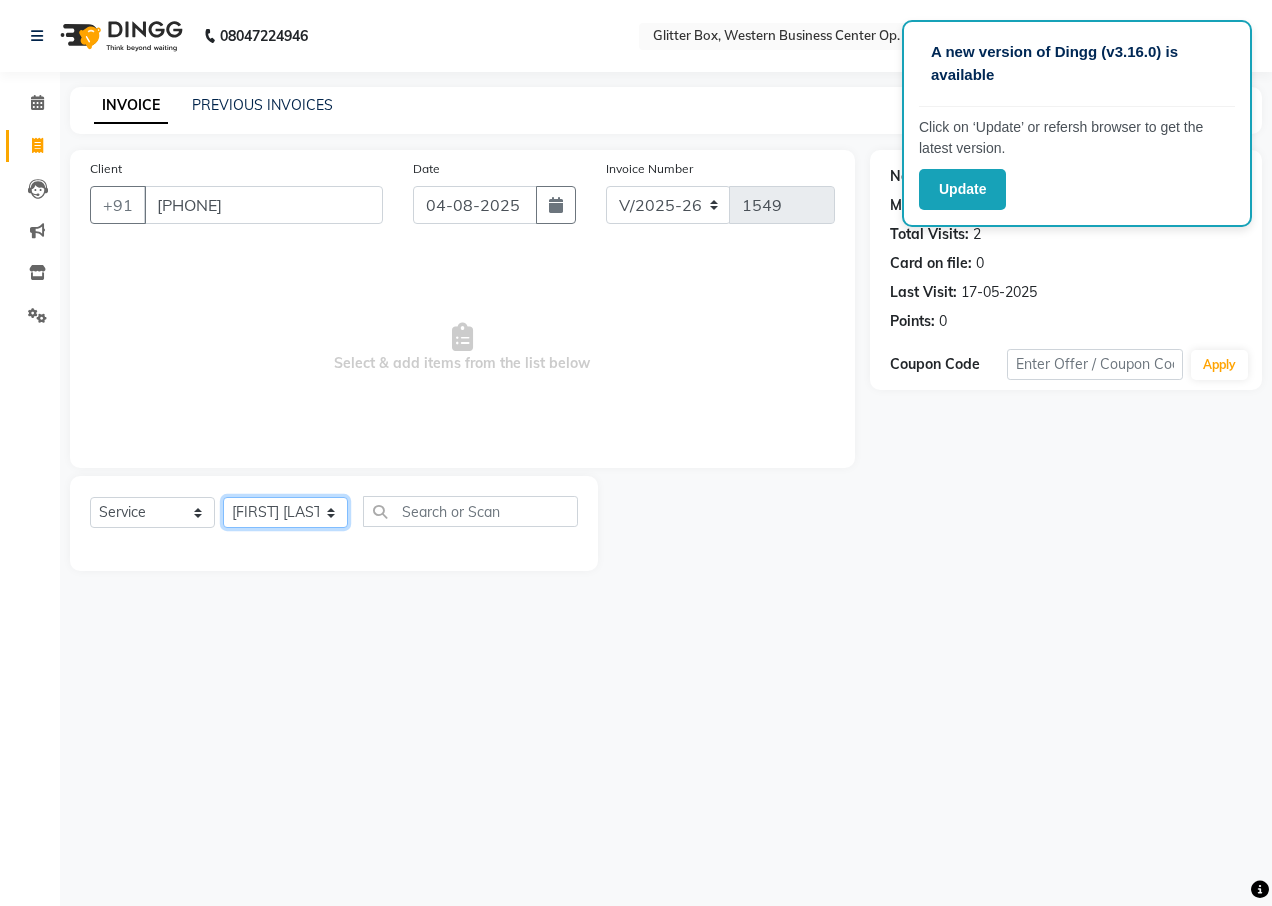 click on "Select Technician Ankita Yadav Ankit Tiwari bharat DEBNATH Govind Rana hema john Kajal Rana Kajal Rathour Katick Das kelly Nairmal Das owner Pankaj Malayya pooja Preeti makore Rupa Chettri shalu shruti shubham Suraj" 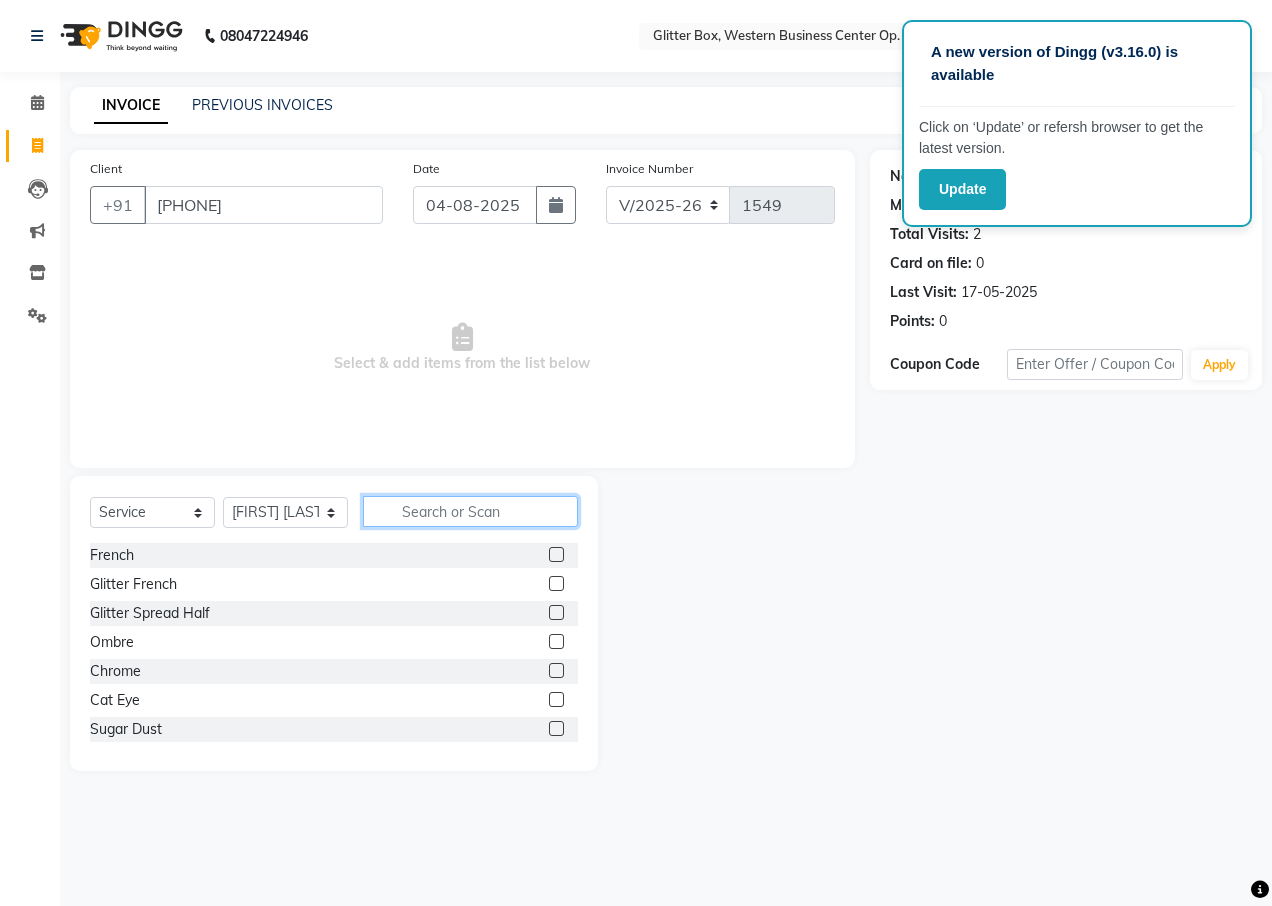click 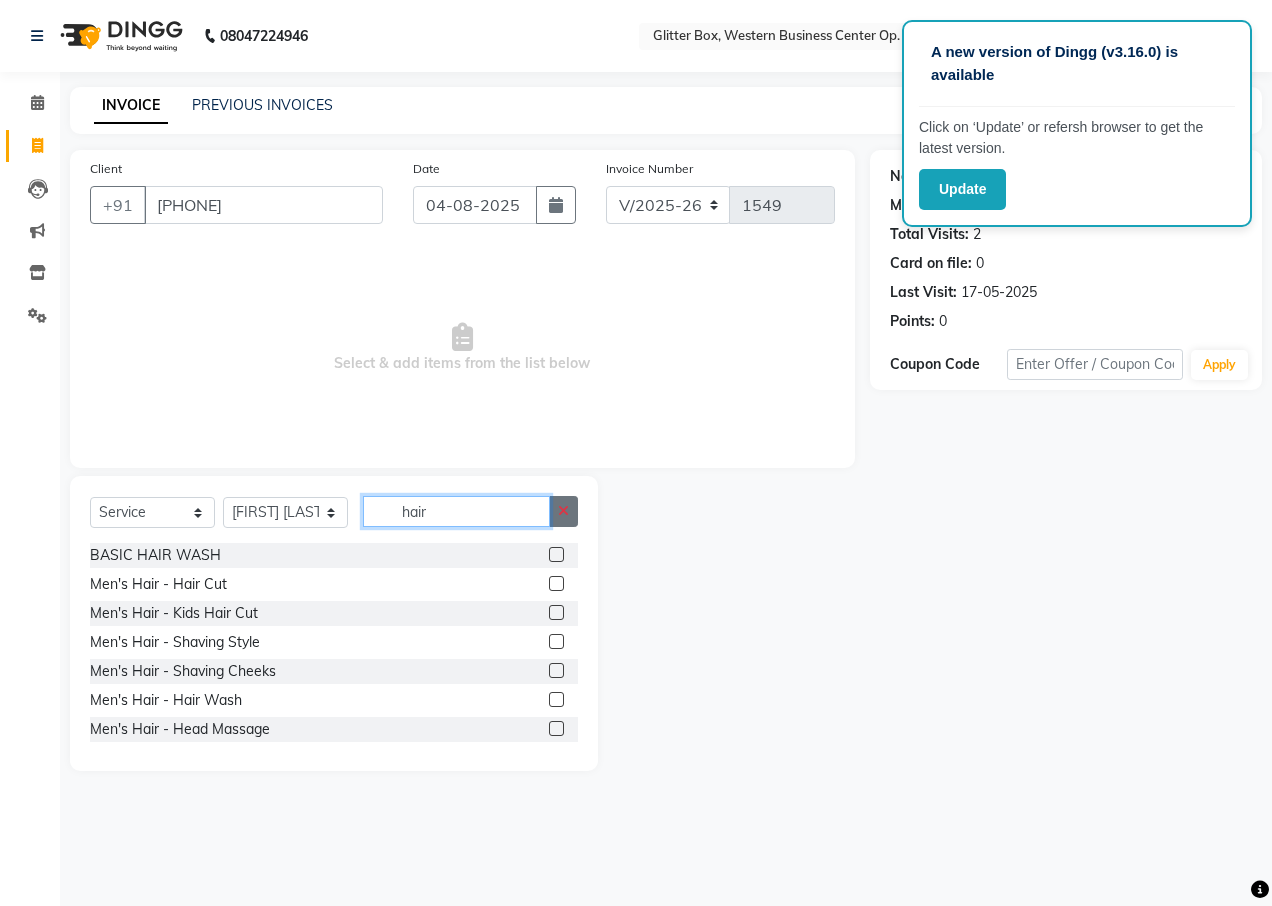 type on "hair" 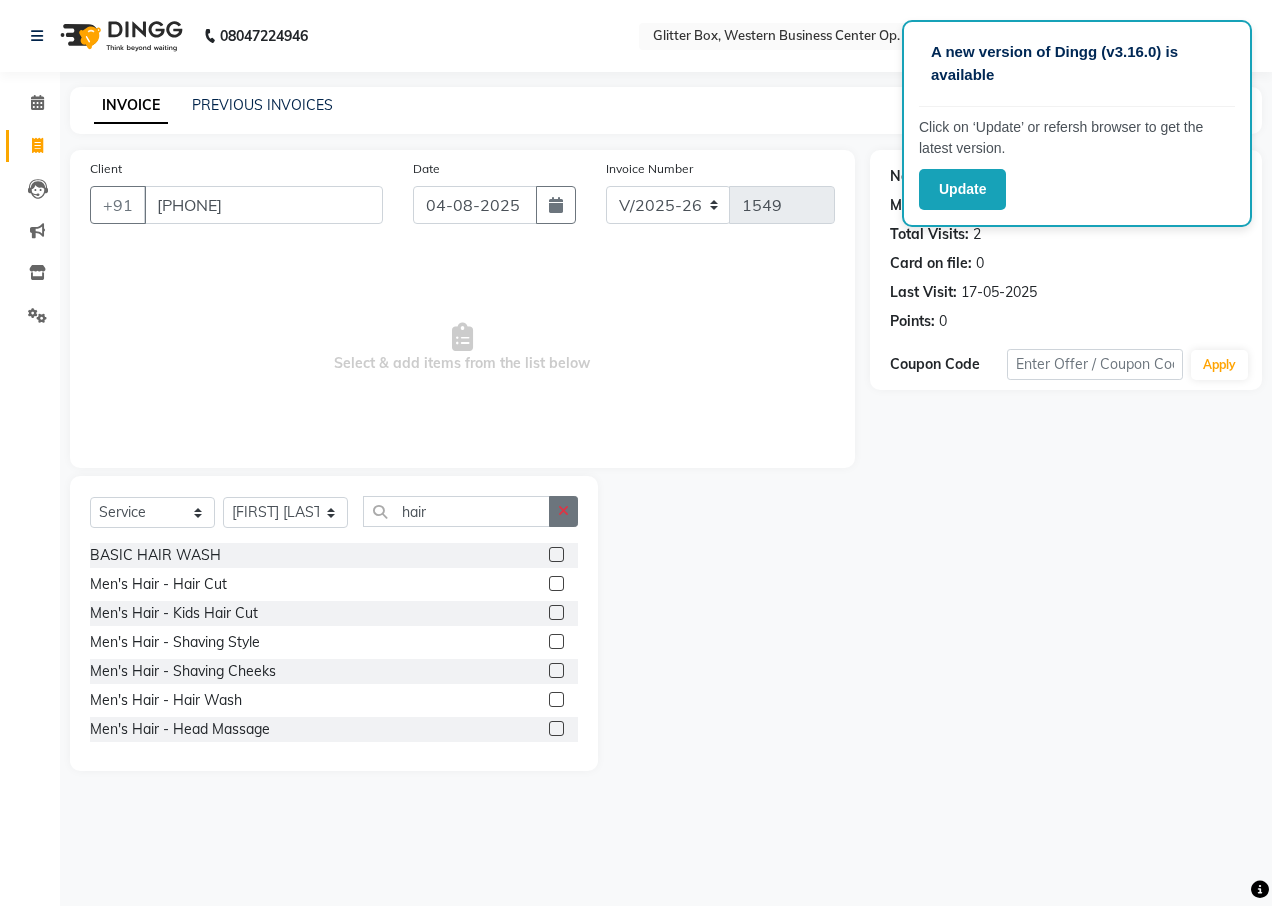 click 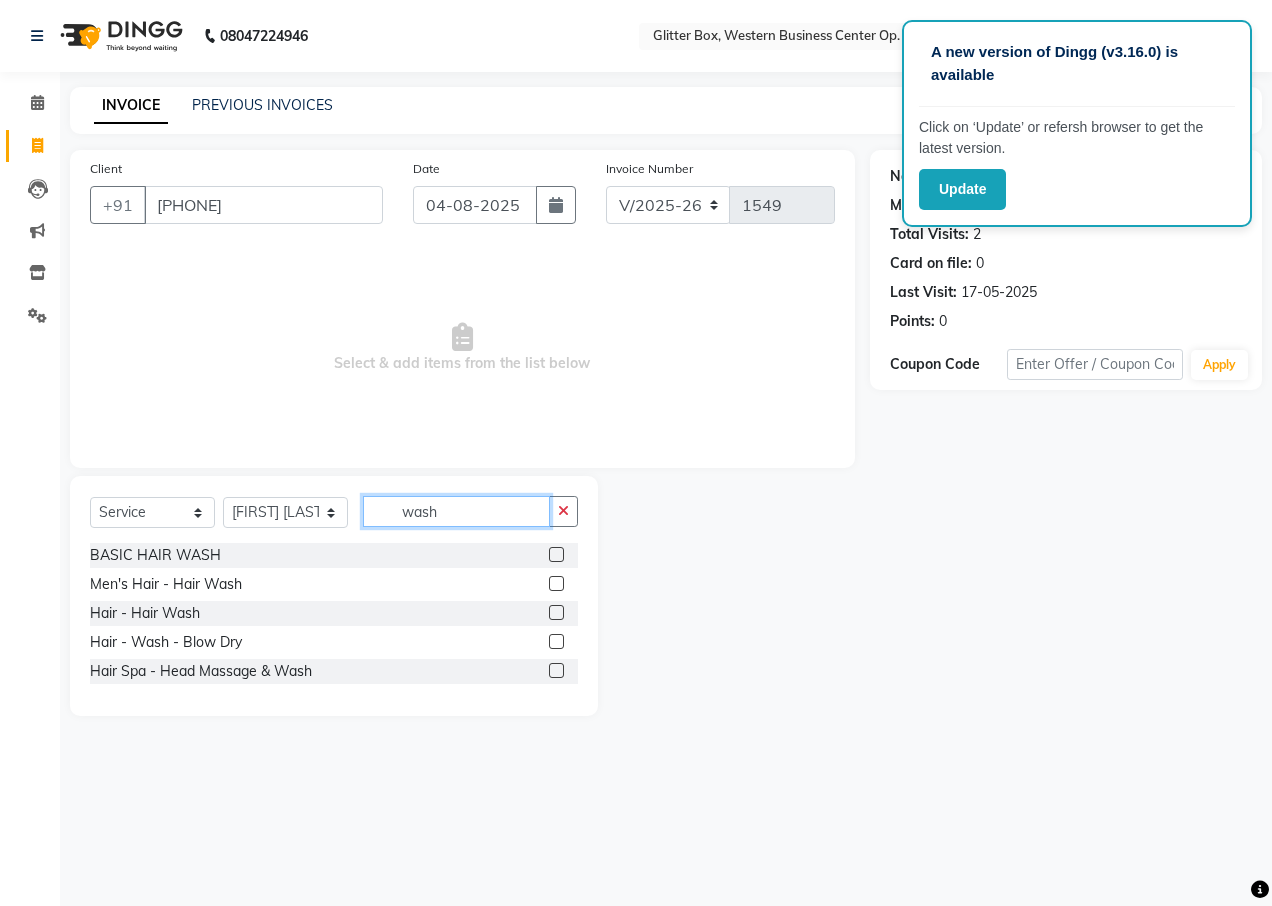 type on "wash" 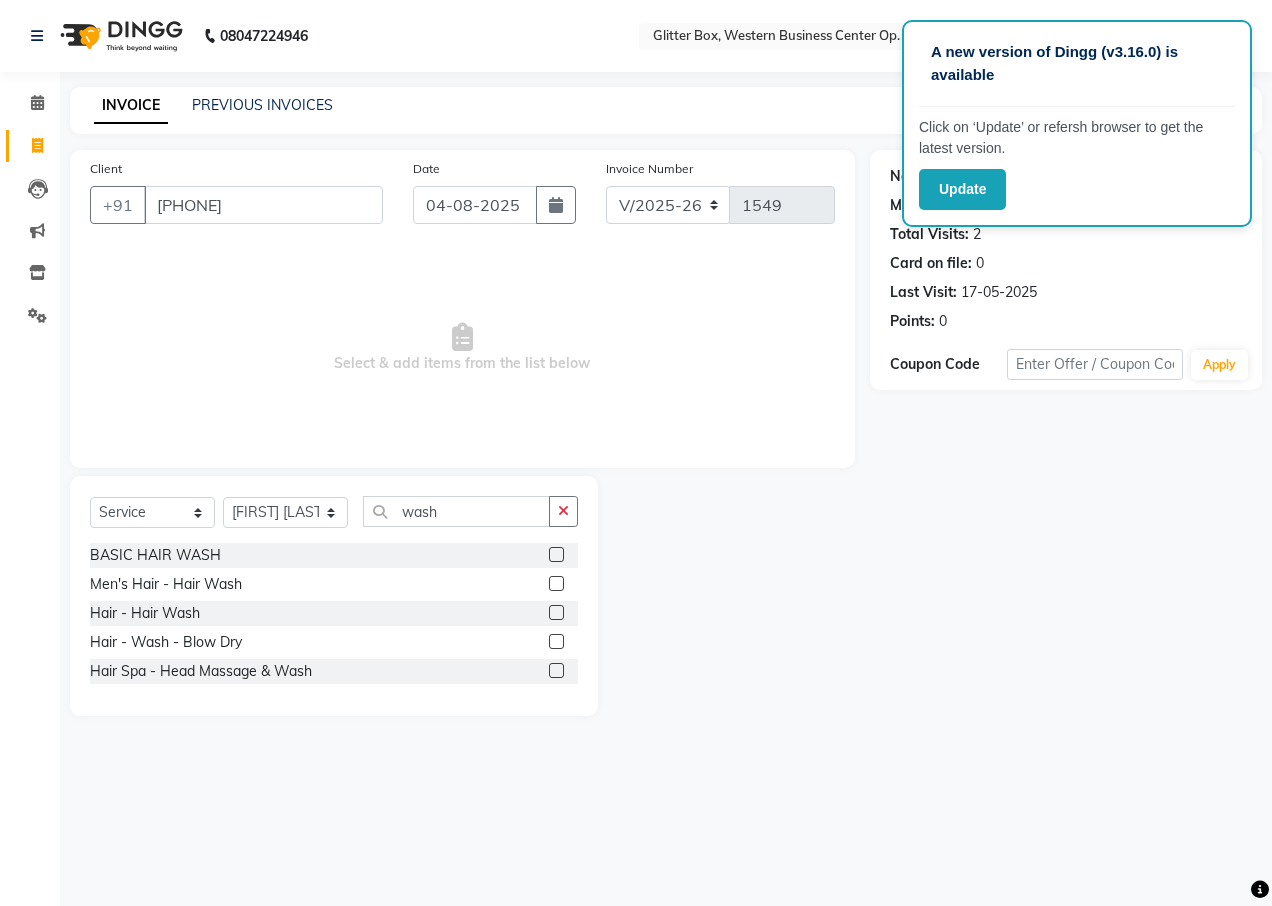 click 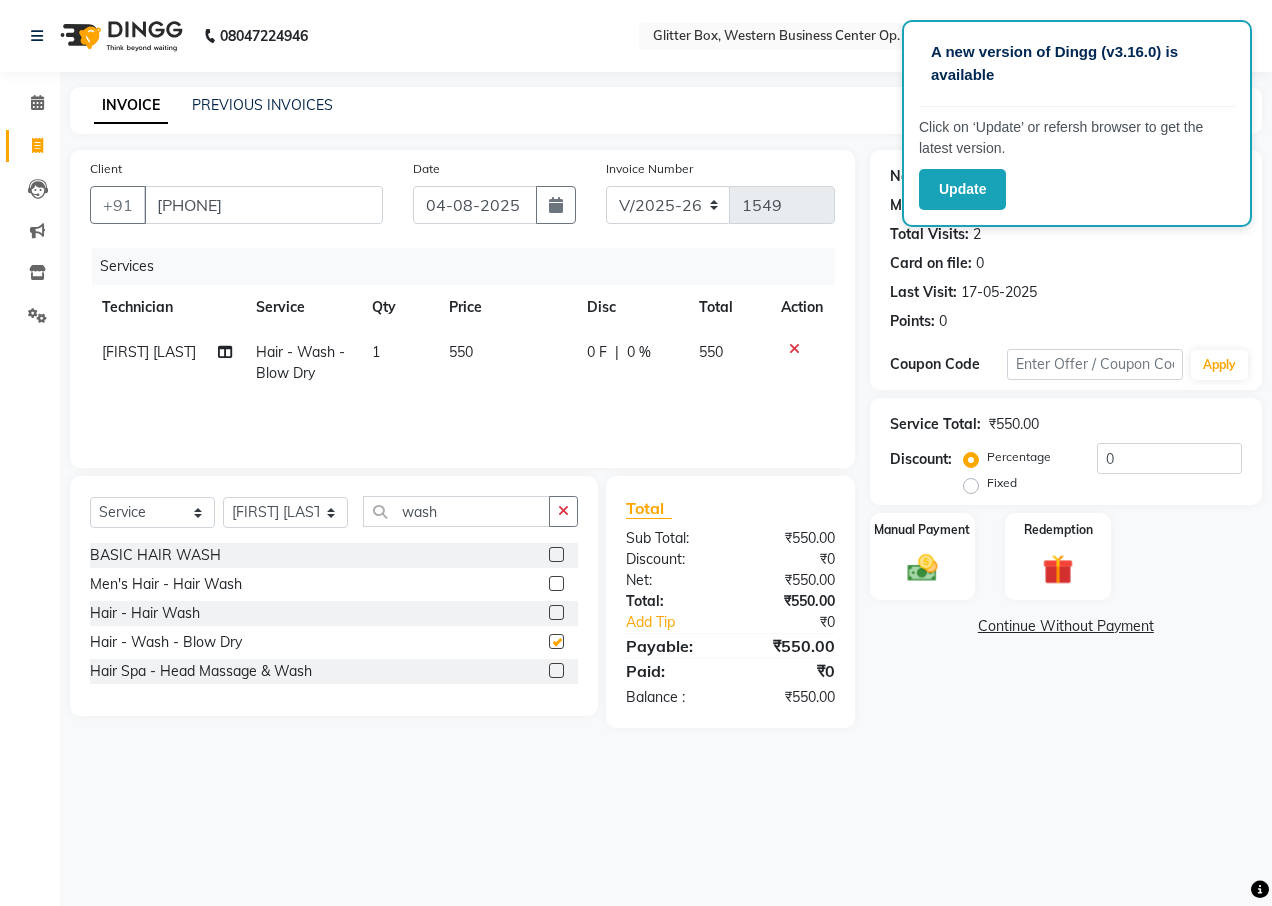 checkbox on "false" 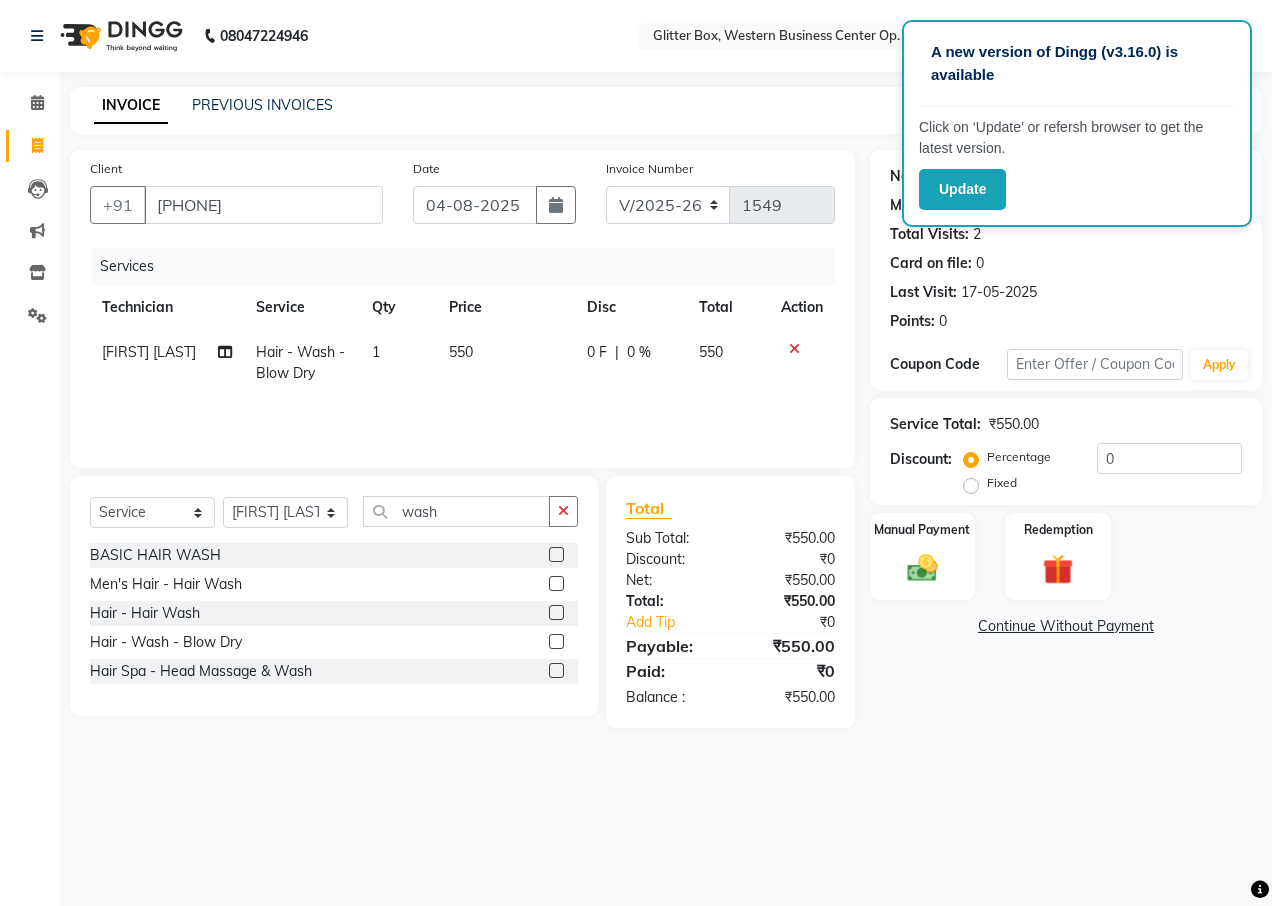 click on "550" 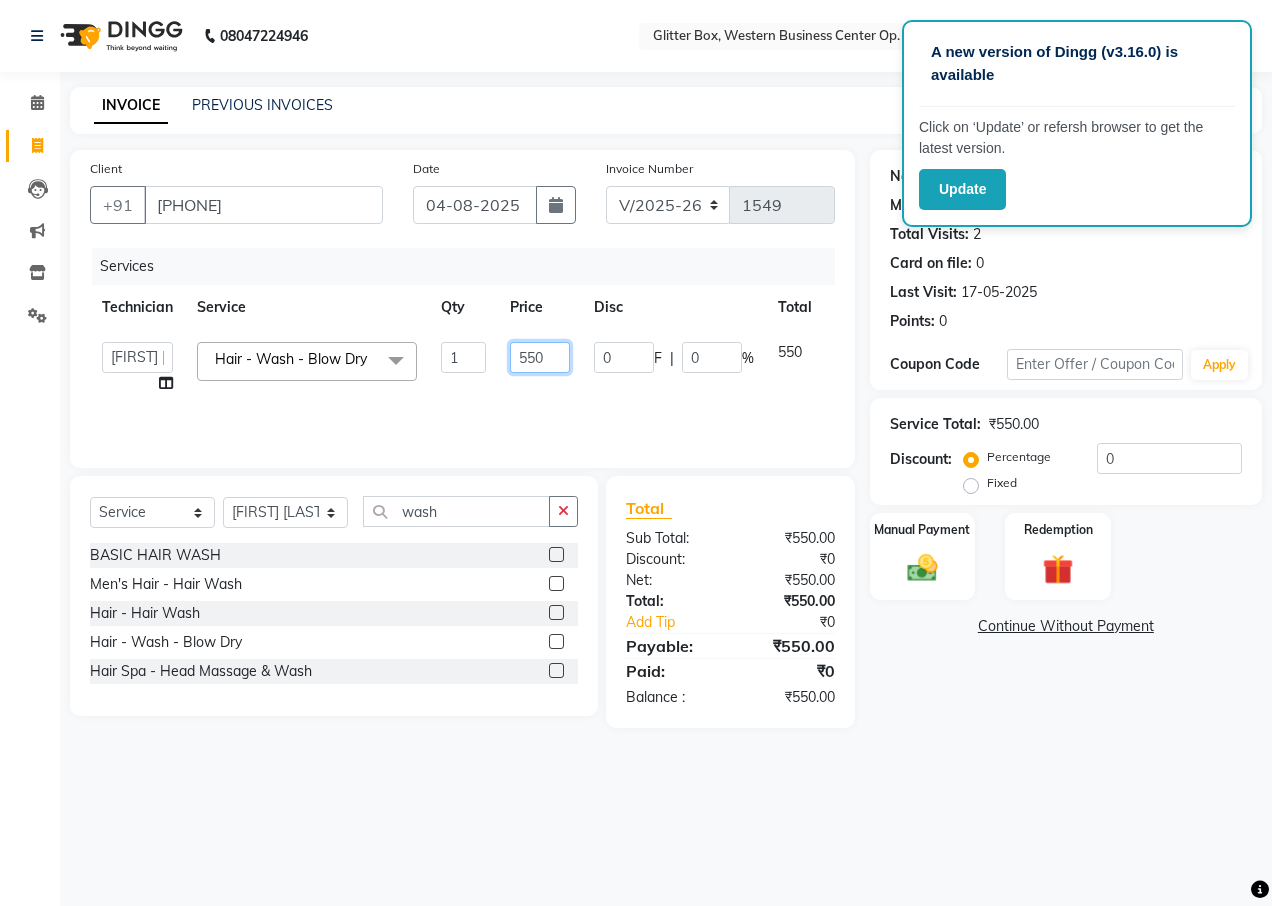 click on "550" 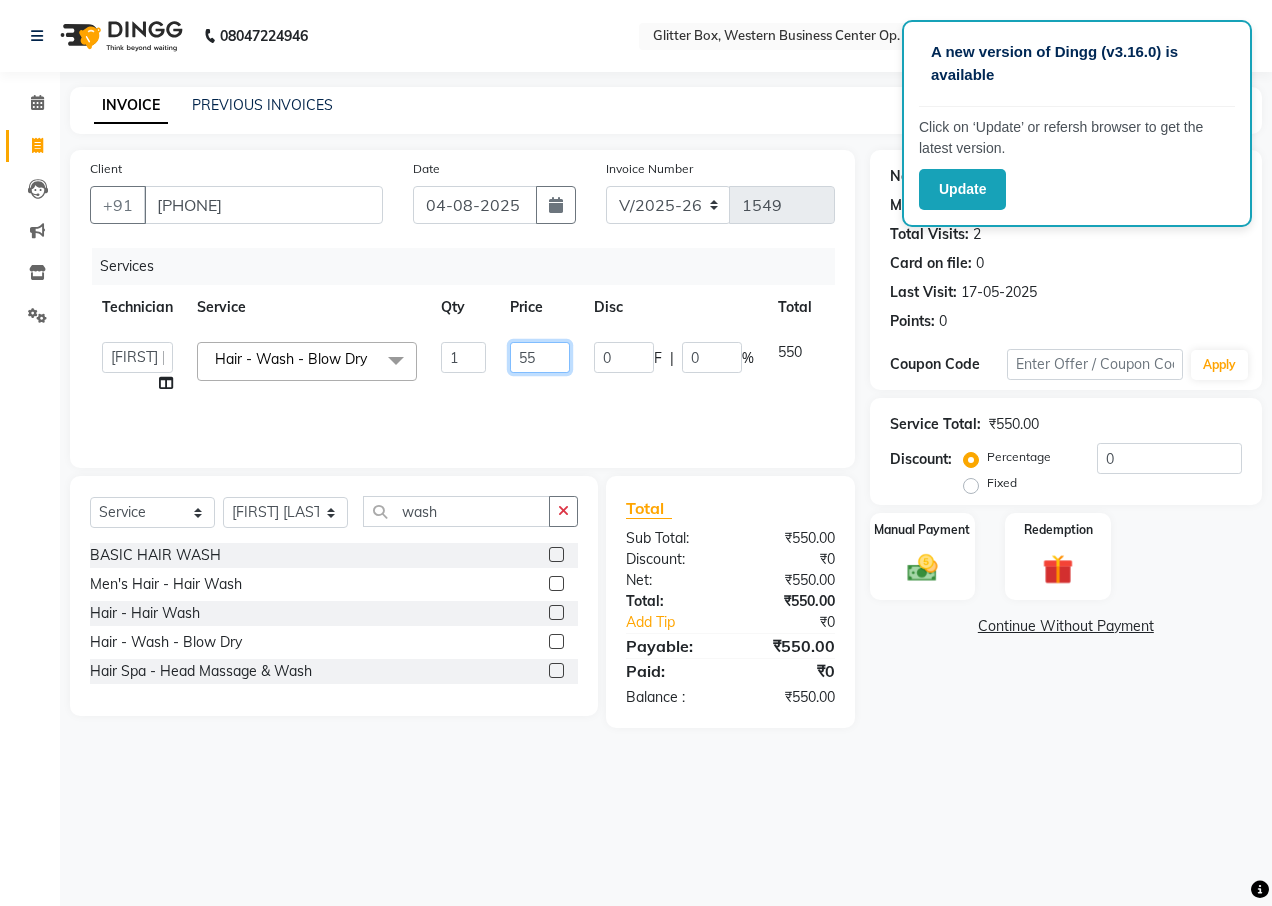 type on "5" 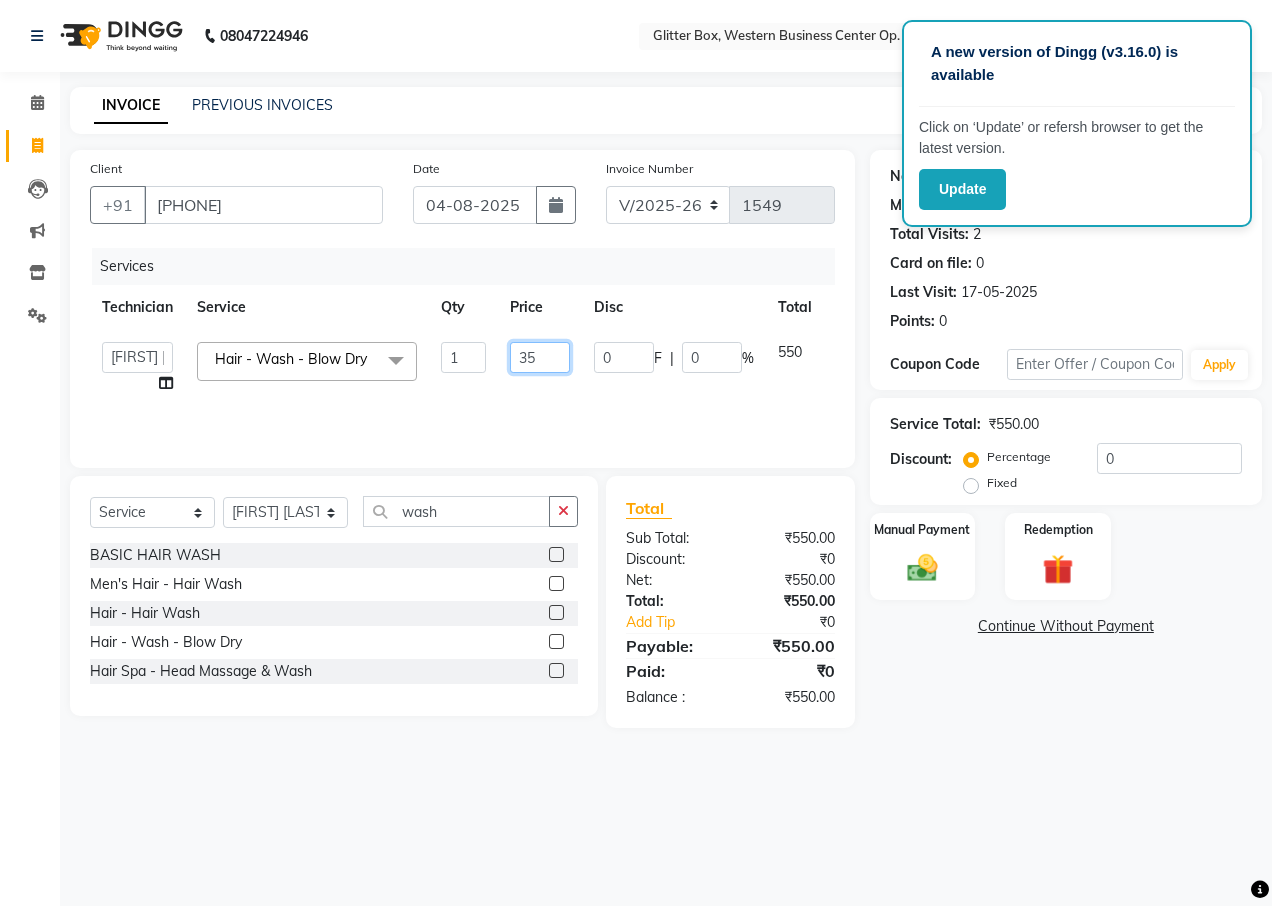 type on "350" 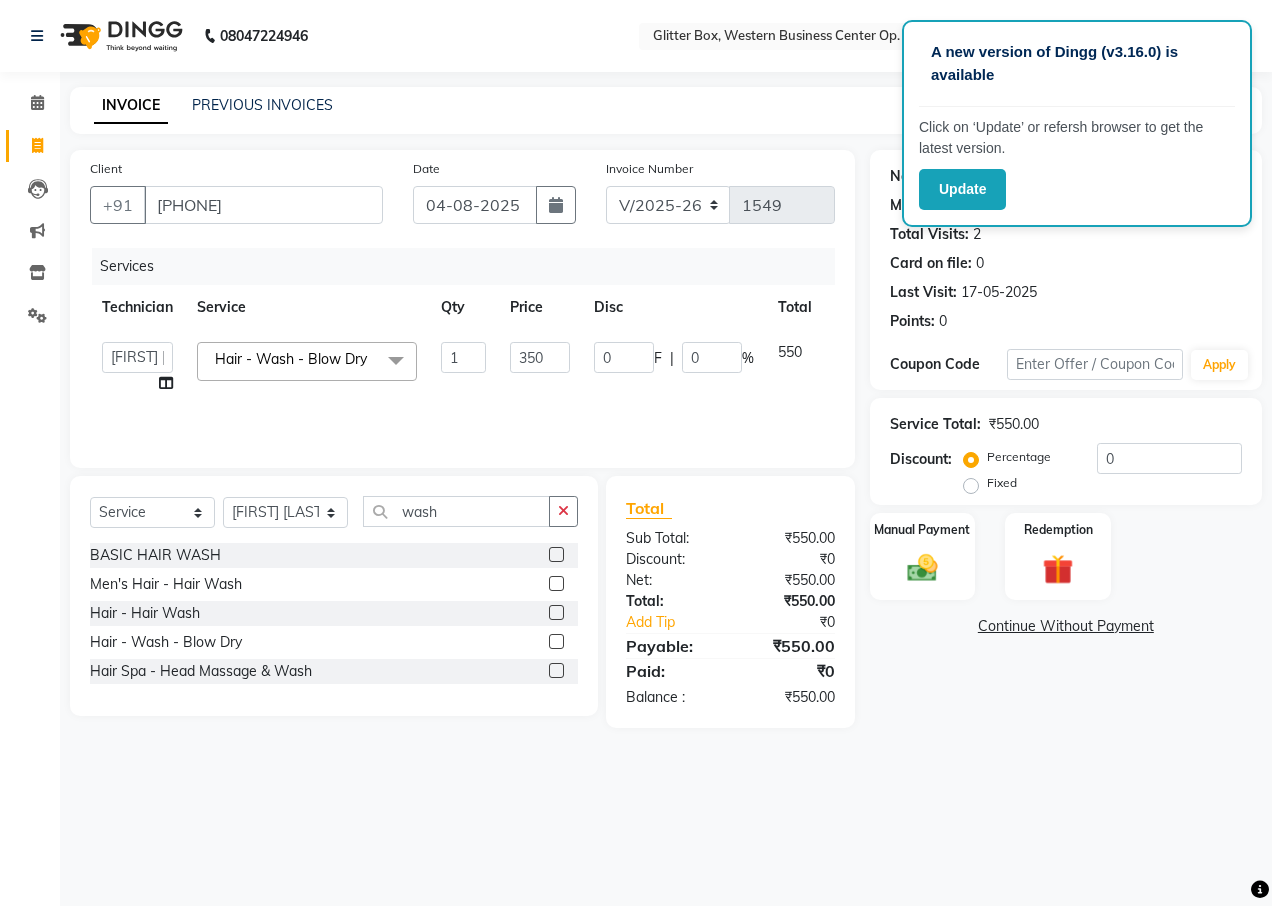 click on "350" 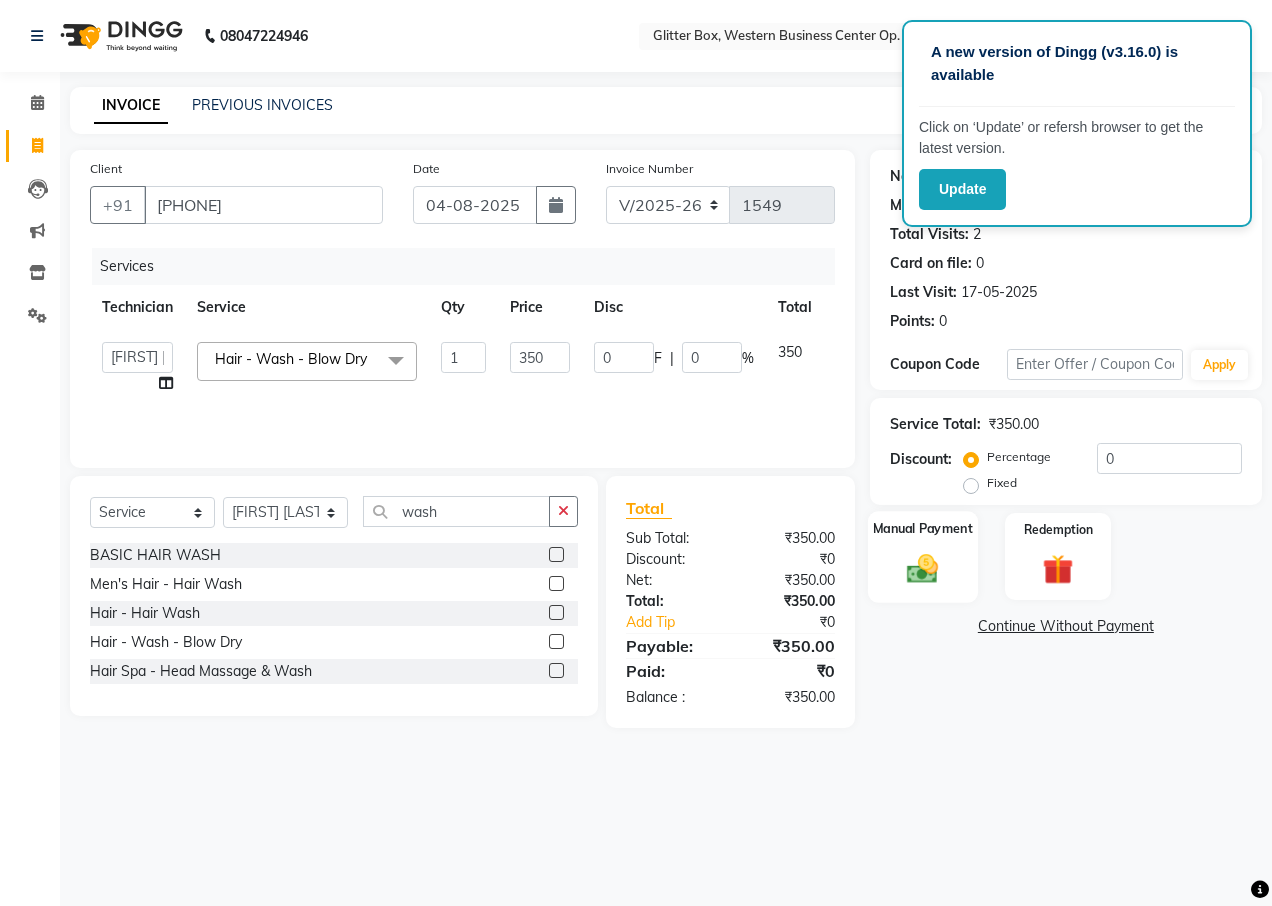 click on "Manual Payment" 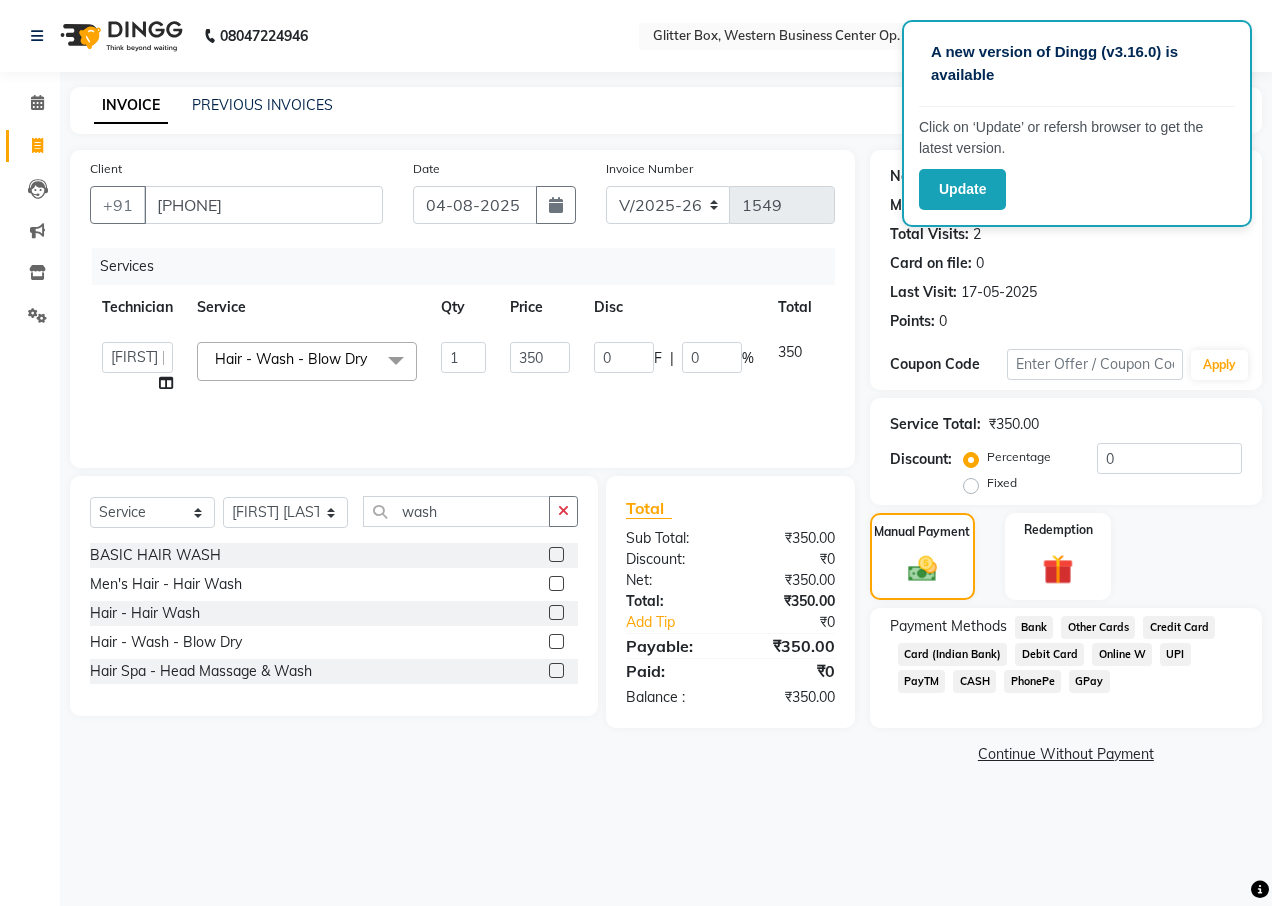 click on "CASH" 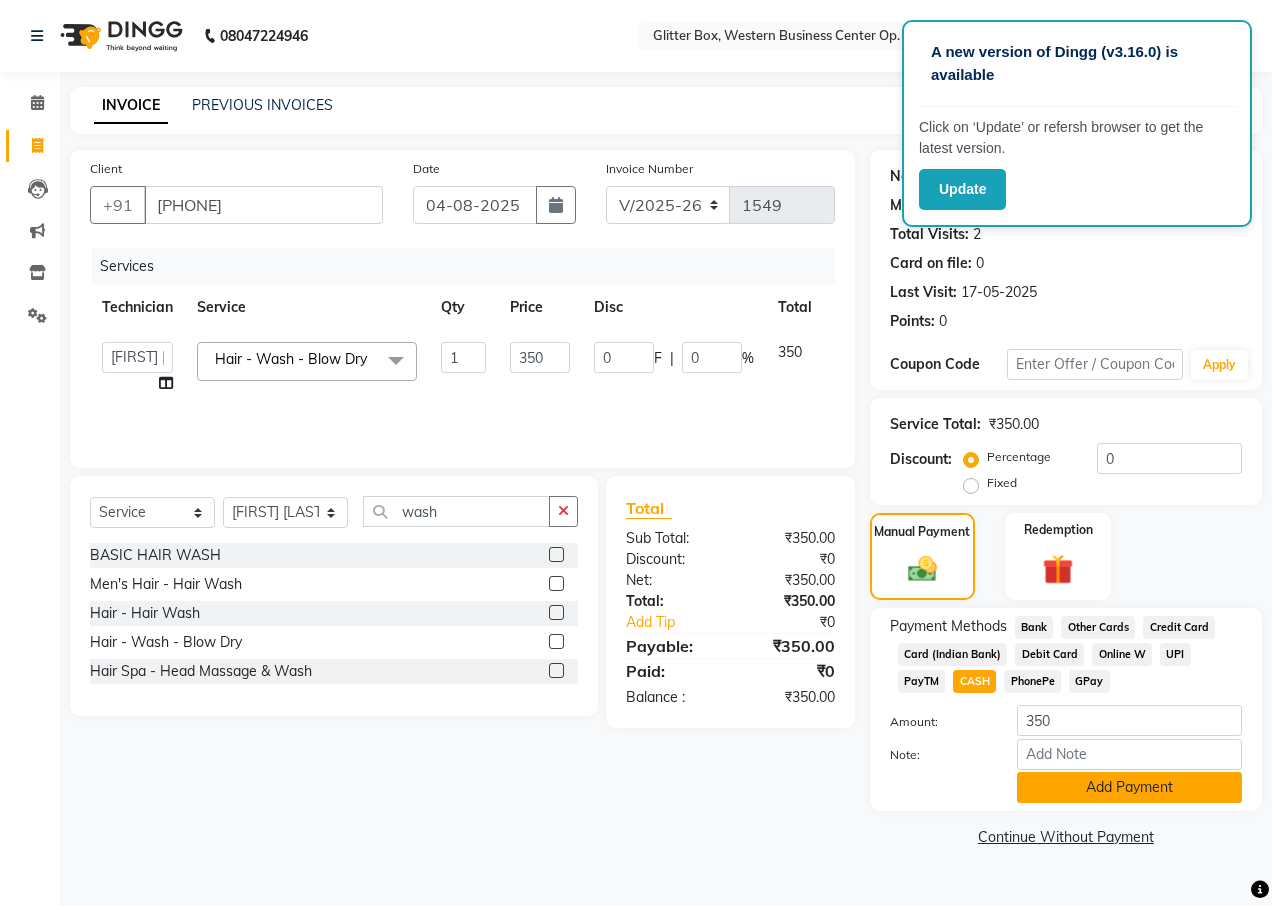 click on "Add Payment" 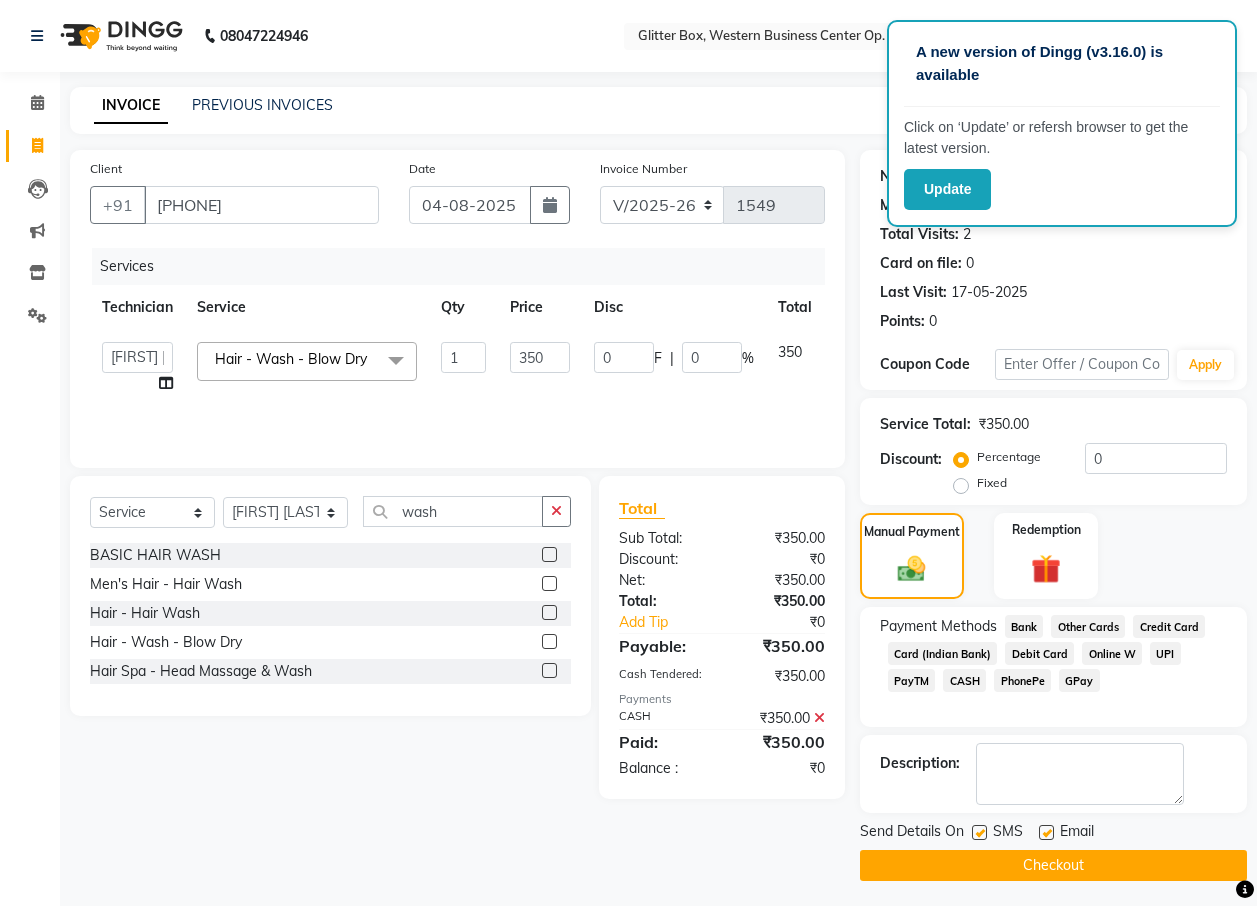 click on "UPI" 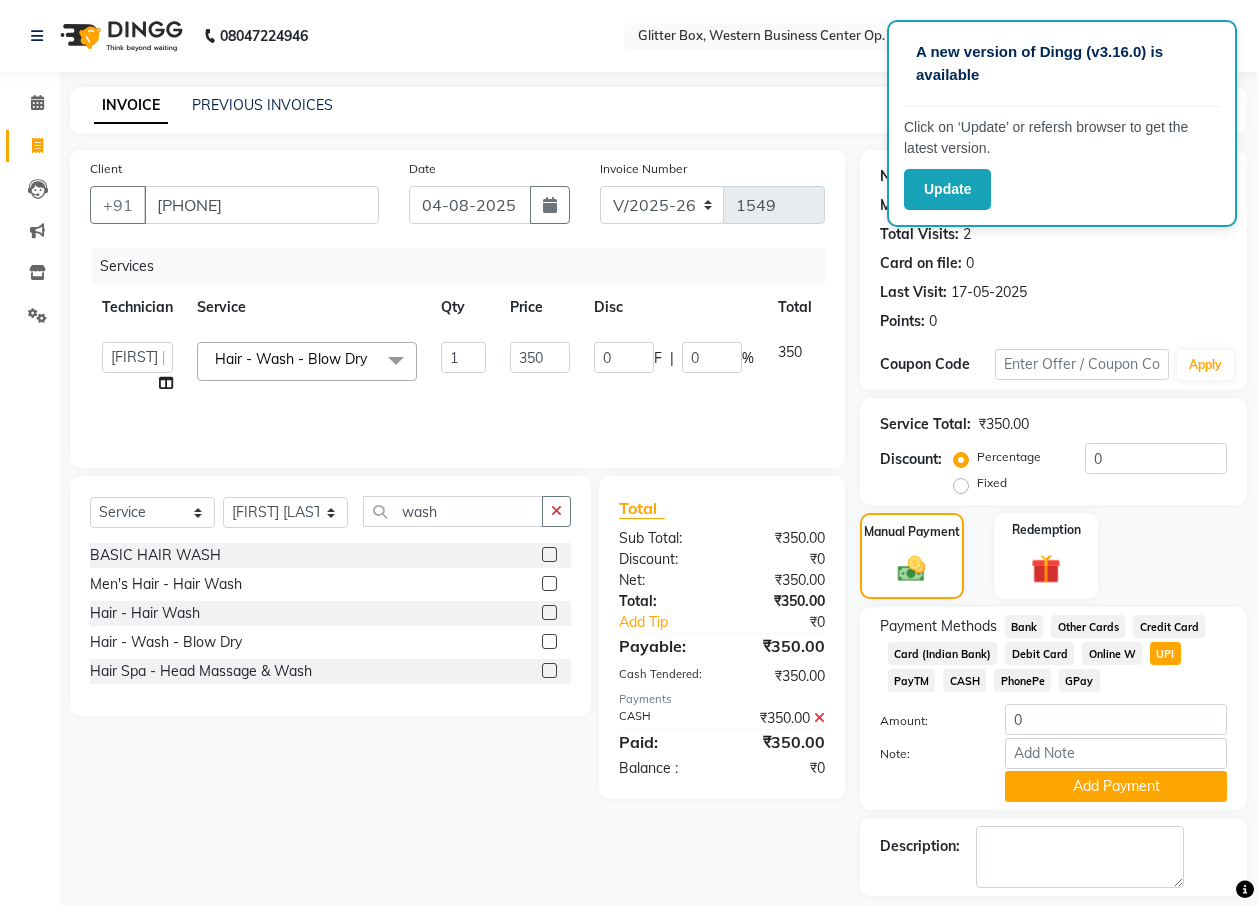 click 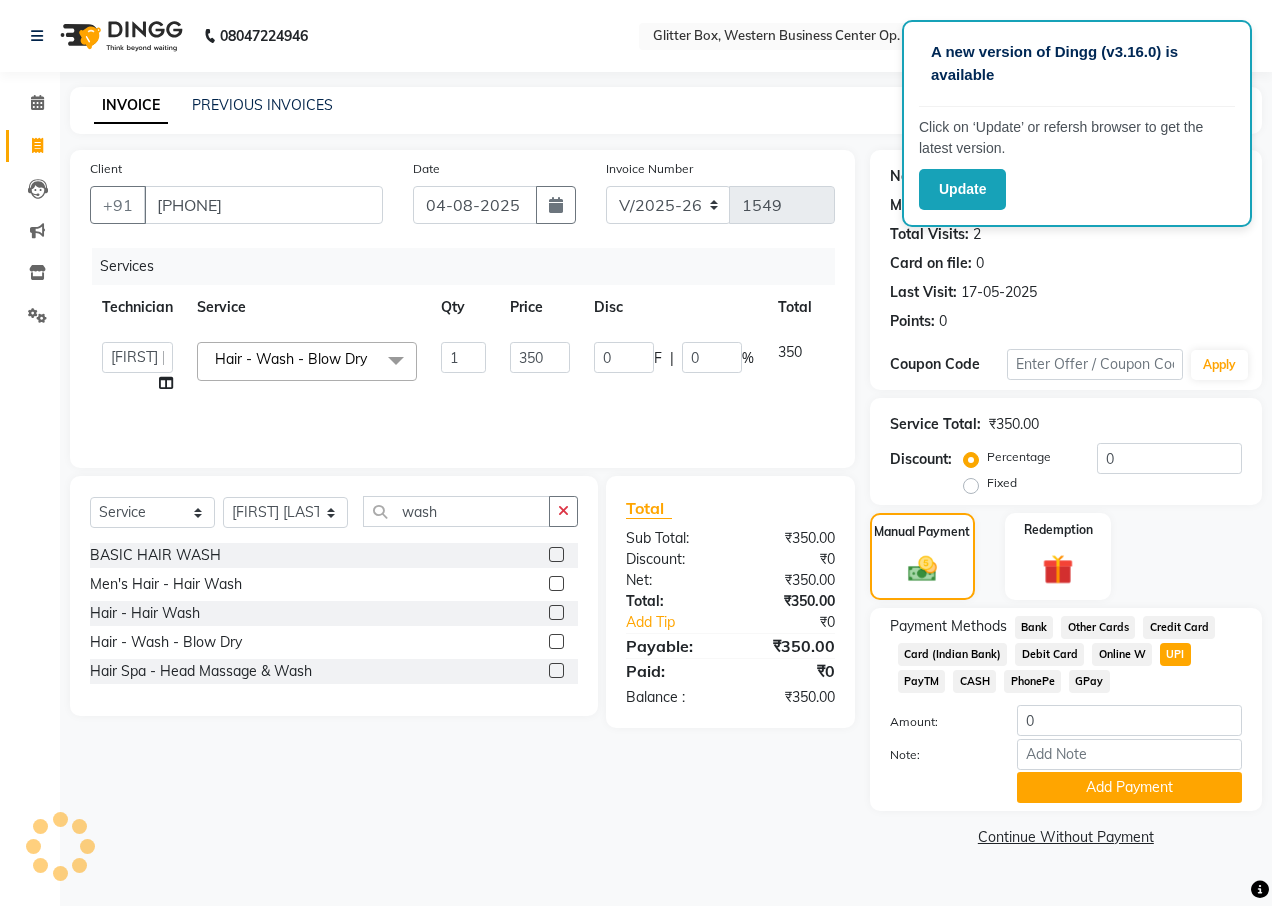 click on "UPI" 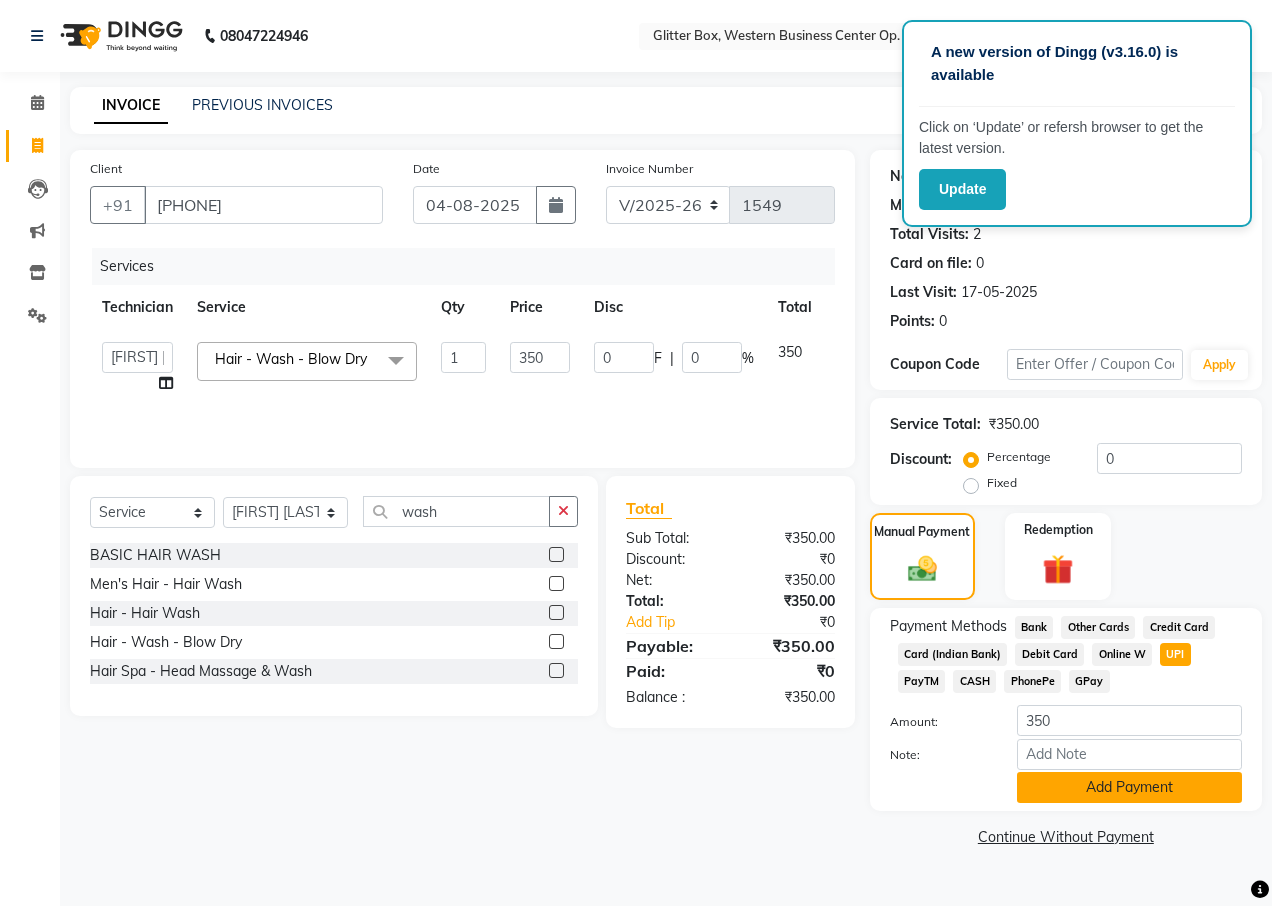 click on "Add Payment" 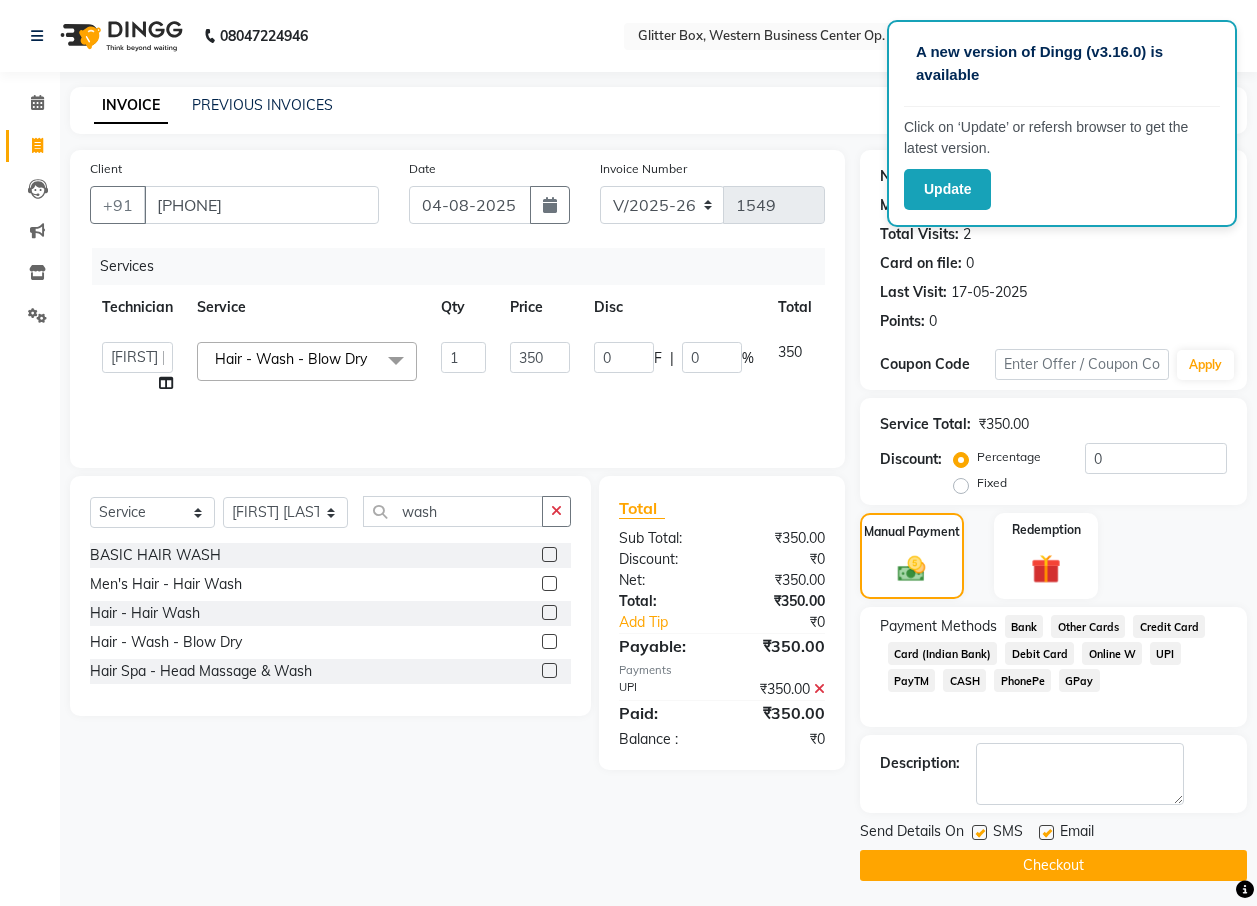 click on "Checkout" 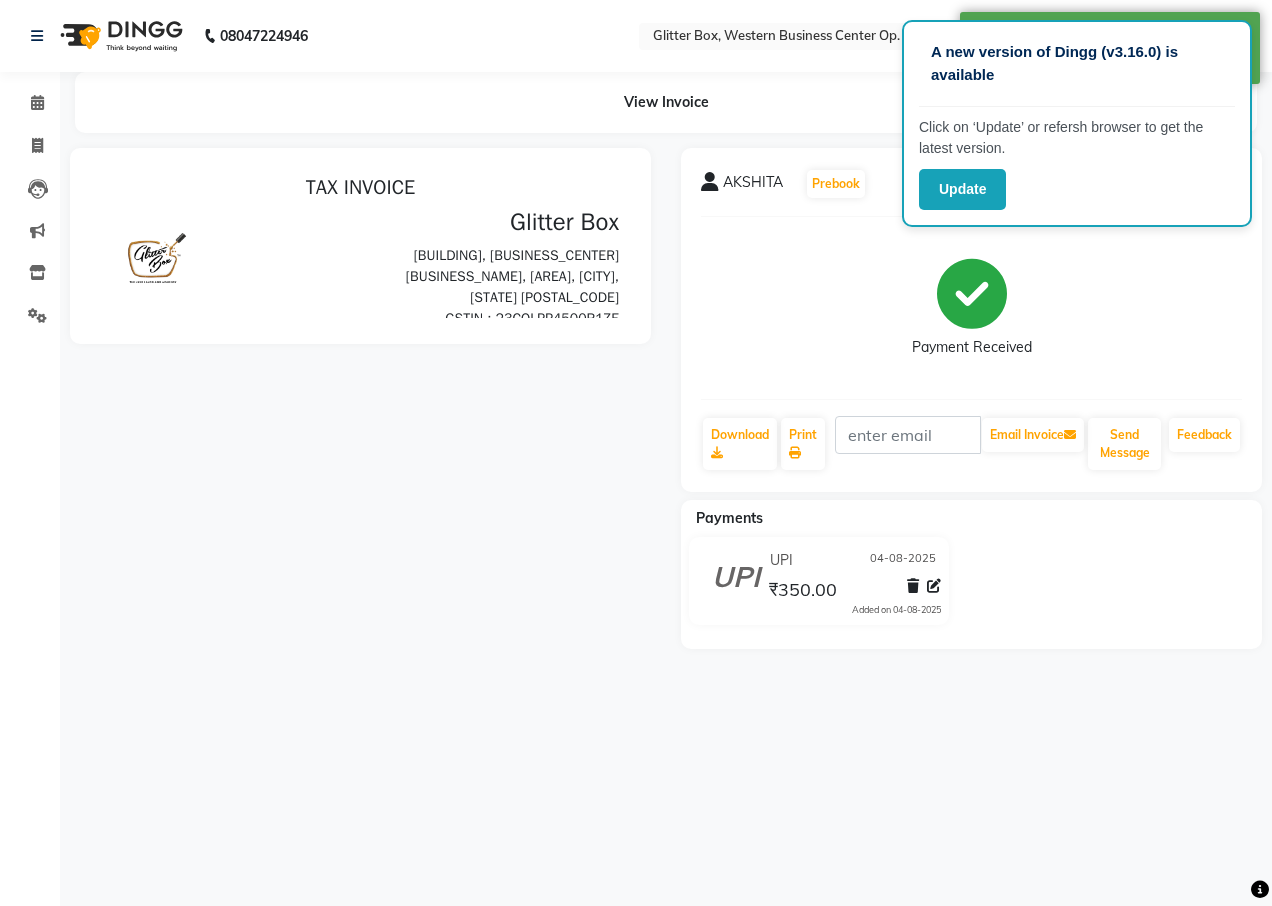 scroll, scrollTop: 0, scrollLeft: 0, axis: both 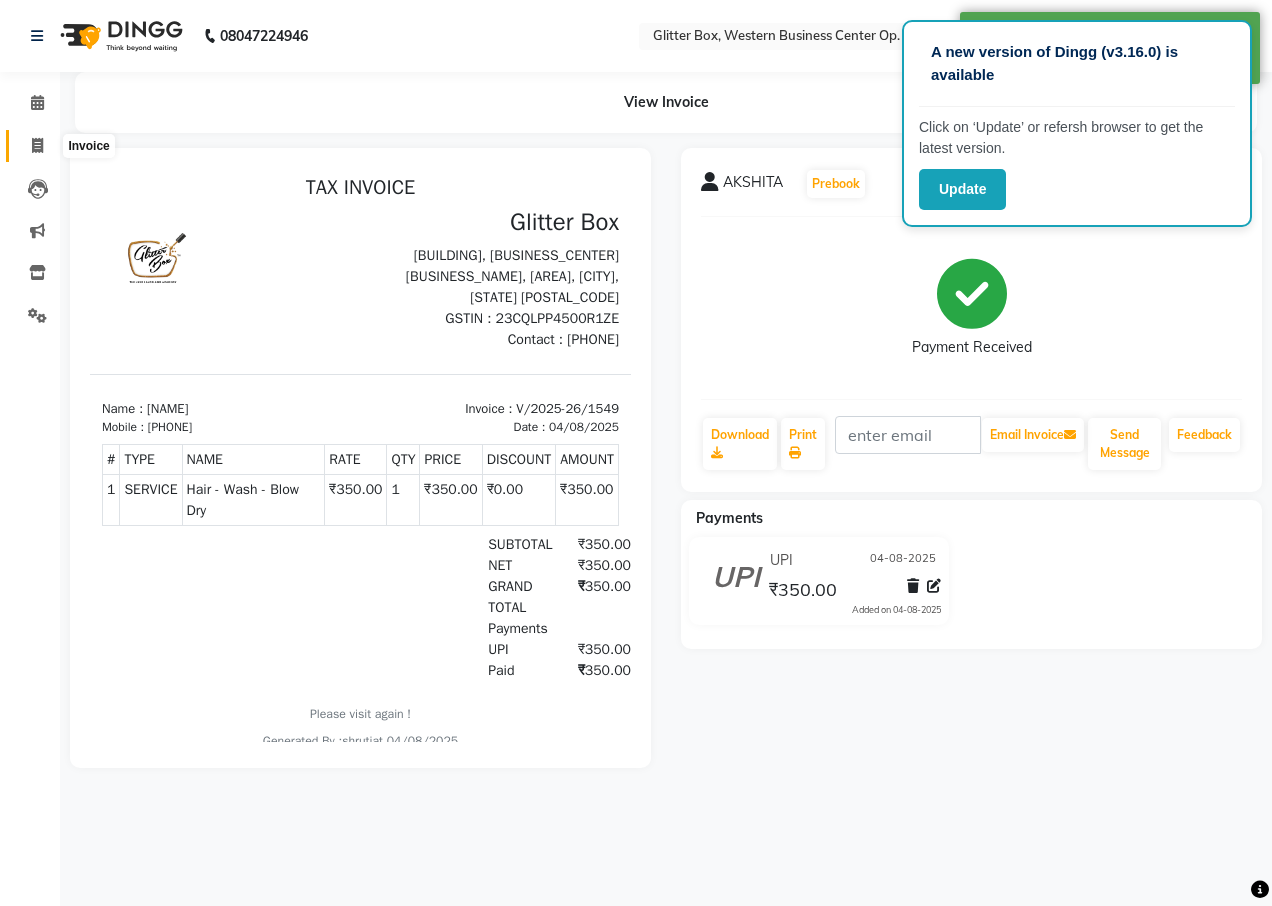 click 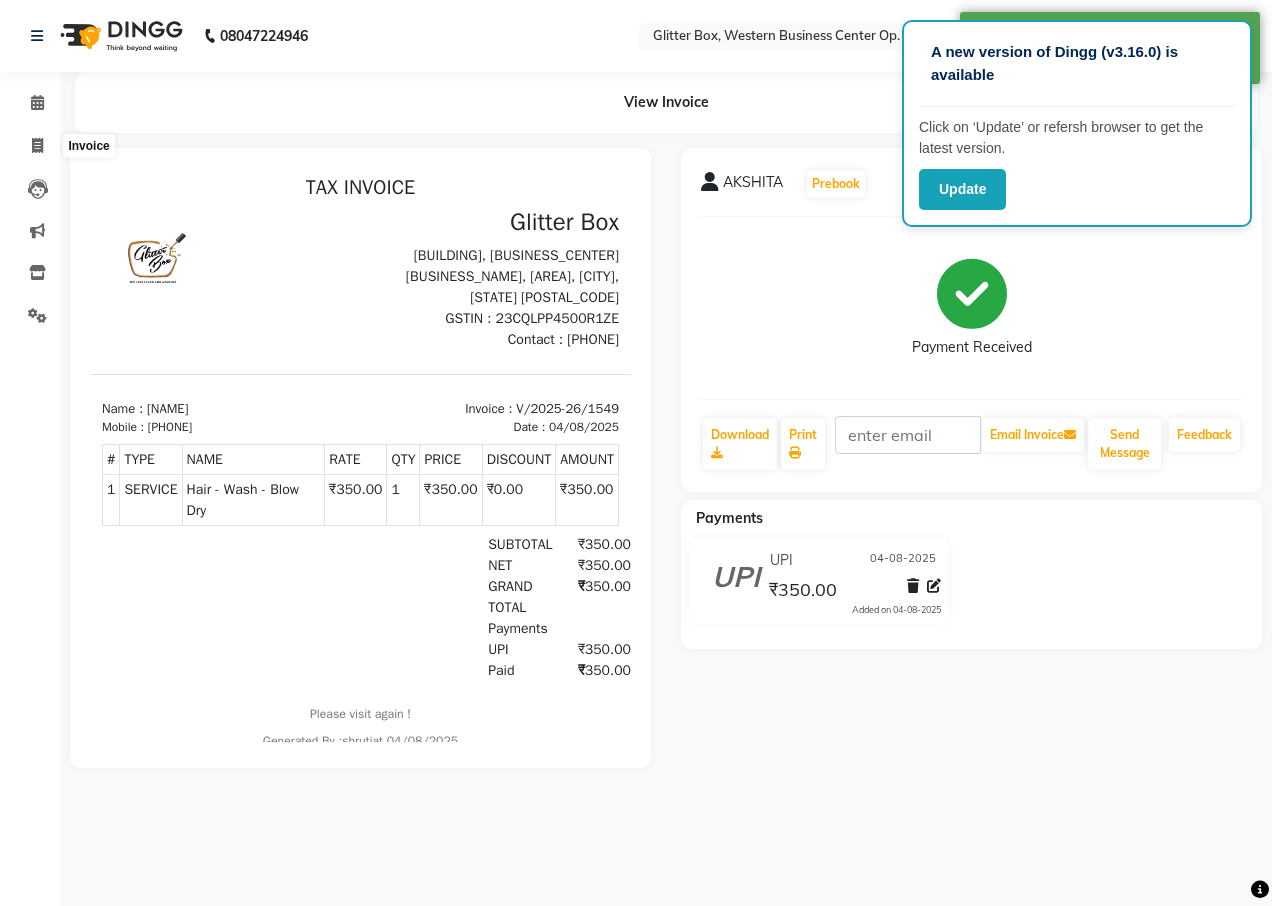 select on "service" 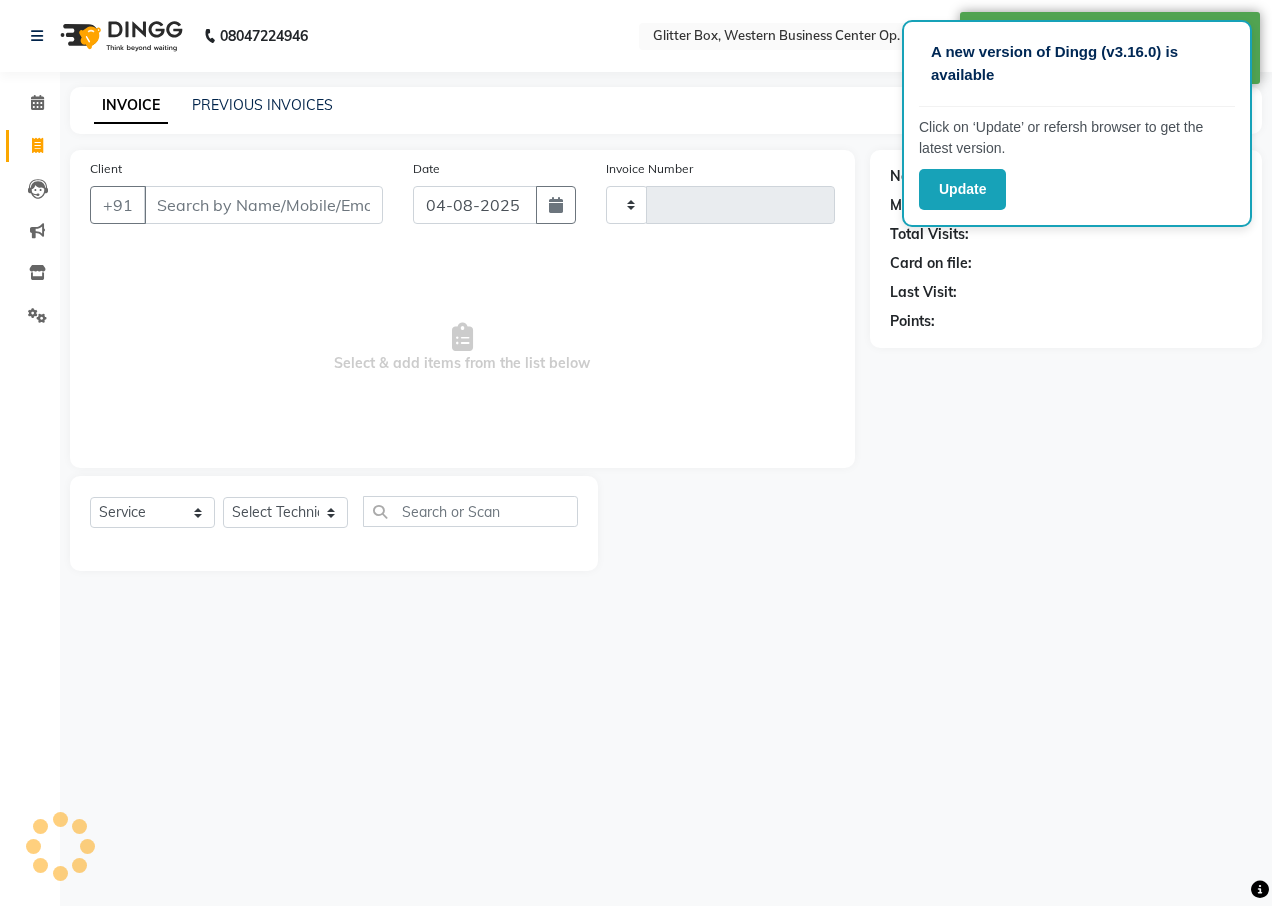 click on "Client" at bounding box center [263, 205] 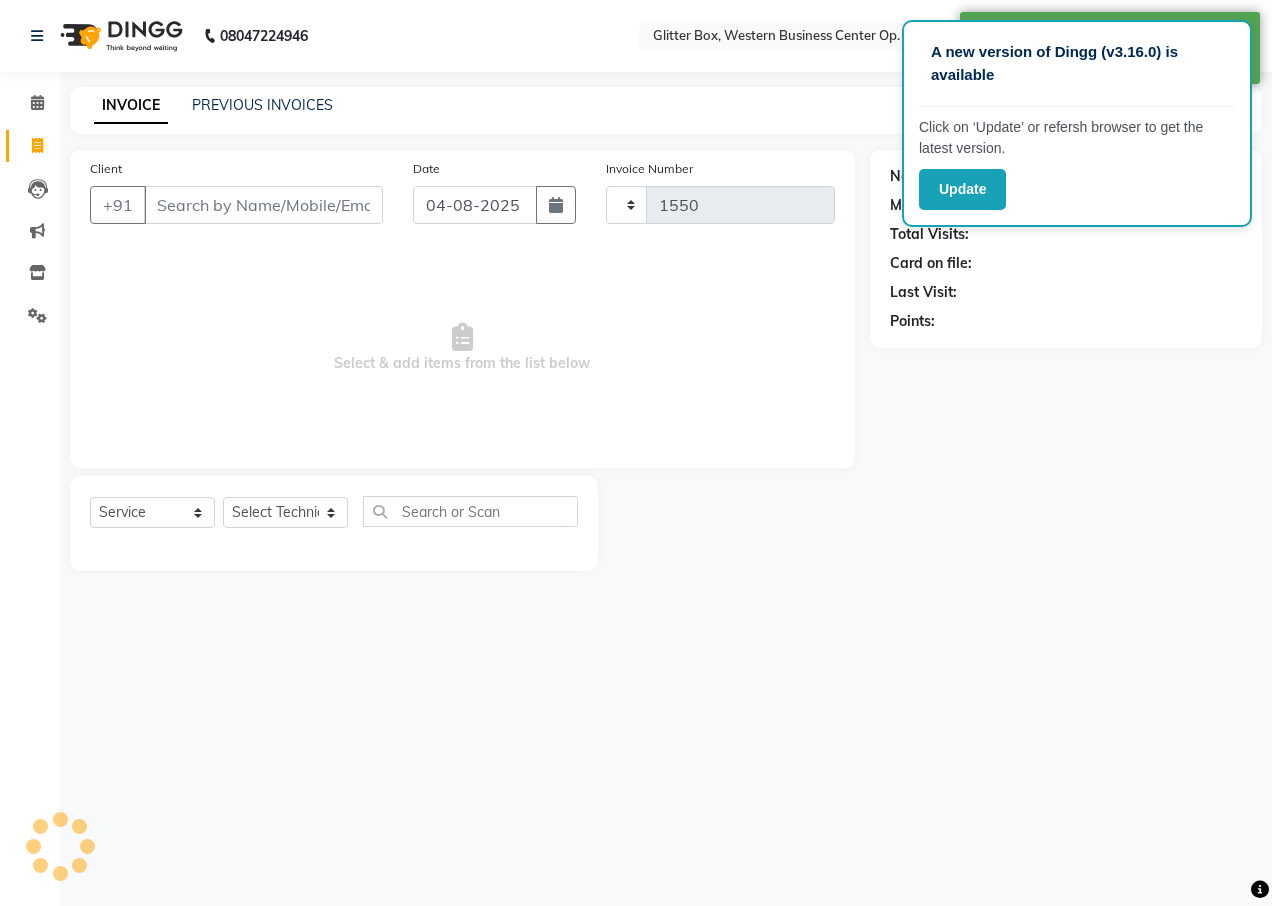 select on "5563" 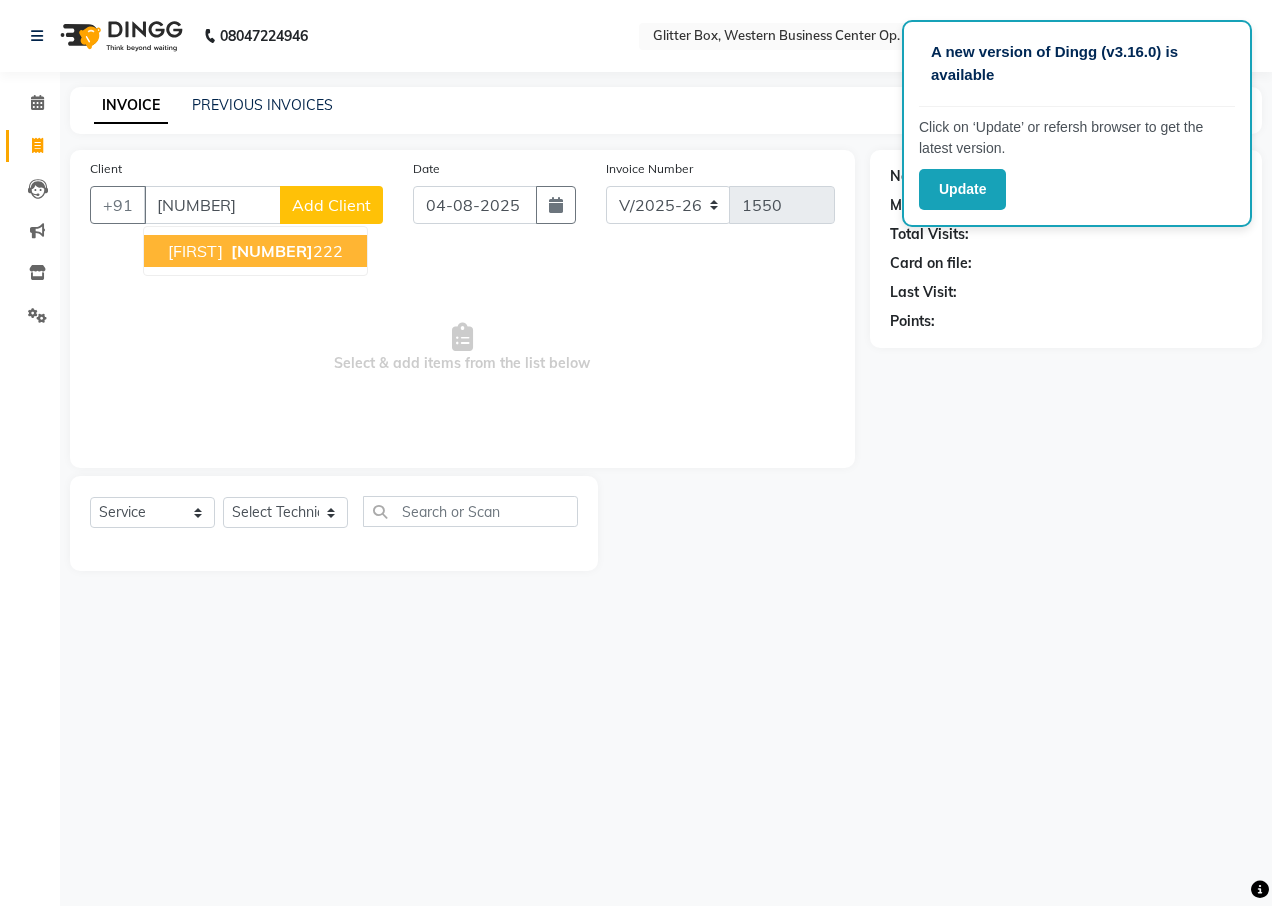 click on "9993971 222" at bounding box center [285, 251] 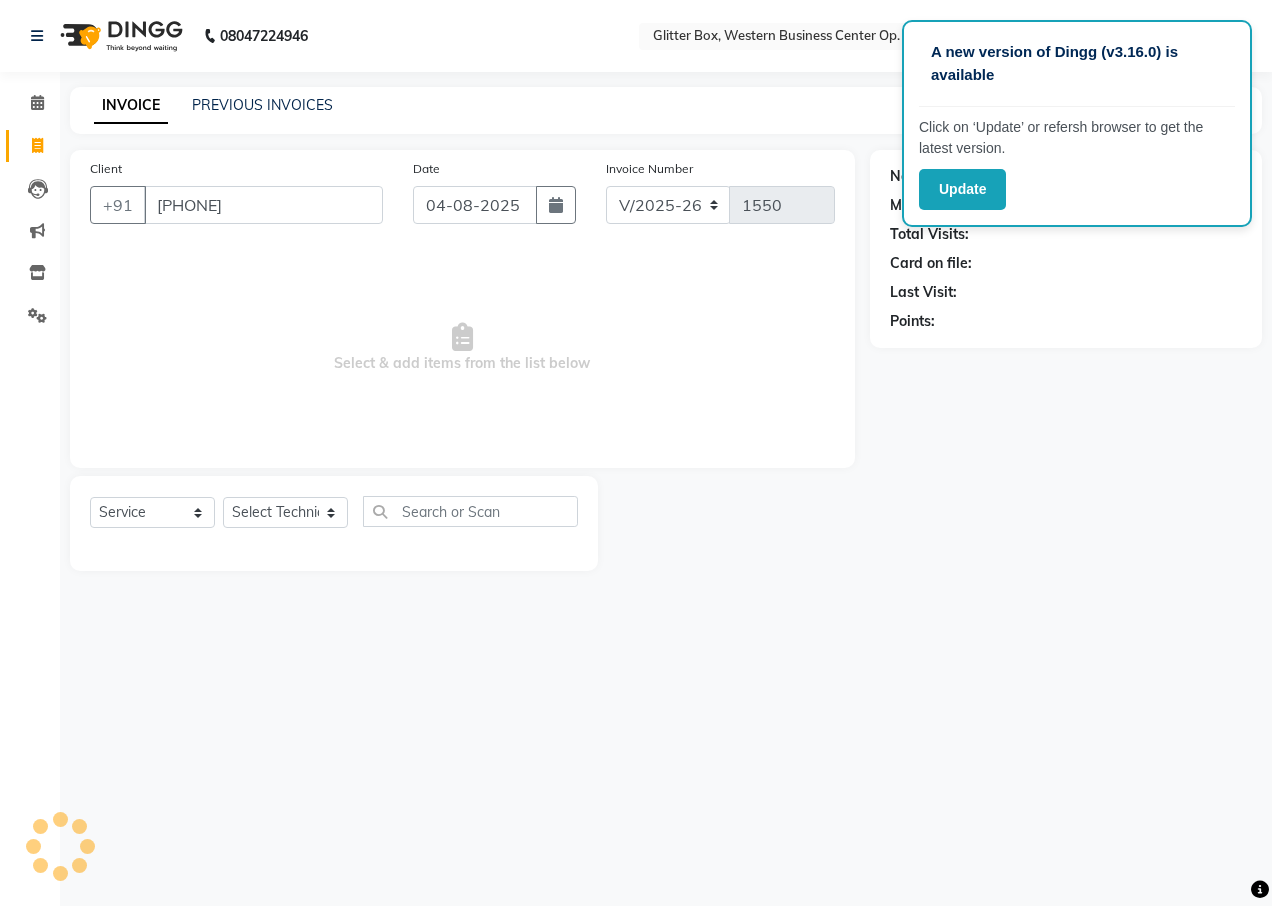 type on "9993971222" 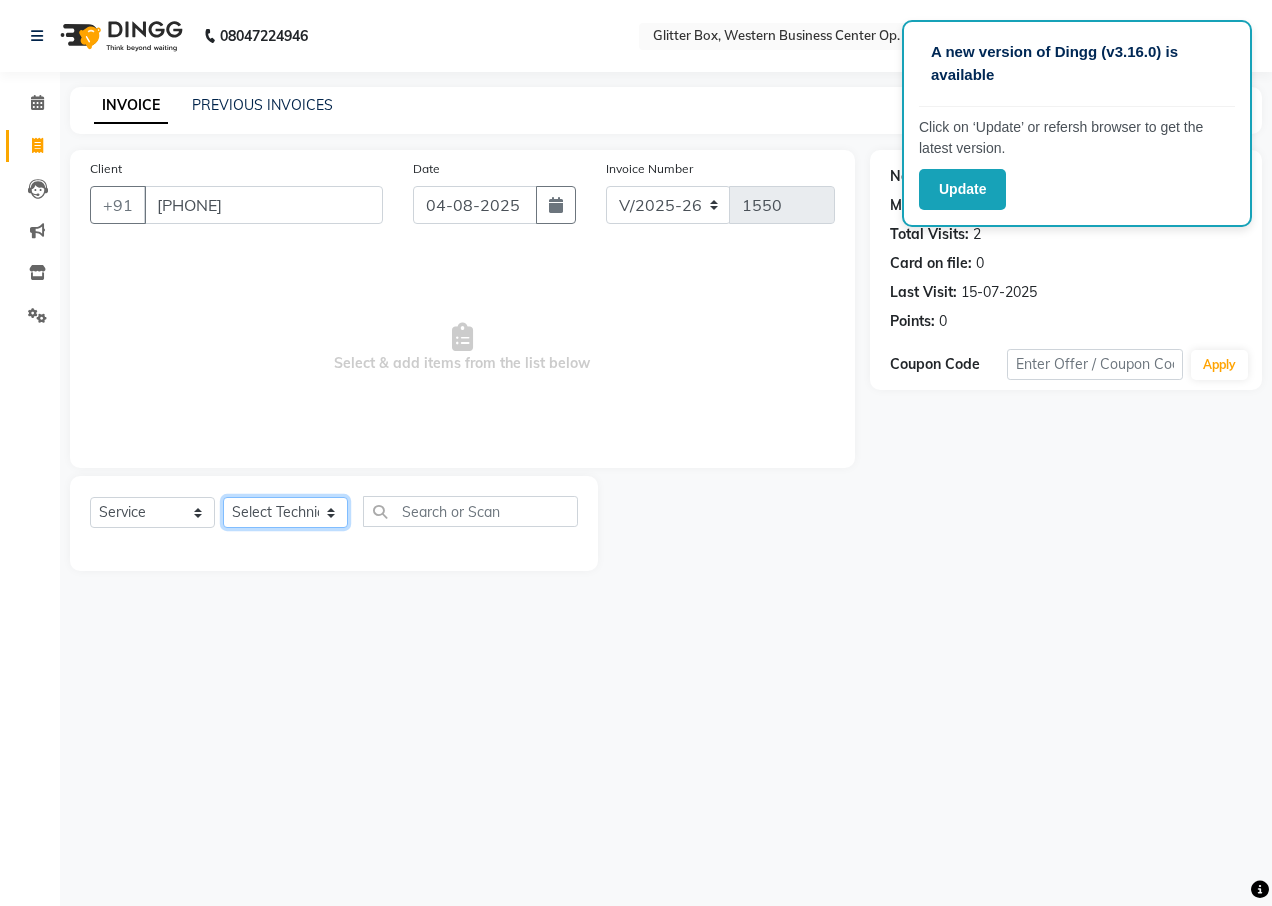 click on "Select Technician Ankita Yadav Ankit Tiwari bharat DEBNATH Govind Rana hema john Kajal Rana Kajal Rathour Katick Das kelly Nairmal Das owner Pankaj Malayya pooja Preeti makore Rupa Chettri shalu shruti shubham Suraj" 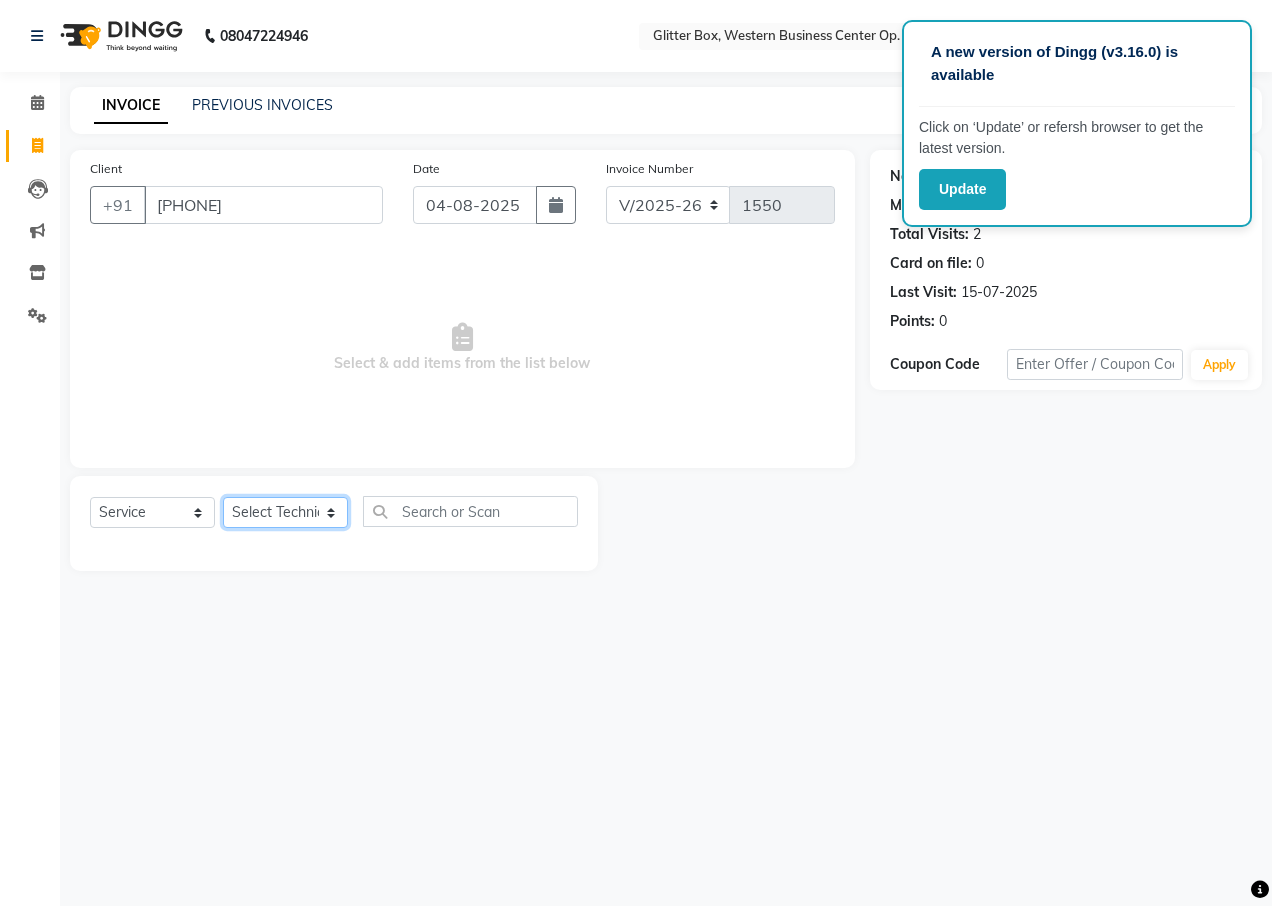 select on "71114" 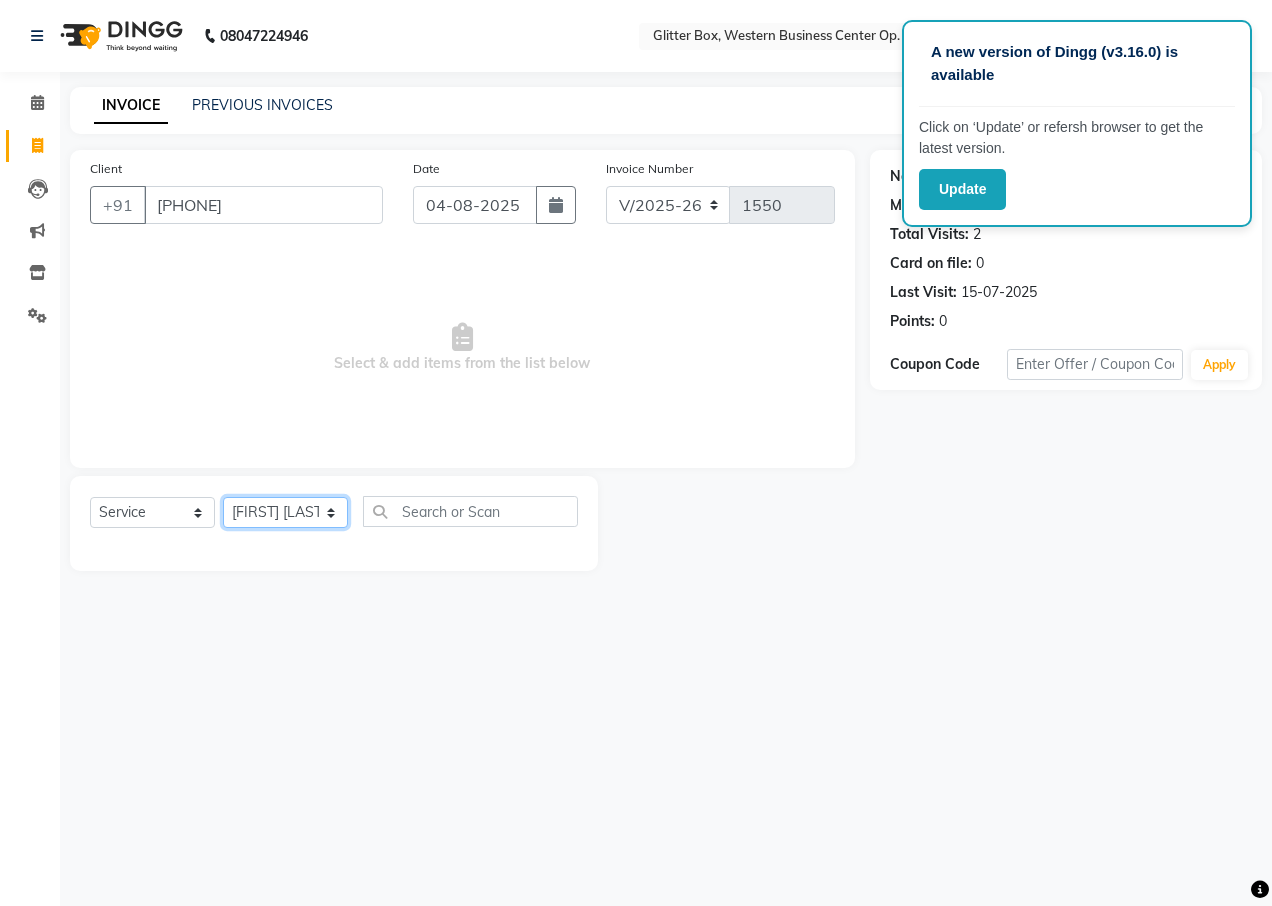 click on "Select Technician Ankita Yadav Ankit Tiwari bharat DEBNATH Govind Rana hema john Kajal Rana Kajal Rathour Katick Das kelly Nairmal Das owner Pankaj Malayya pooja Preeti makore Rupa Chettri shalu shruti shubham Suraj" 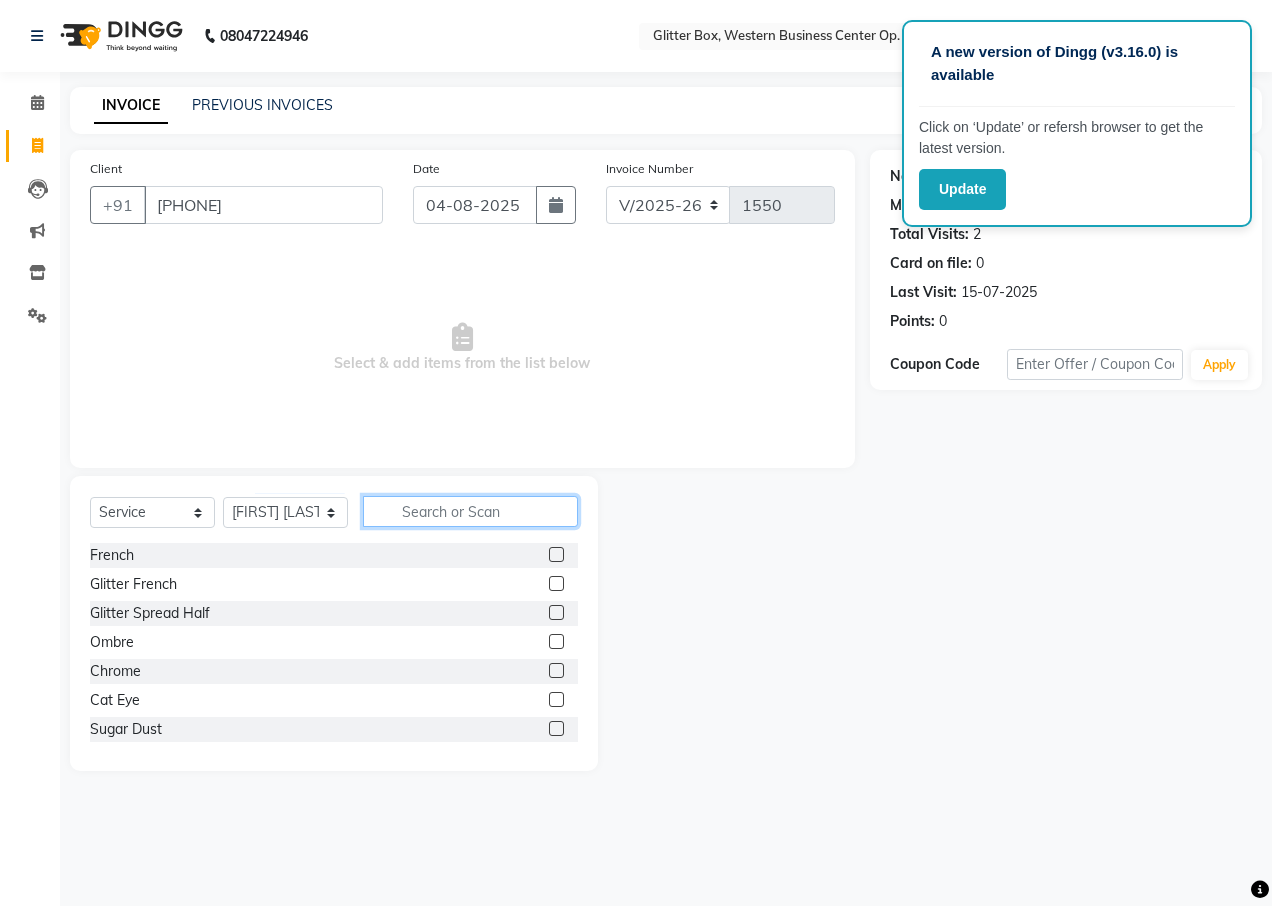click 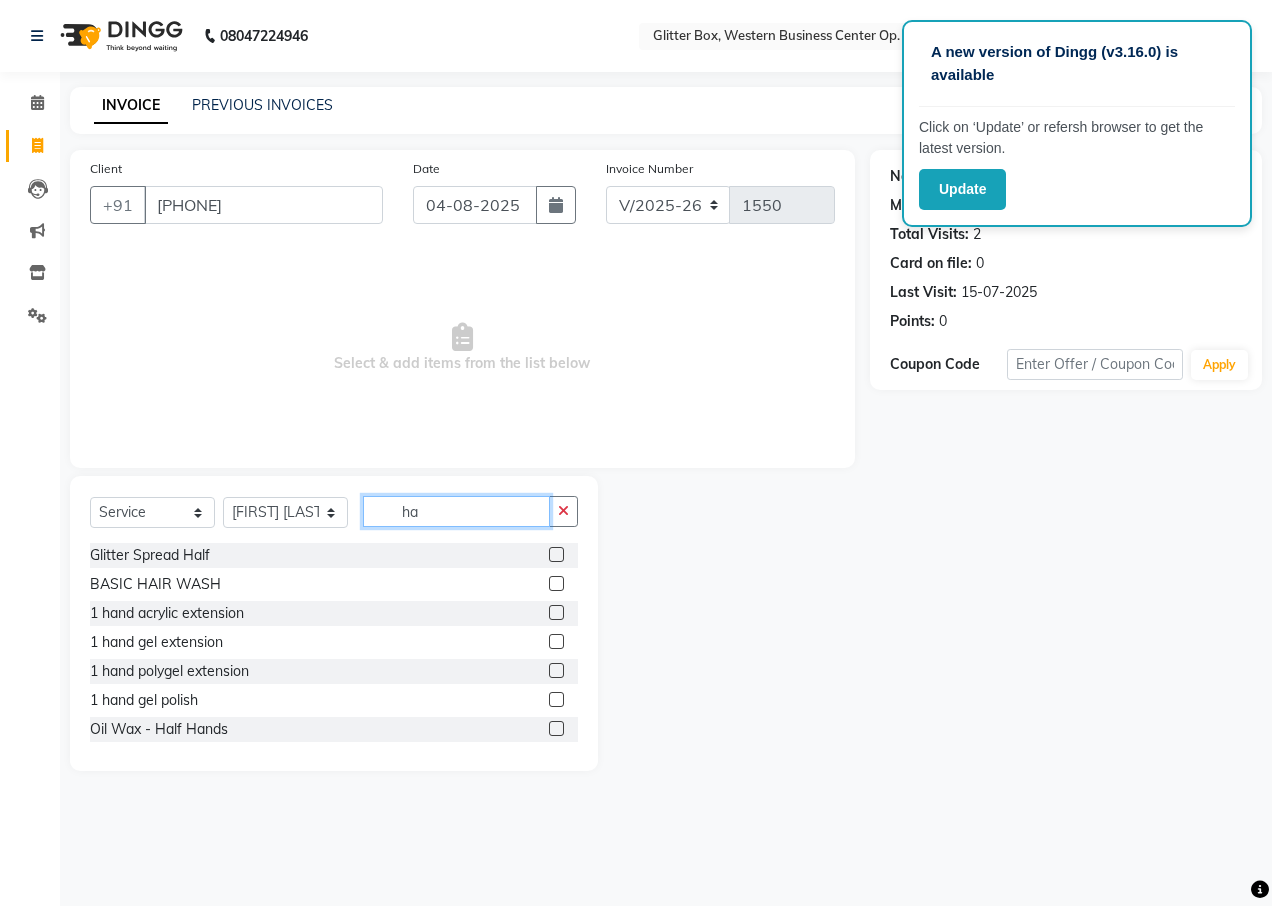 type on "h" 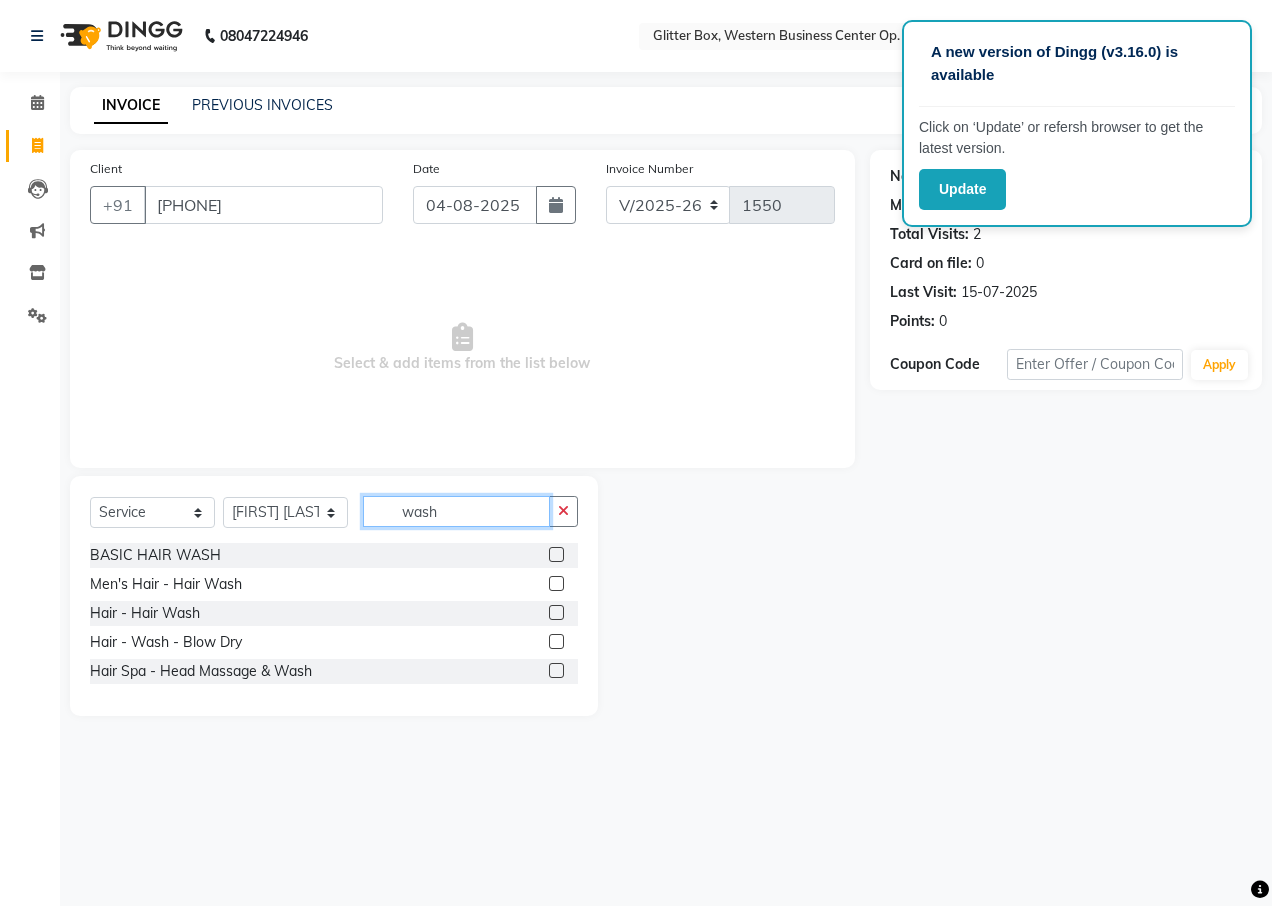 type on "wash" 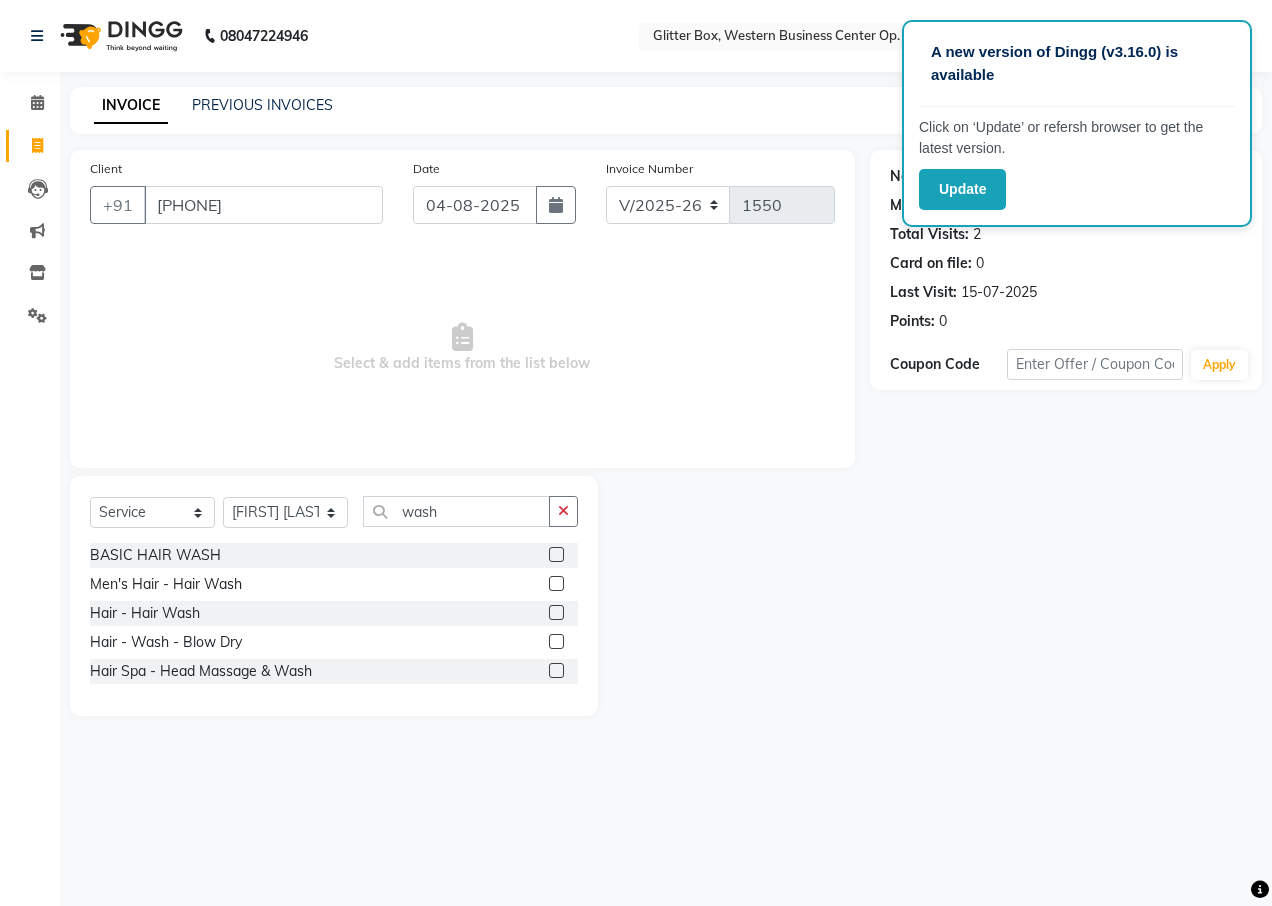 click 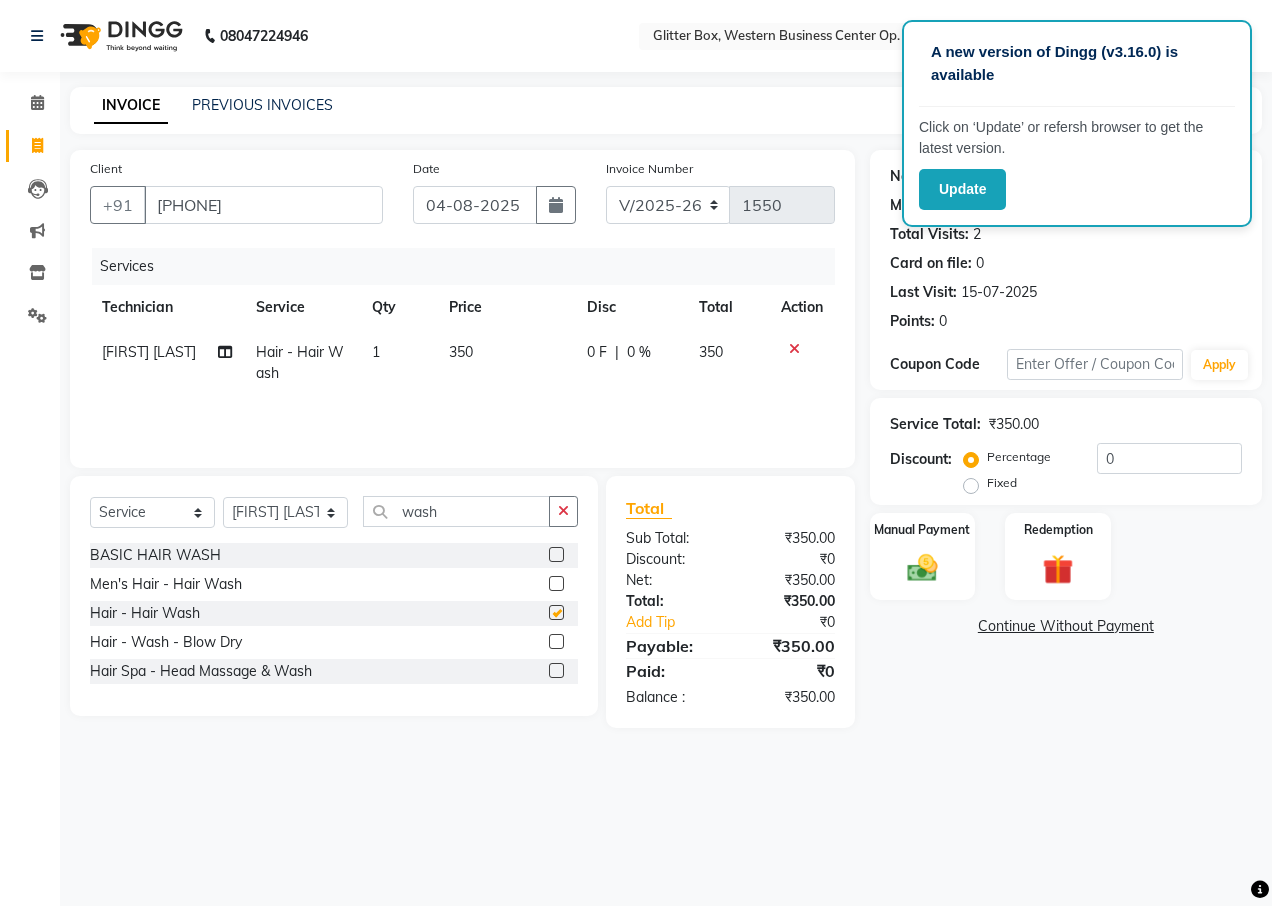 checkbox on "false" 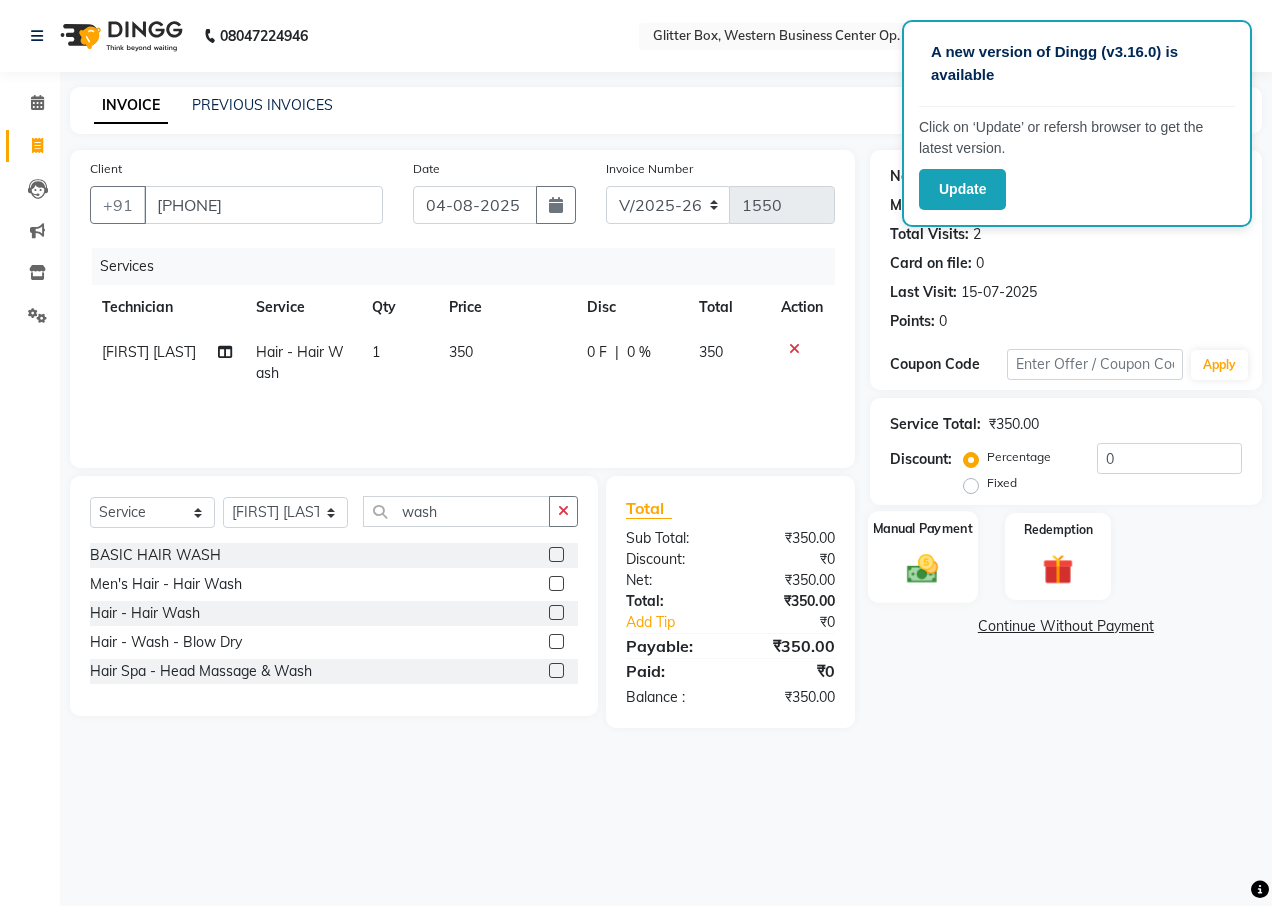 click 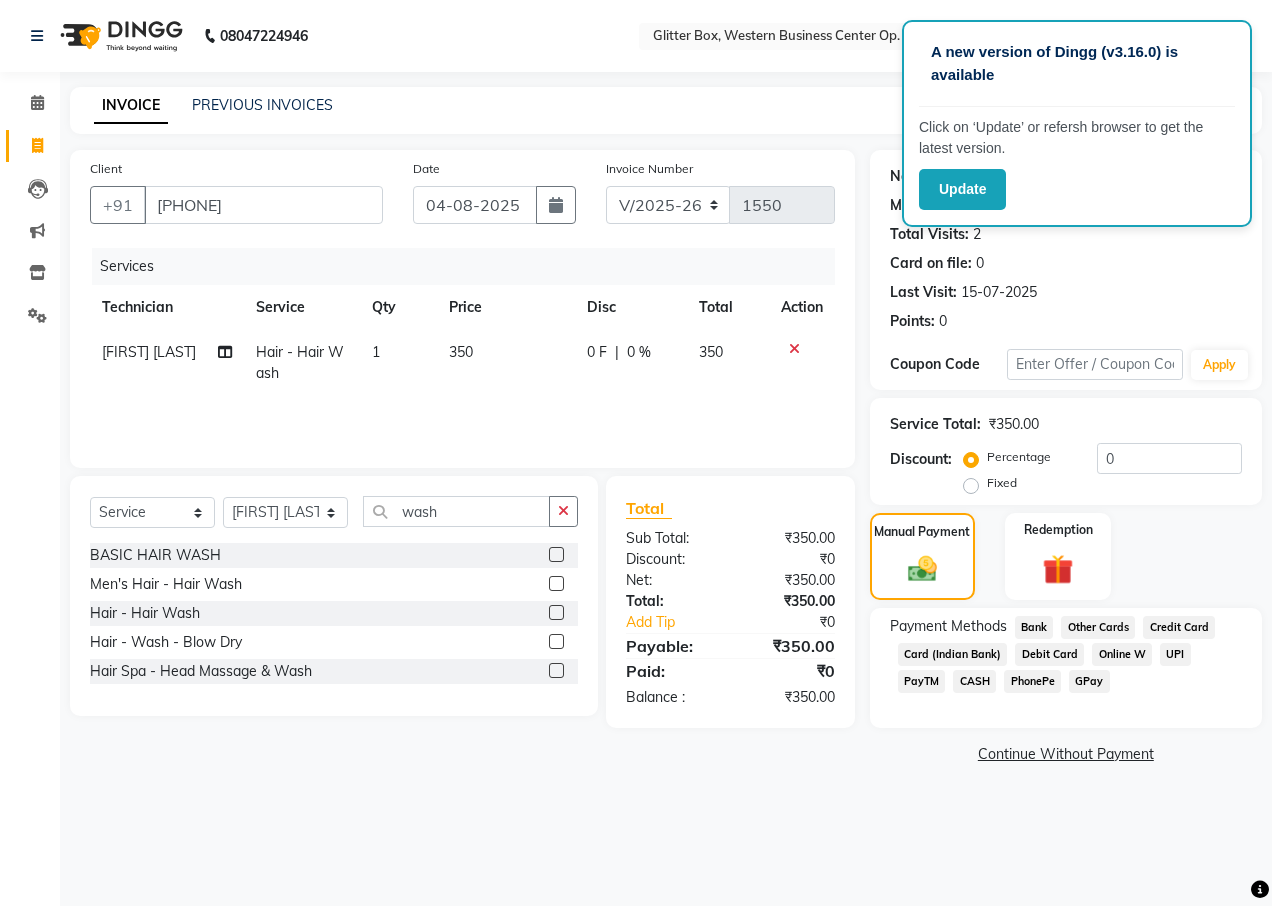click on "CASH" 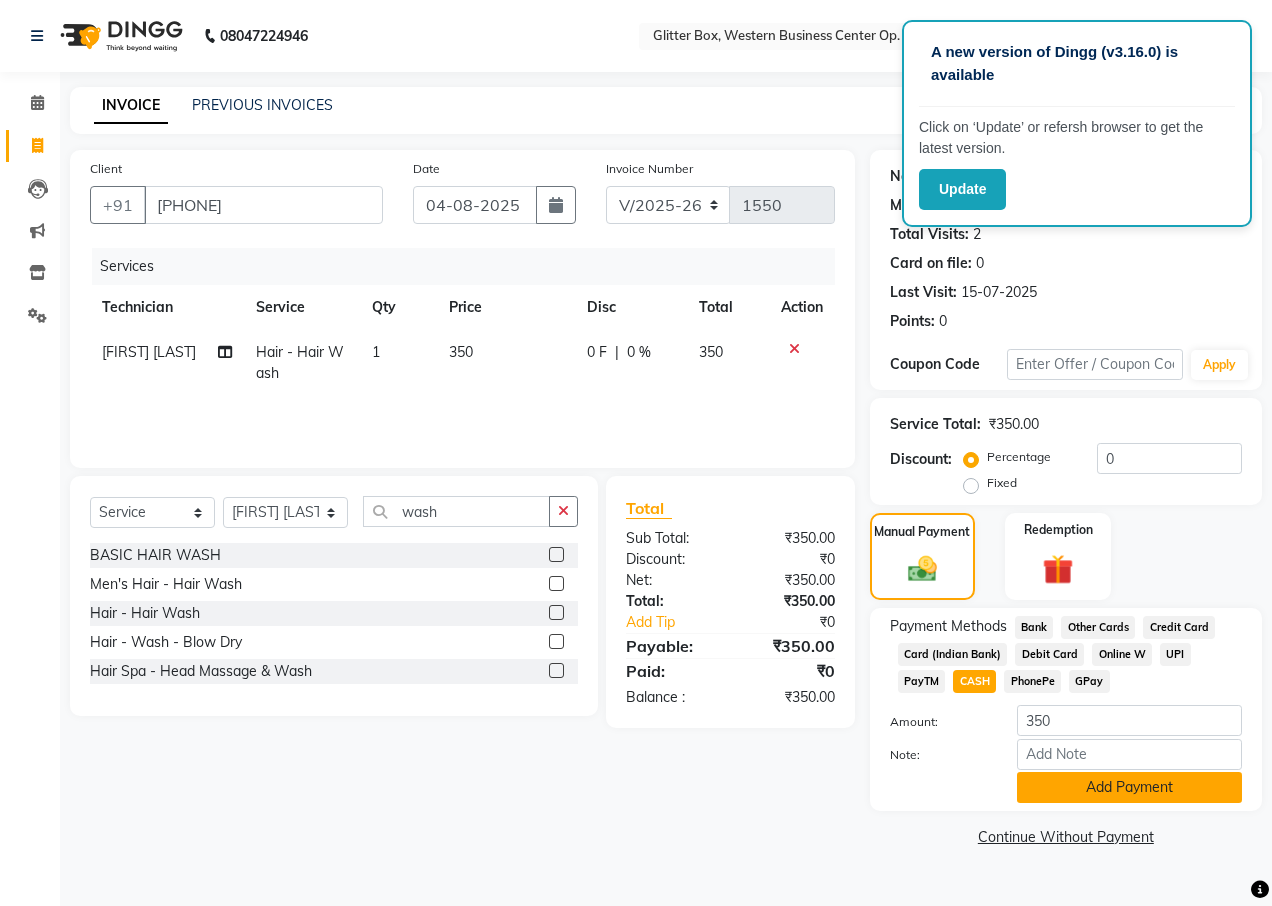 click on "Add Payment" 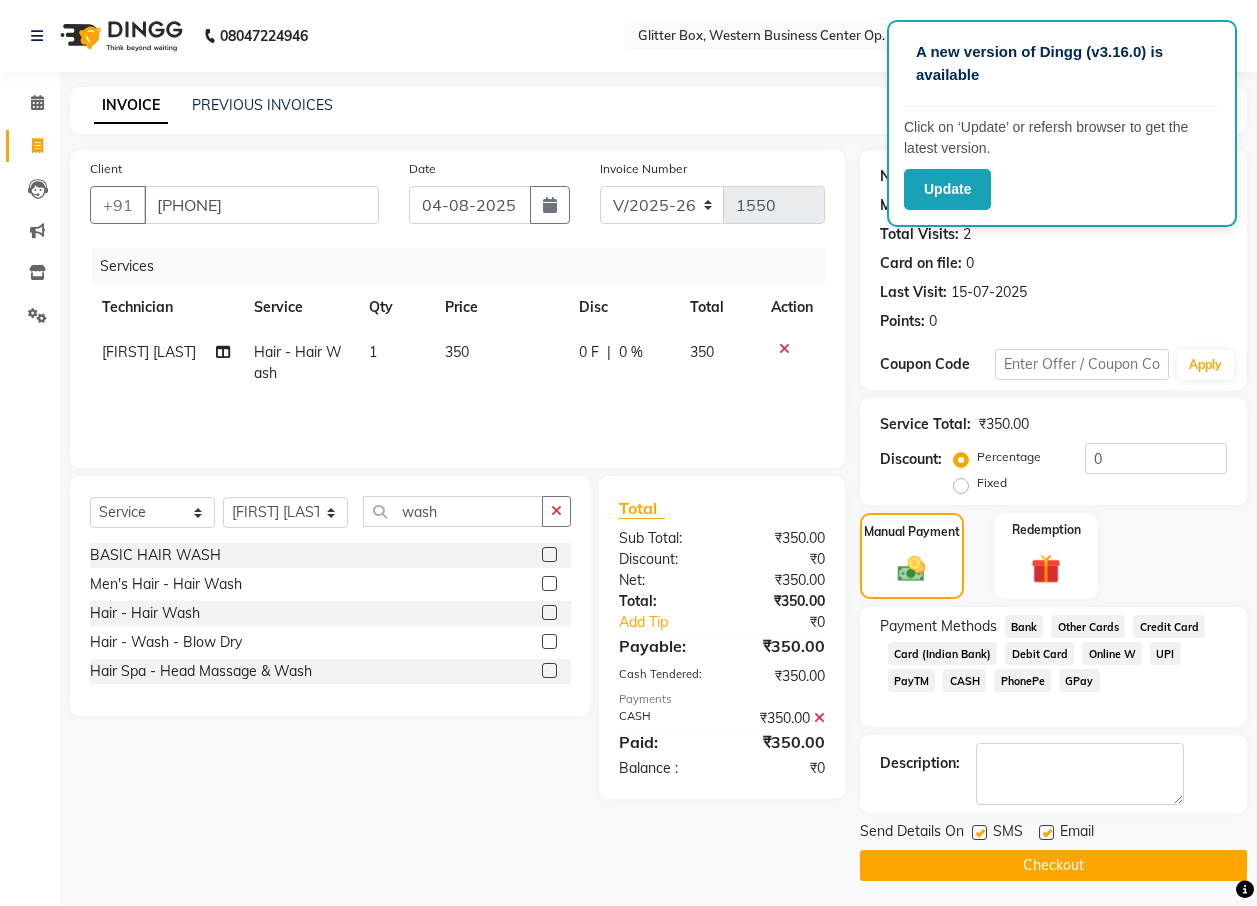 click on "Checkout" 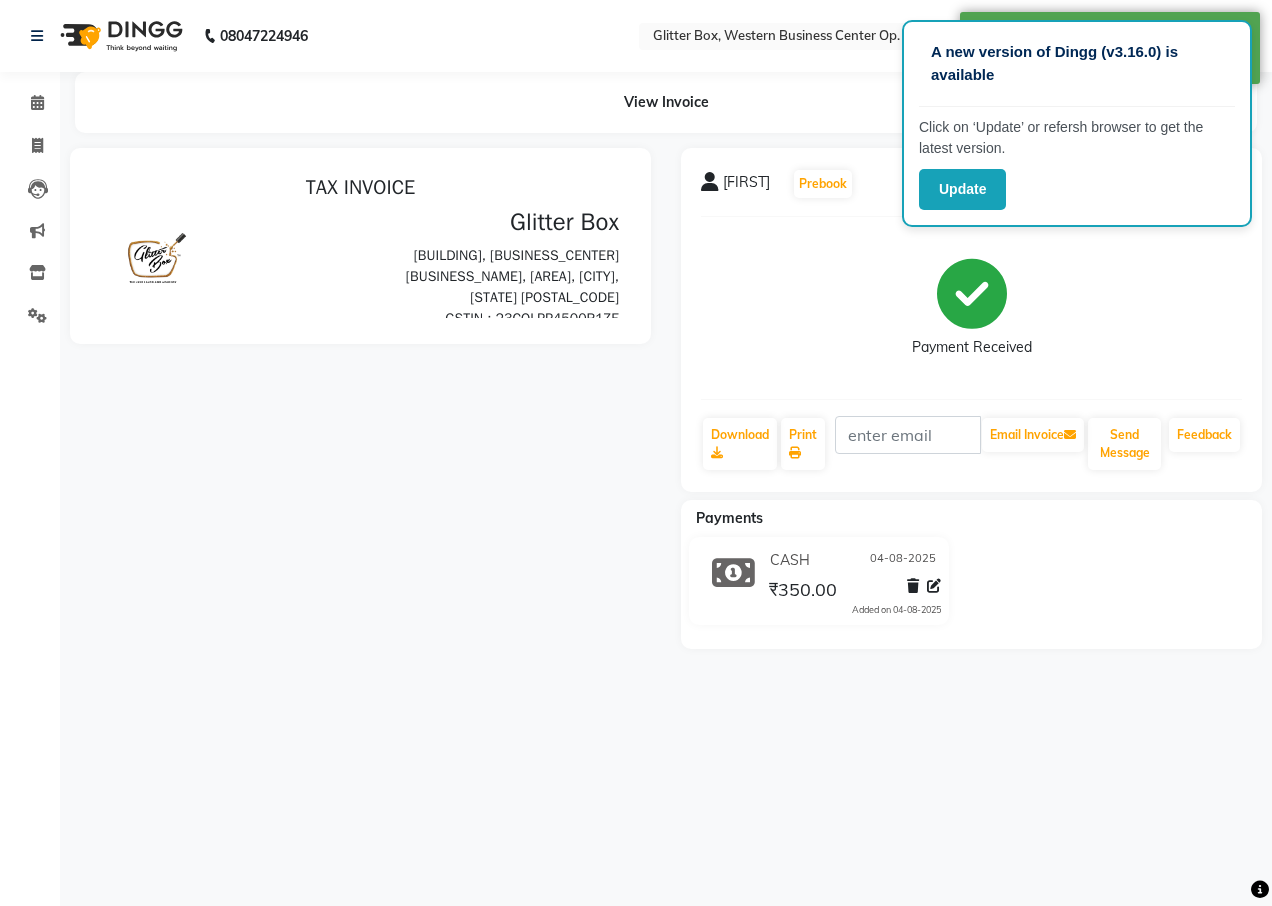 scroll, scrollTop: 0, scrollLeft: 0, axis: both 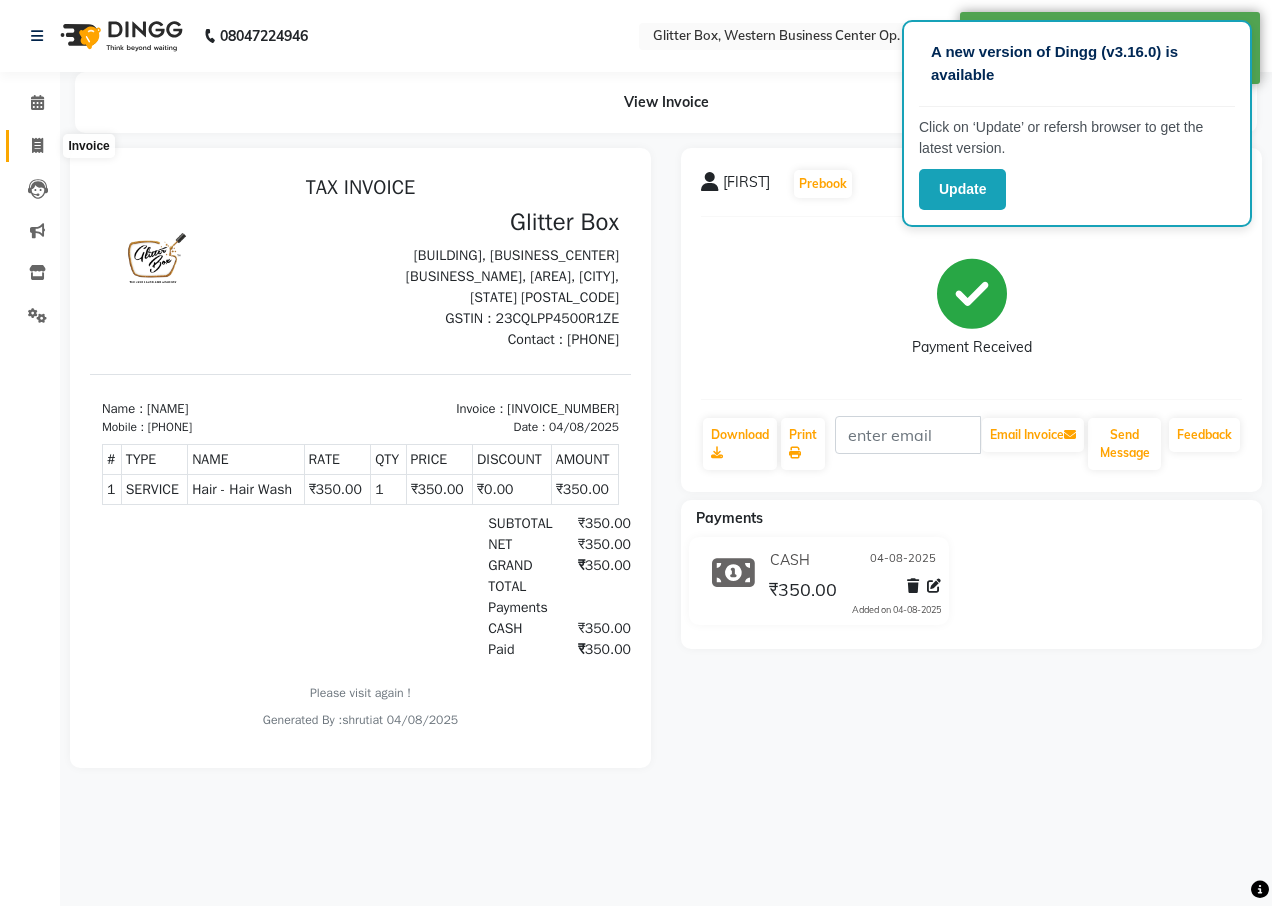 click 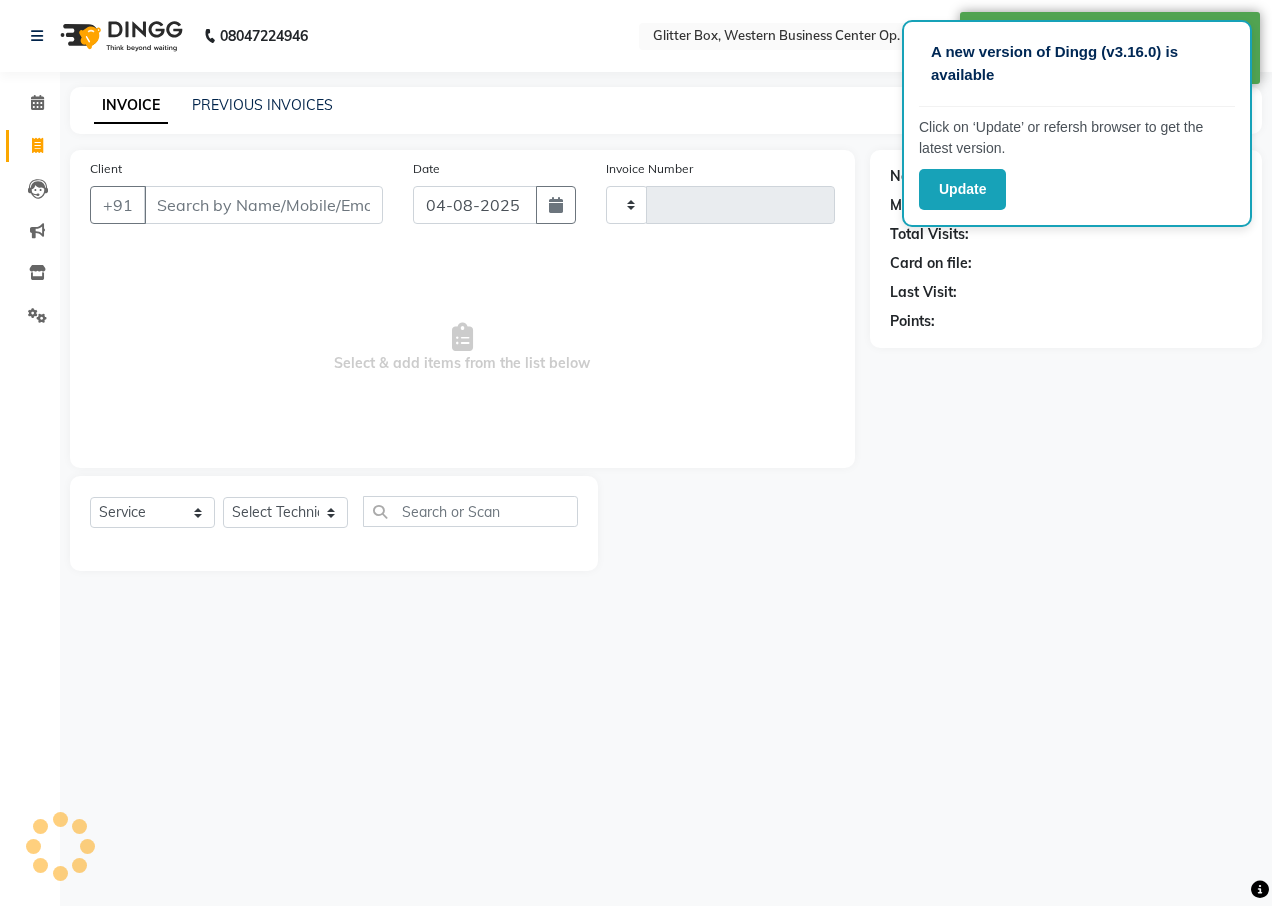 type on "1551" 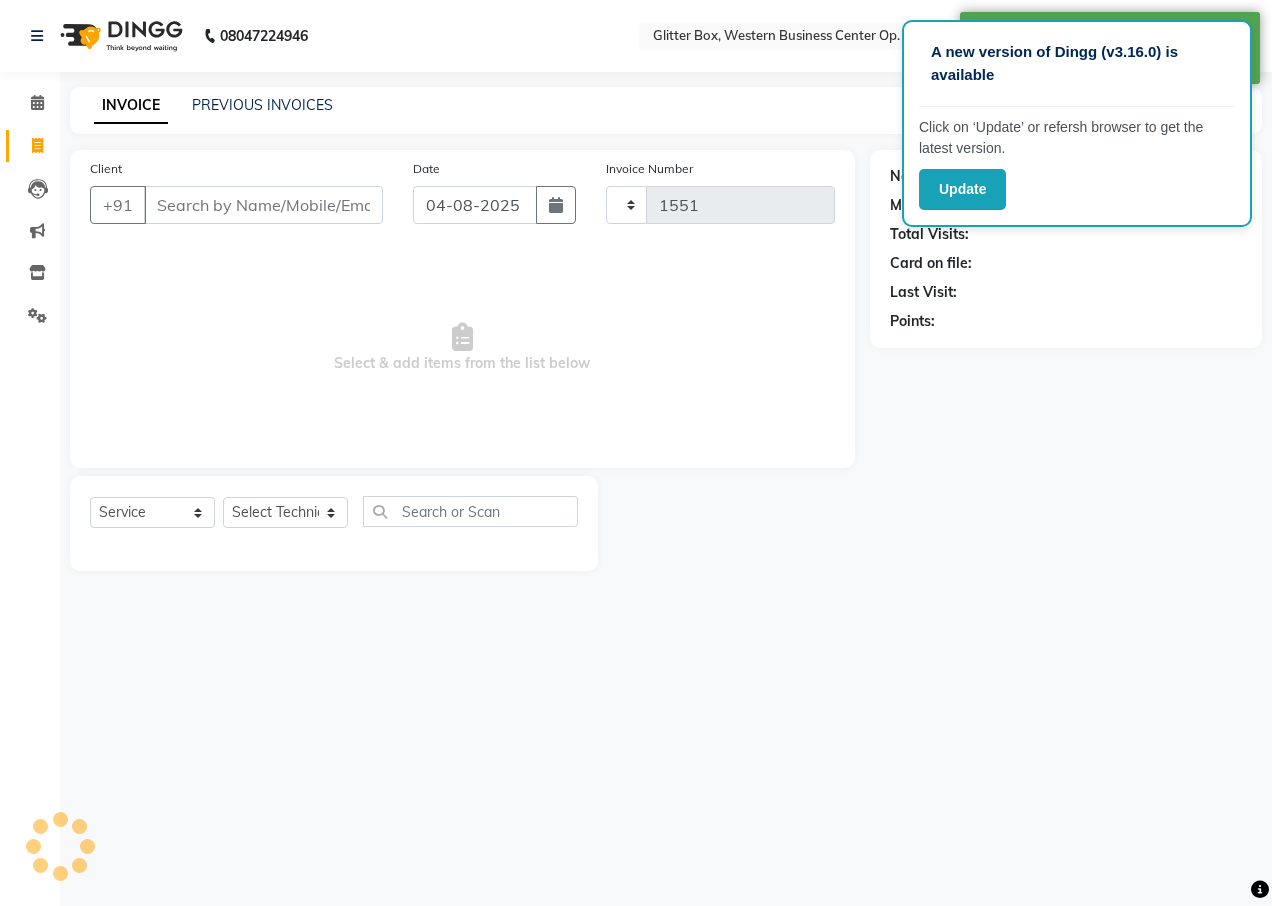 select on "5563" 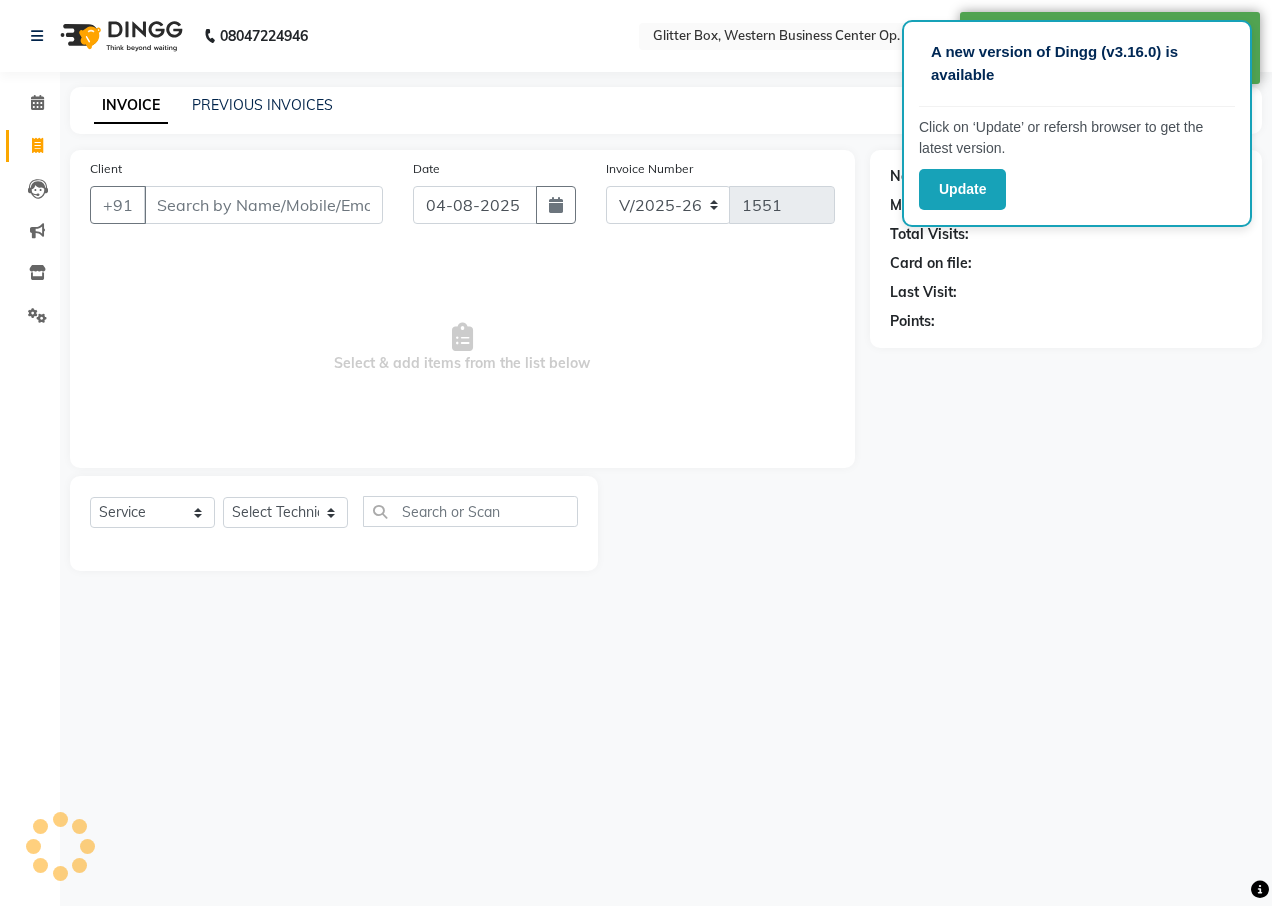 click on "Client" at bounding box center [263, 205] 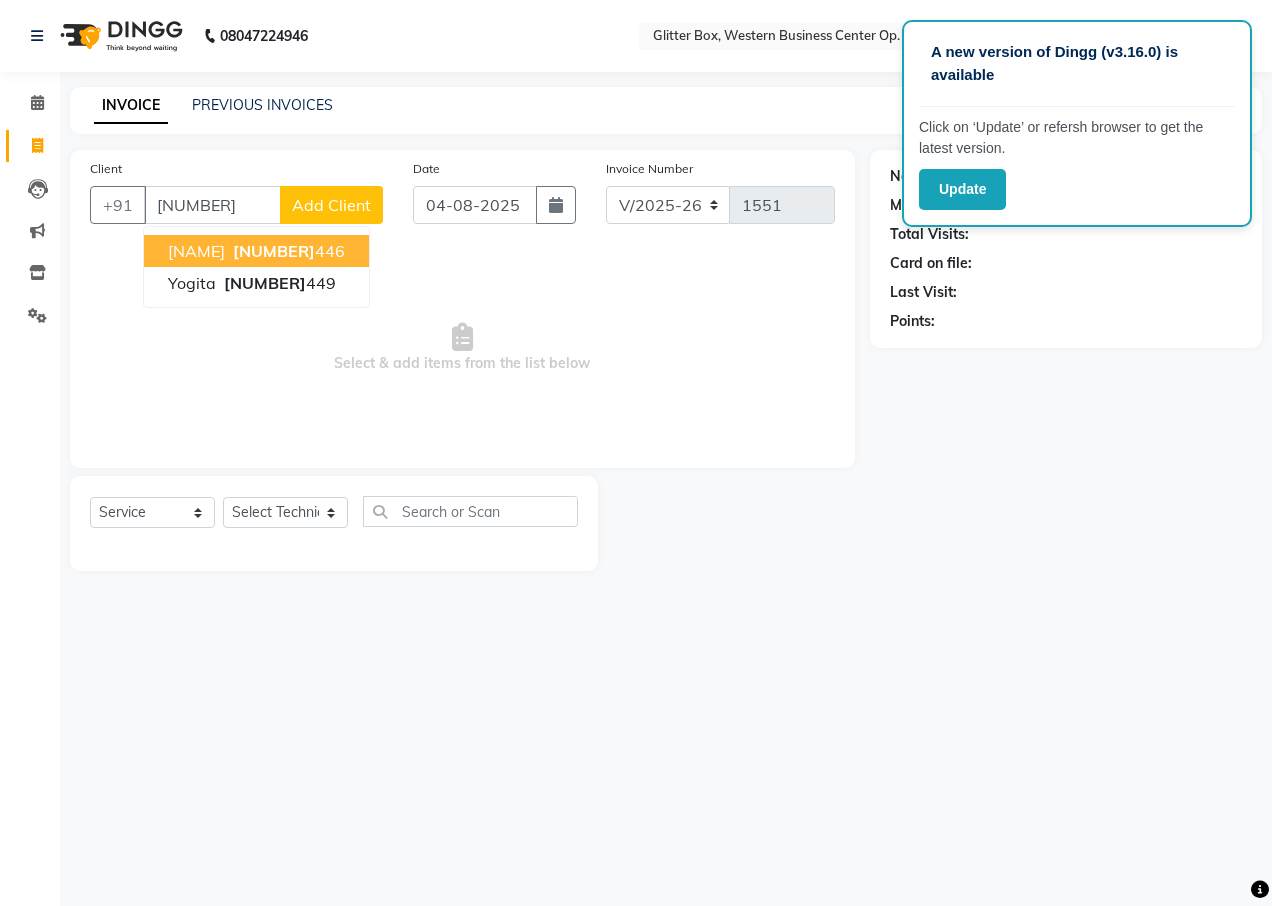 click on "9806054" at bounding box center (274, 251) 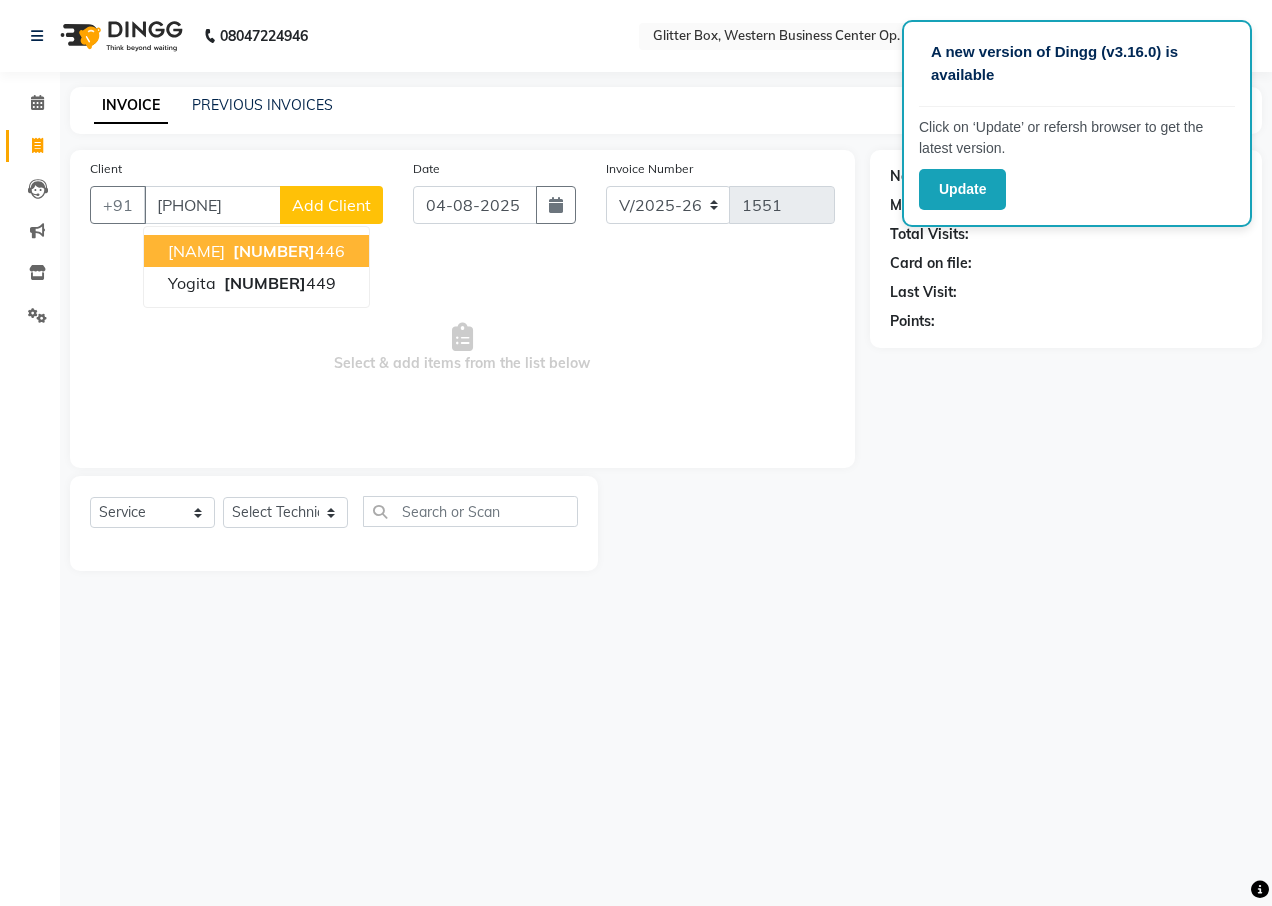 type on "9806054446" 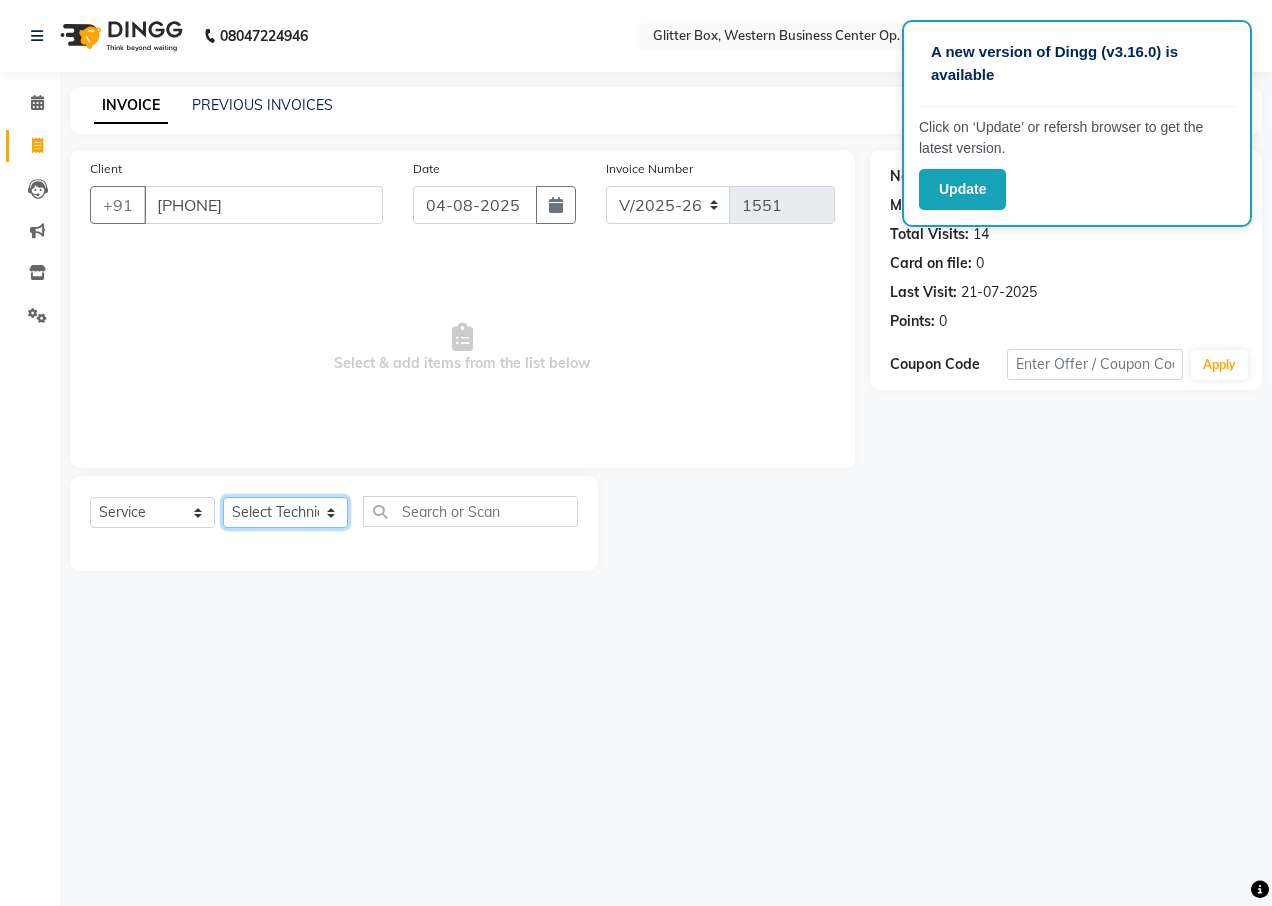 click on "Select Technician Ankita Yadav Ankit Tiwari bharat DEBNATH Govind Rana hema john Kajal Rana Kajal Rathour Katick Das kelly Nairmal Das owner Pankaj Malayya pooja Preeti makore Rupa Chettri shalu shruti shubham Suraj" 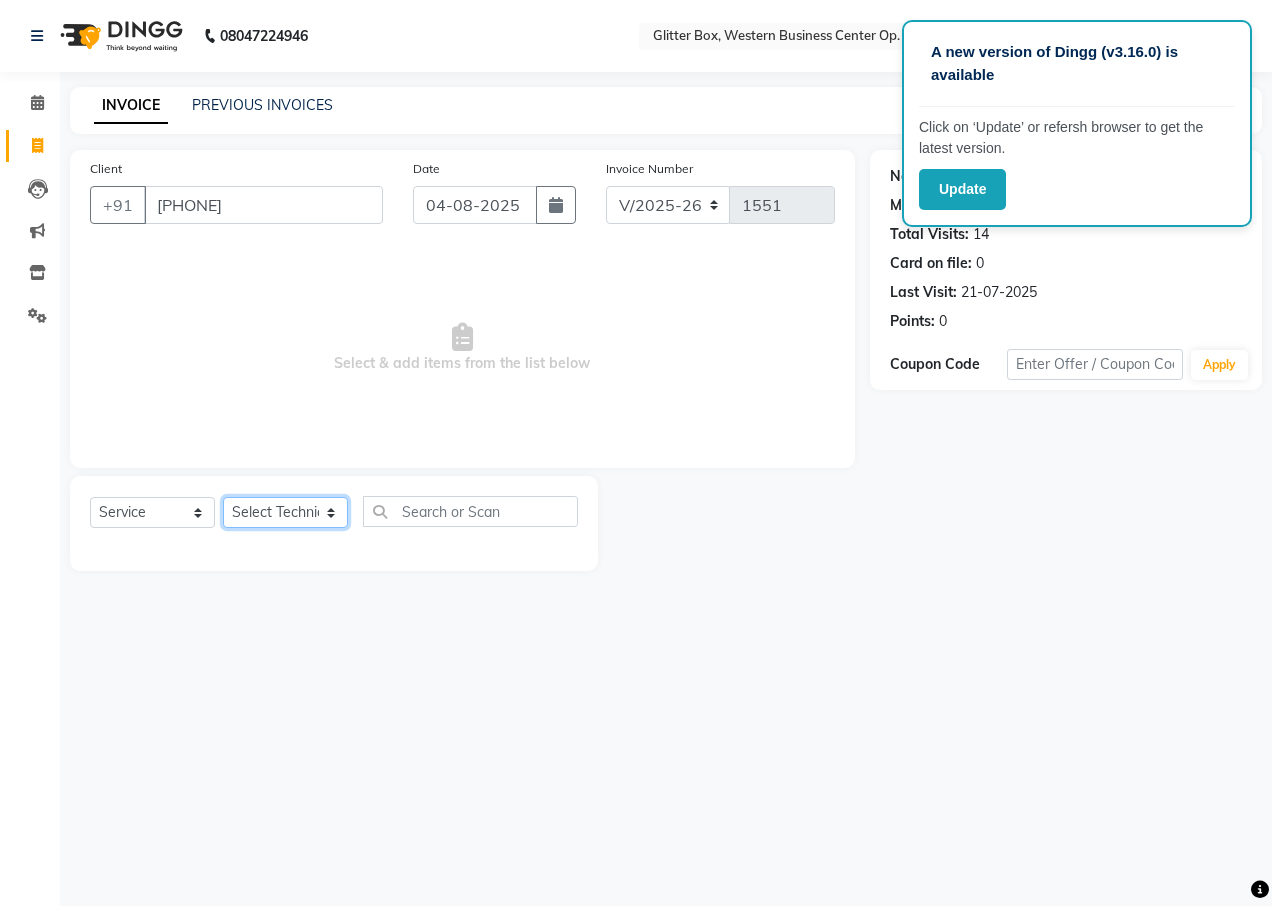 select on "71114" 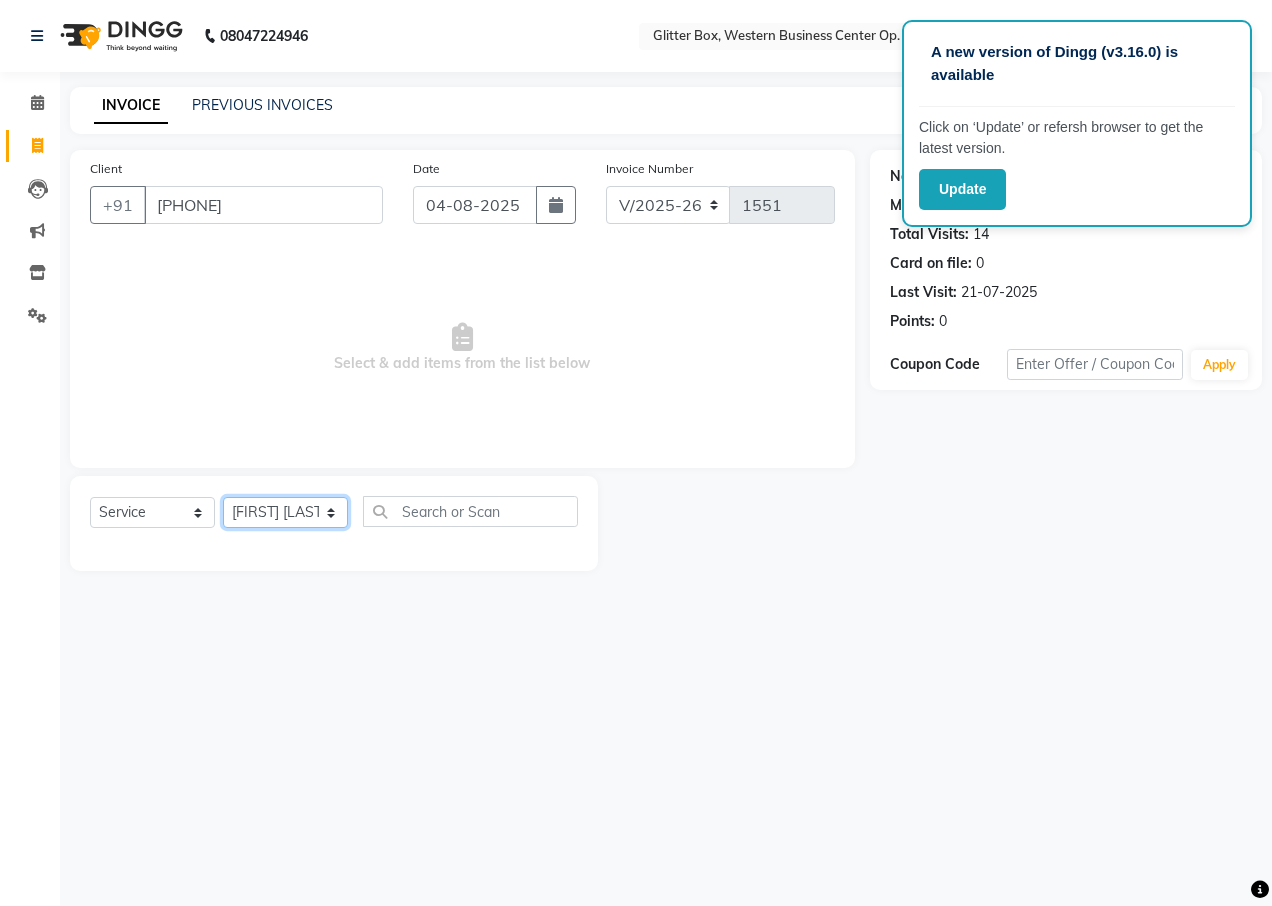 click on "Select Technician Ankita Yadav Ankit Tiwari bharat DEBNATH Govind Rana hema john Kajal Rana Kajal Rathour Katick Das kelly Nairmal Das owner Pankaj Malayya pooja Preeti makore Rupa Chettri shalu shruti shubham Suraj" 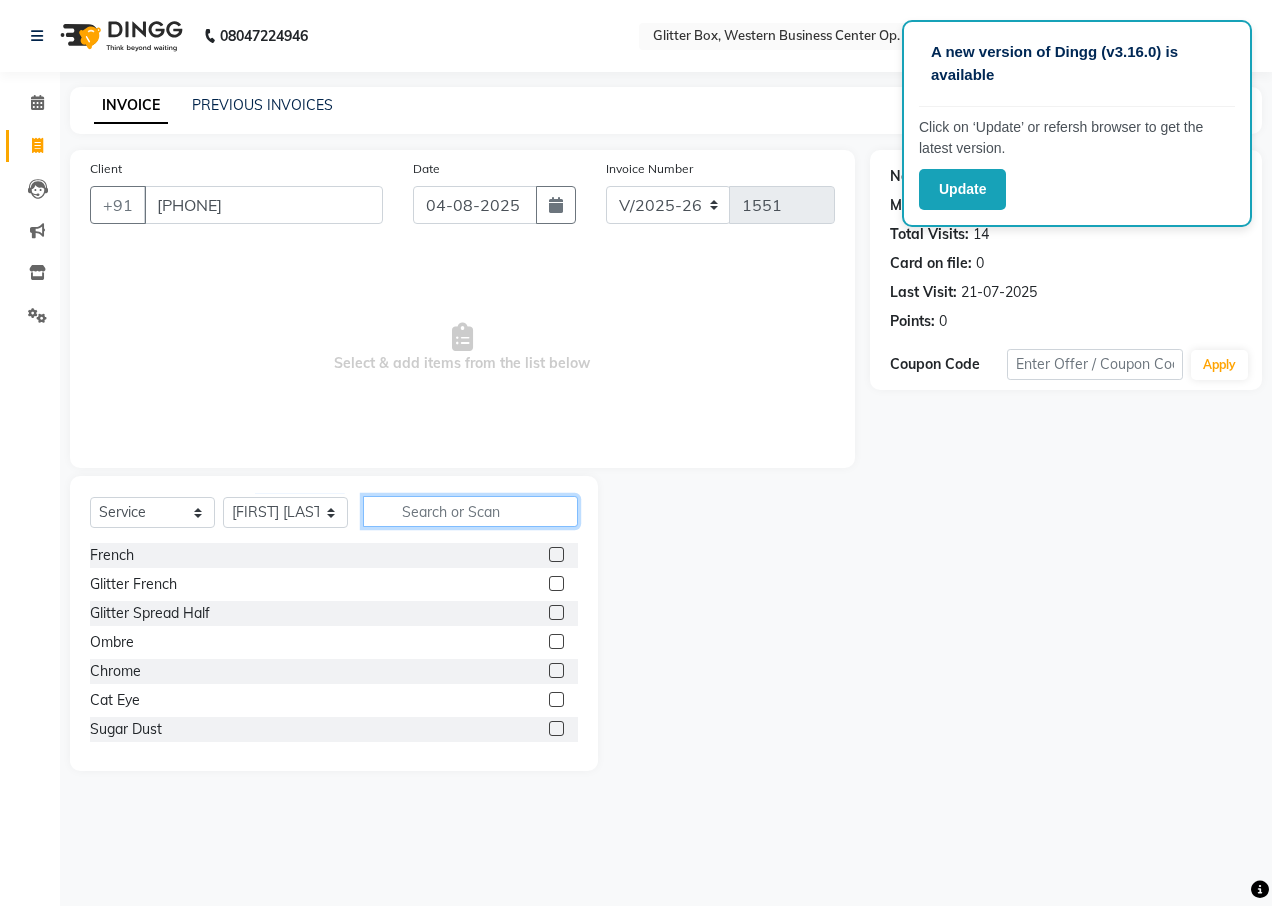 click 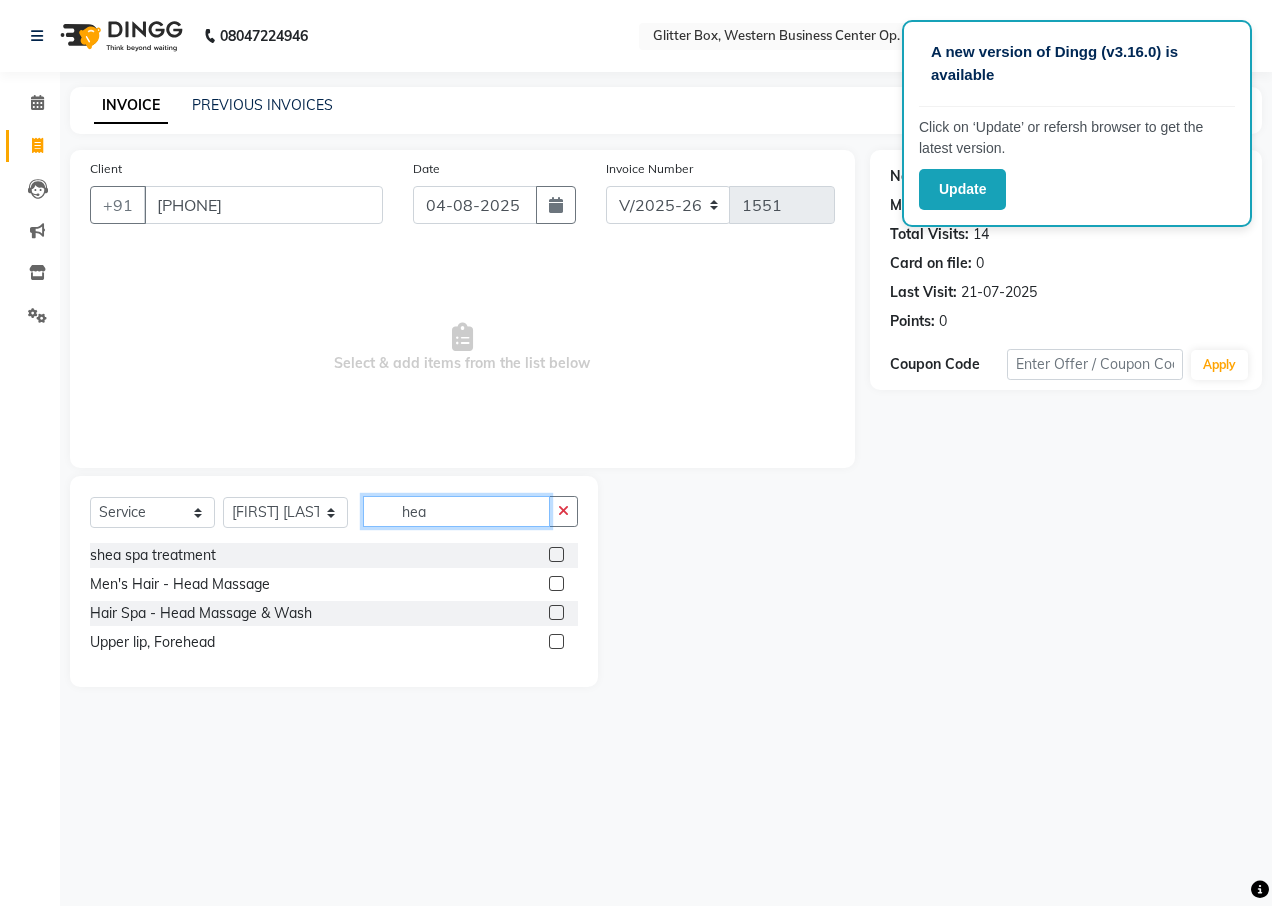 type on "hea" 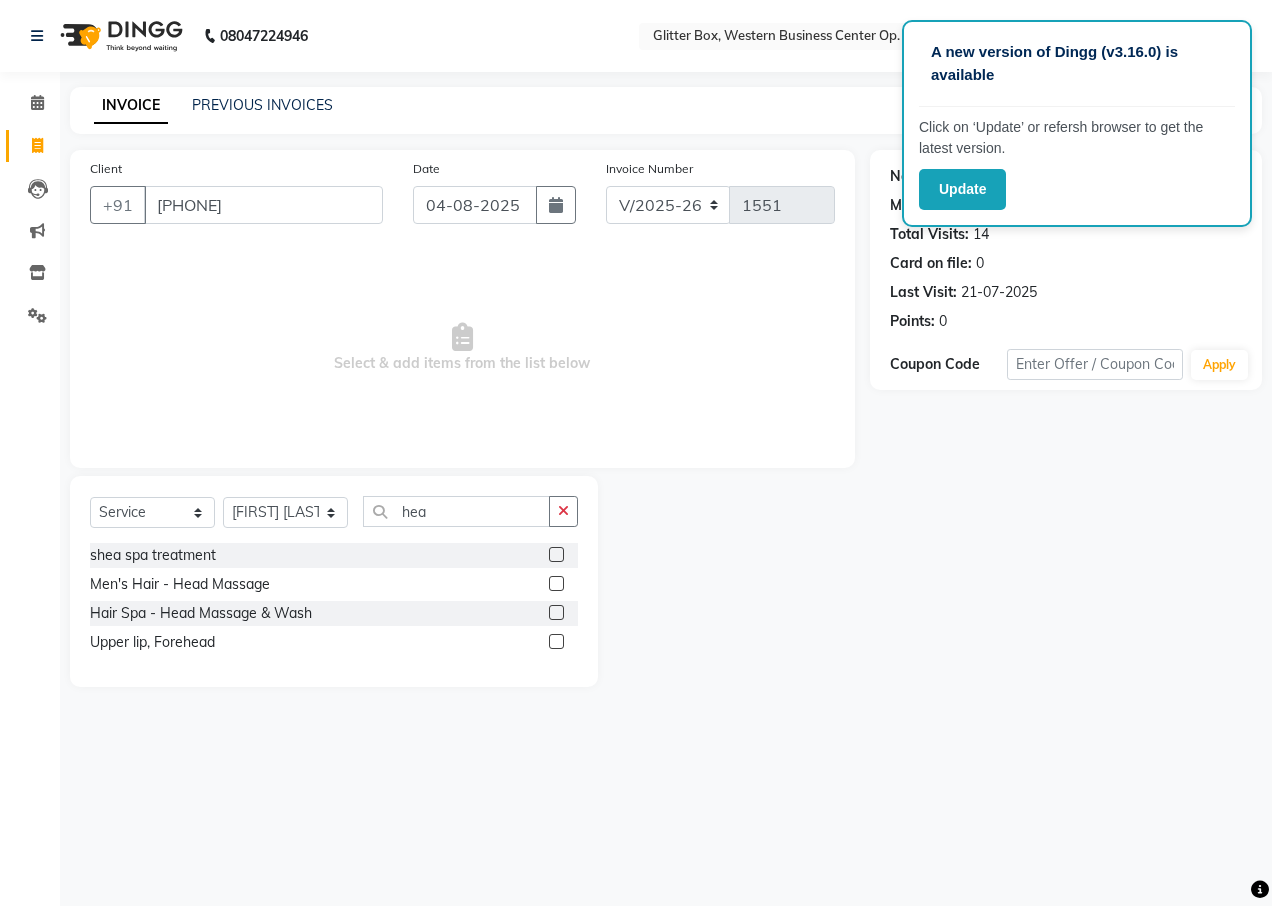 click 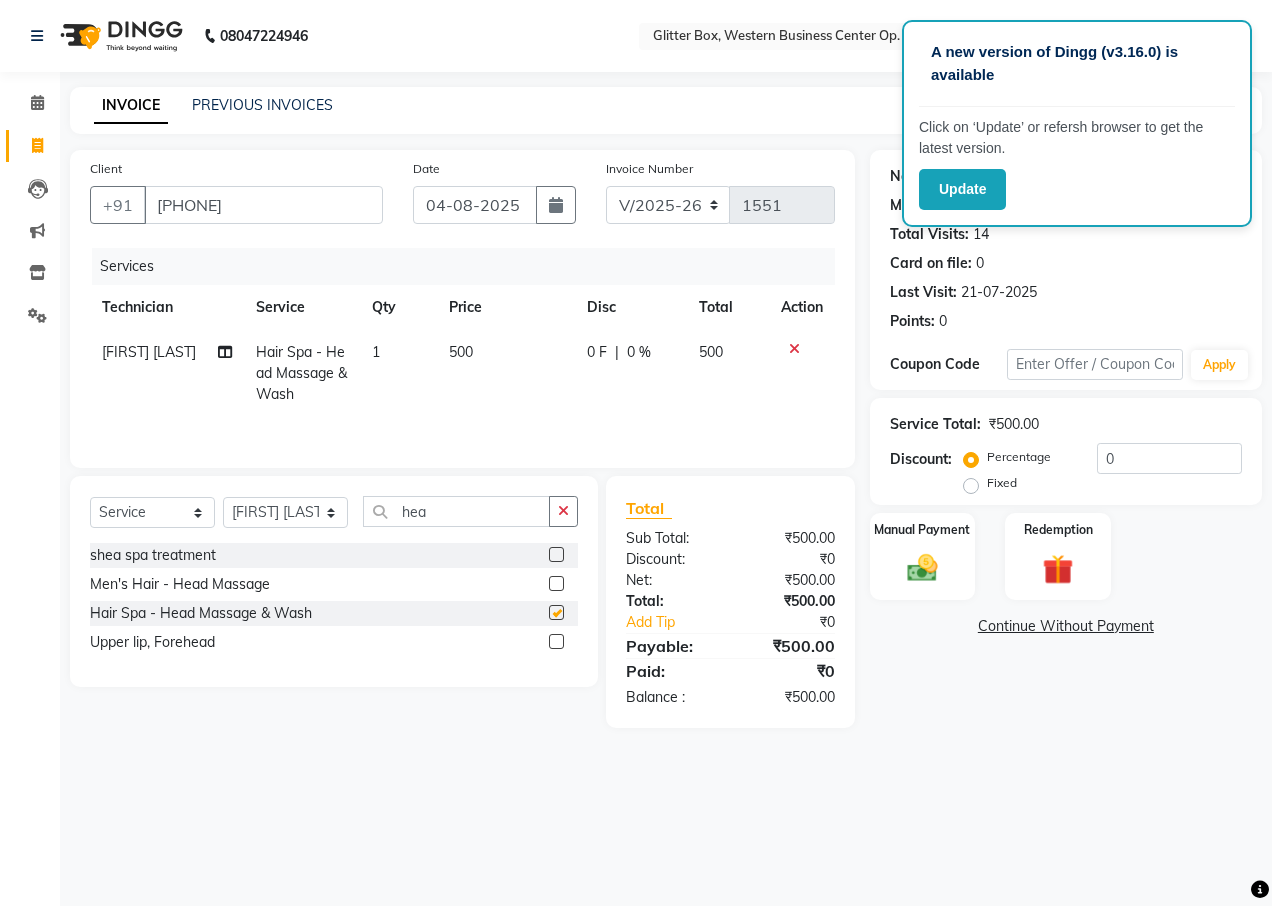 checkbox on "false" 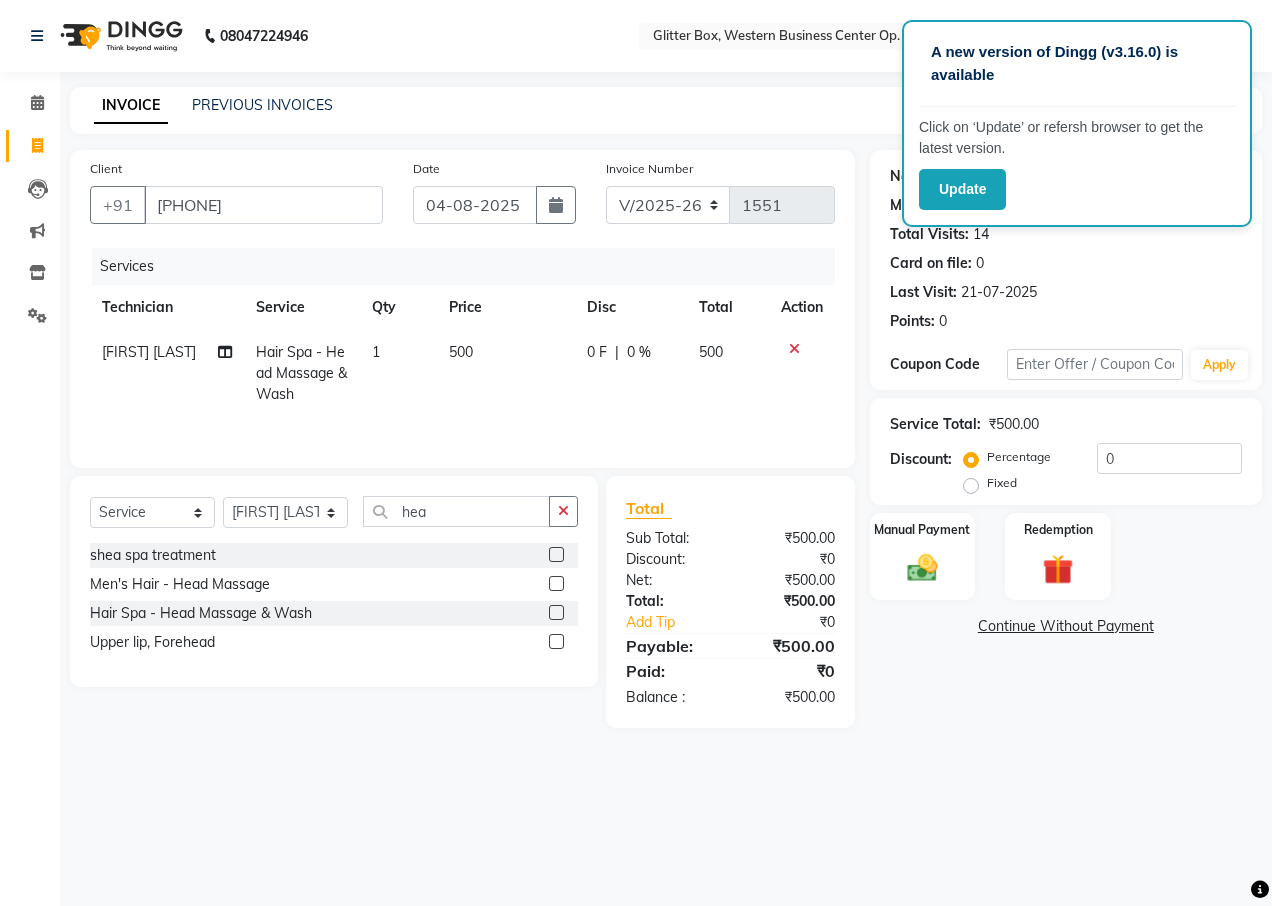 click on "500" 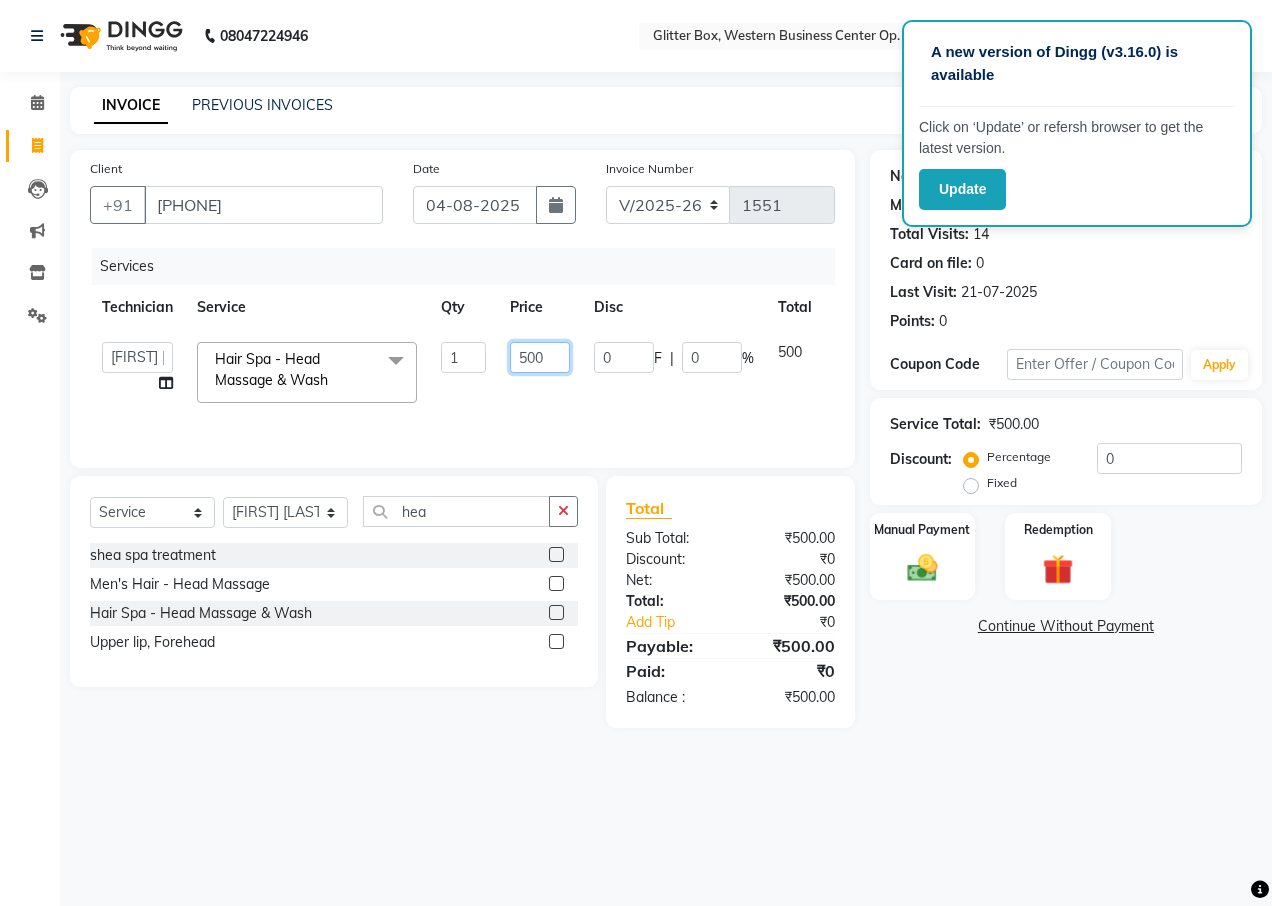 click on "500" 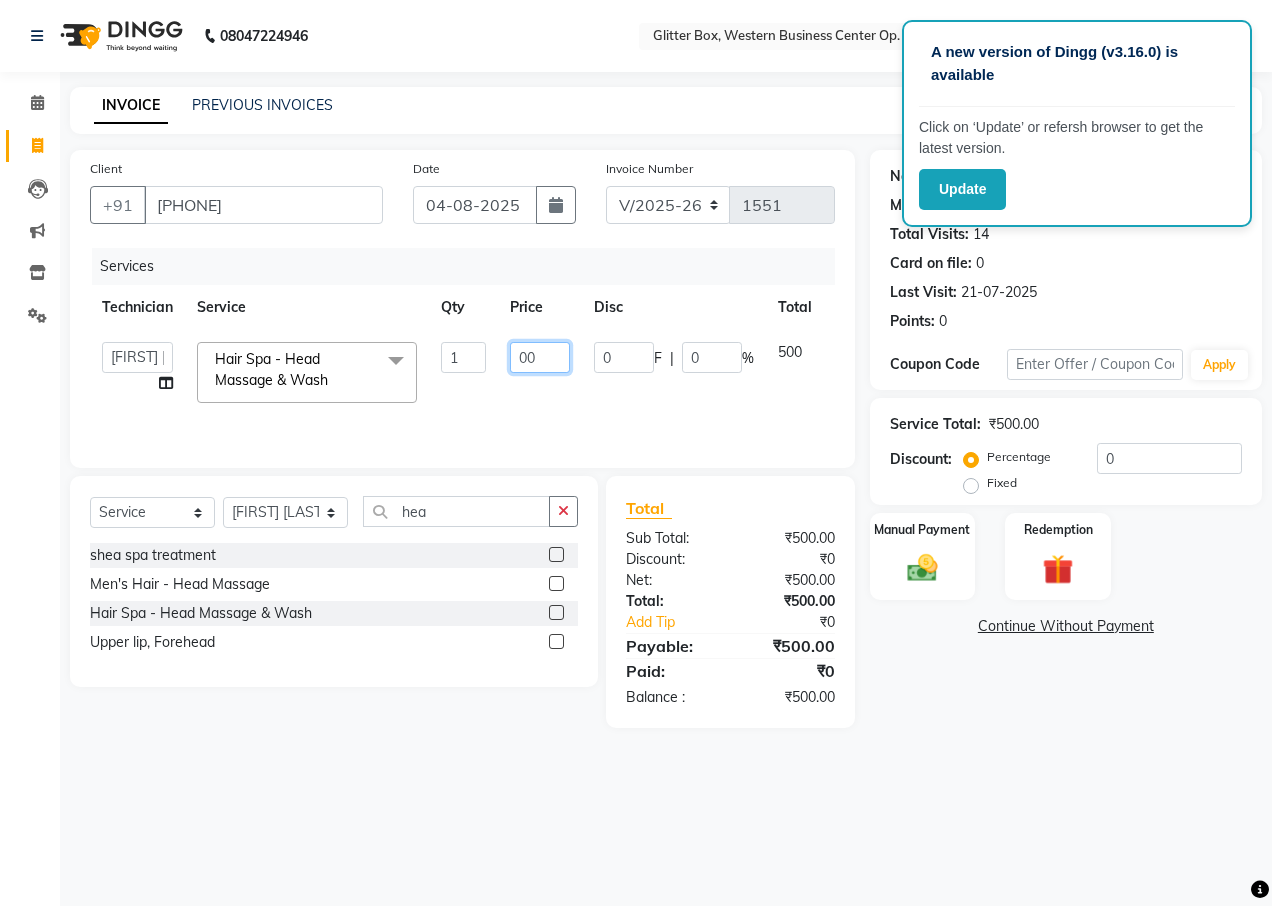 type on "400" 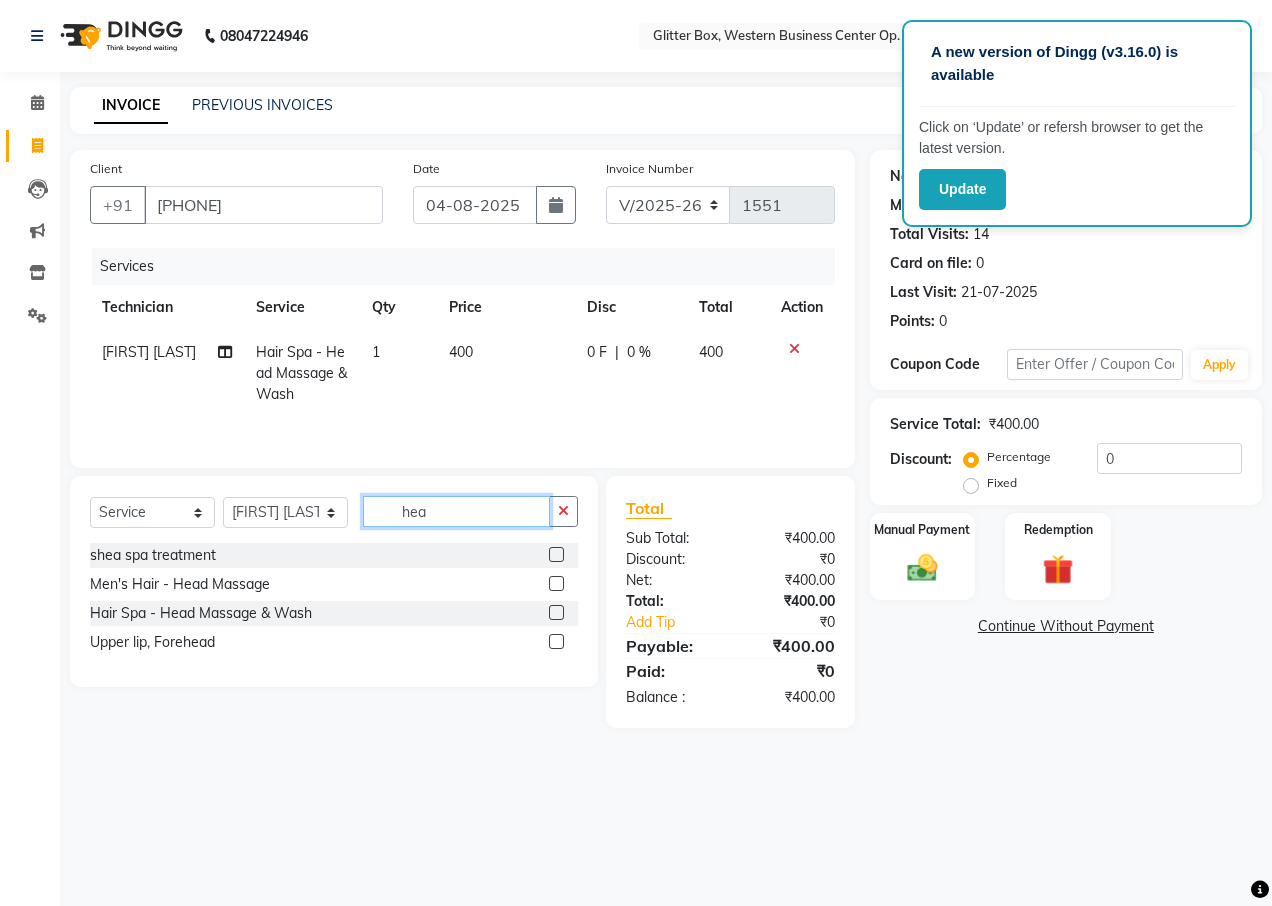 click on "hea" 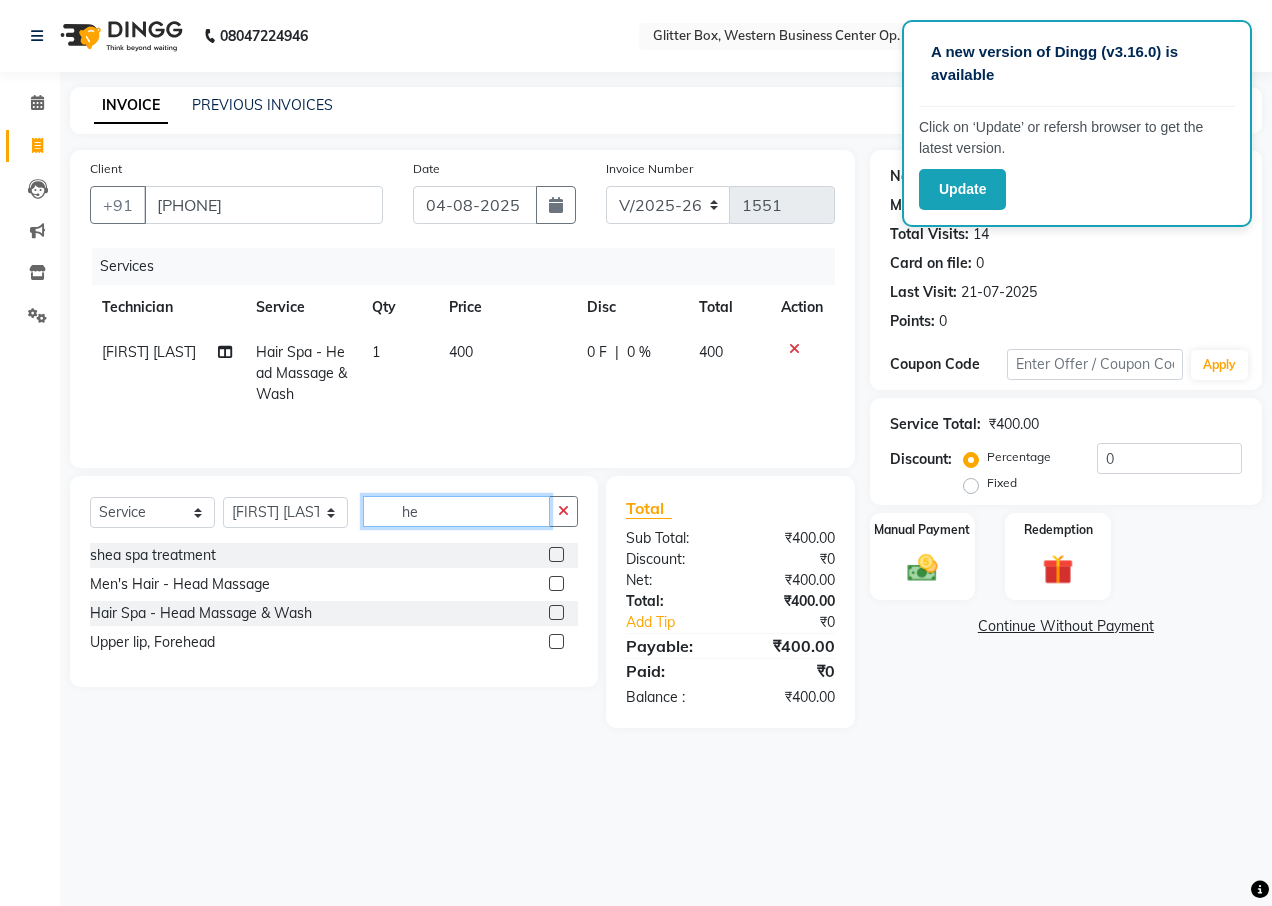 type on "h" 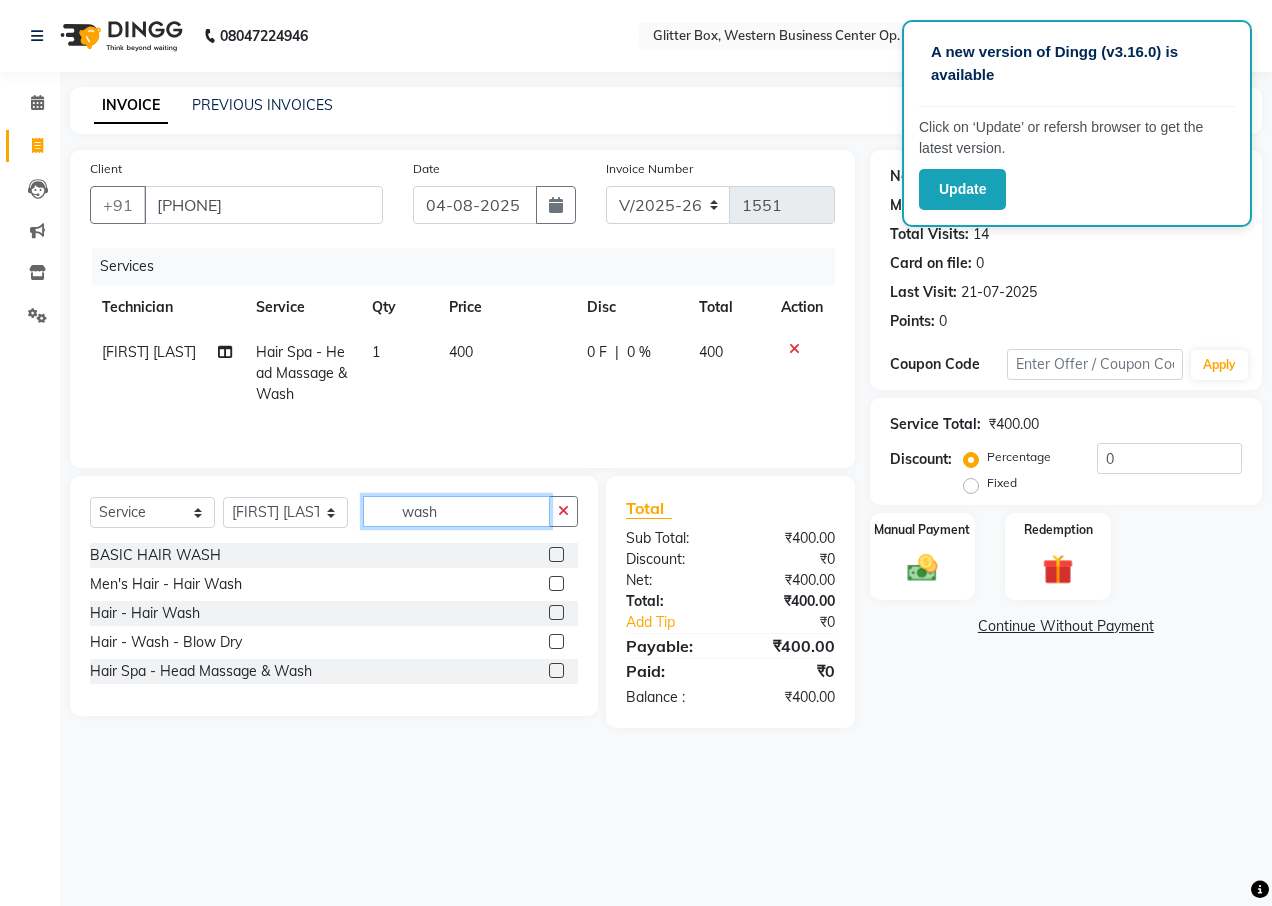 type on "wash" 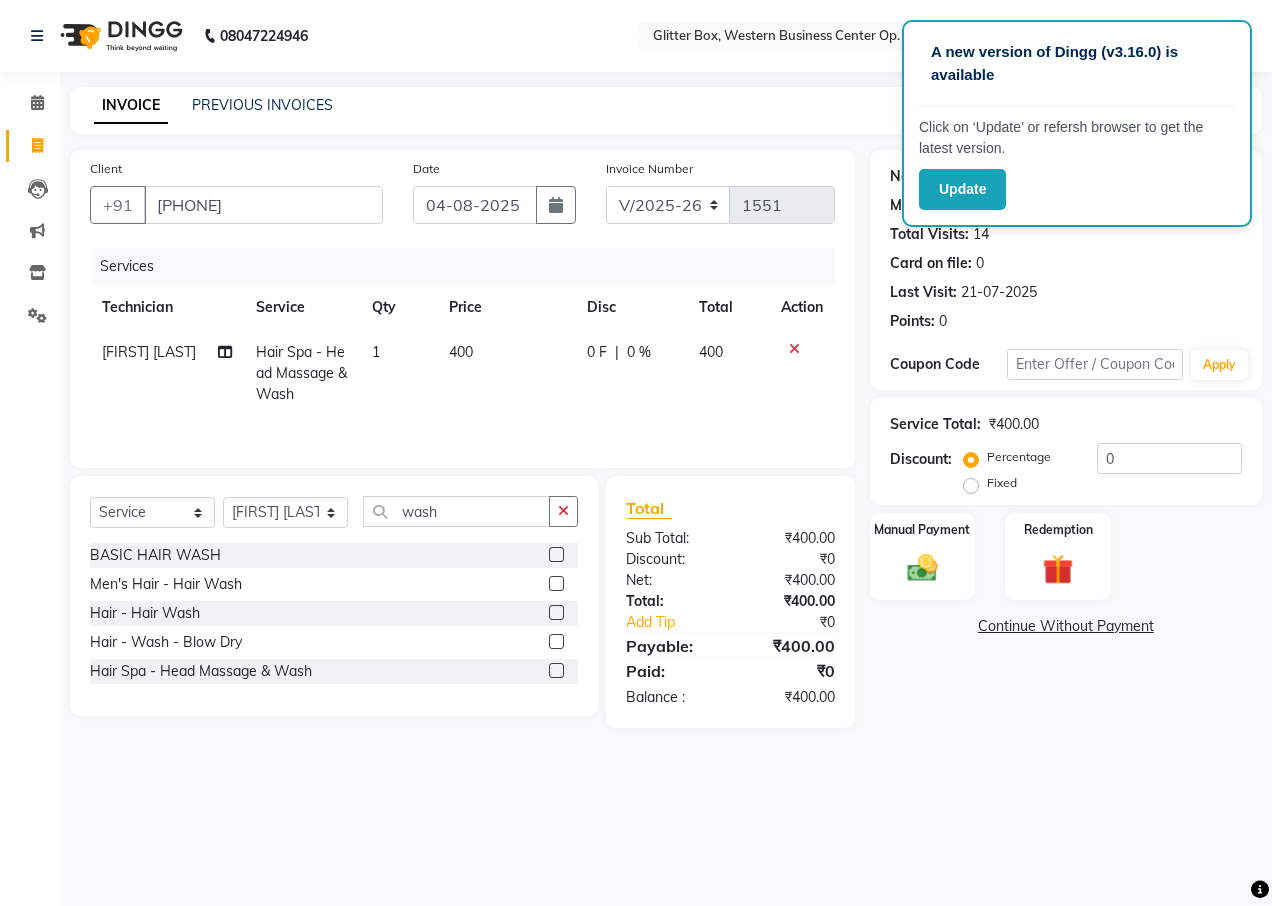 click 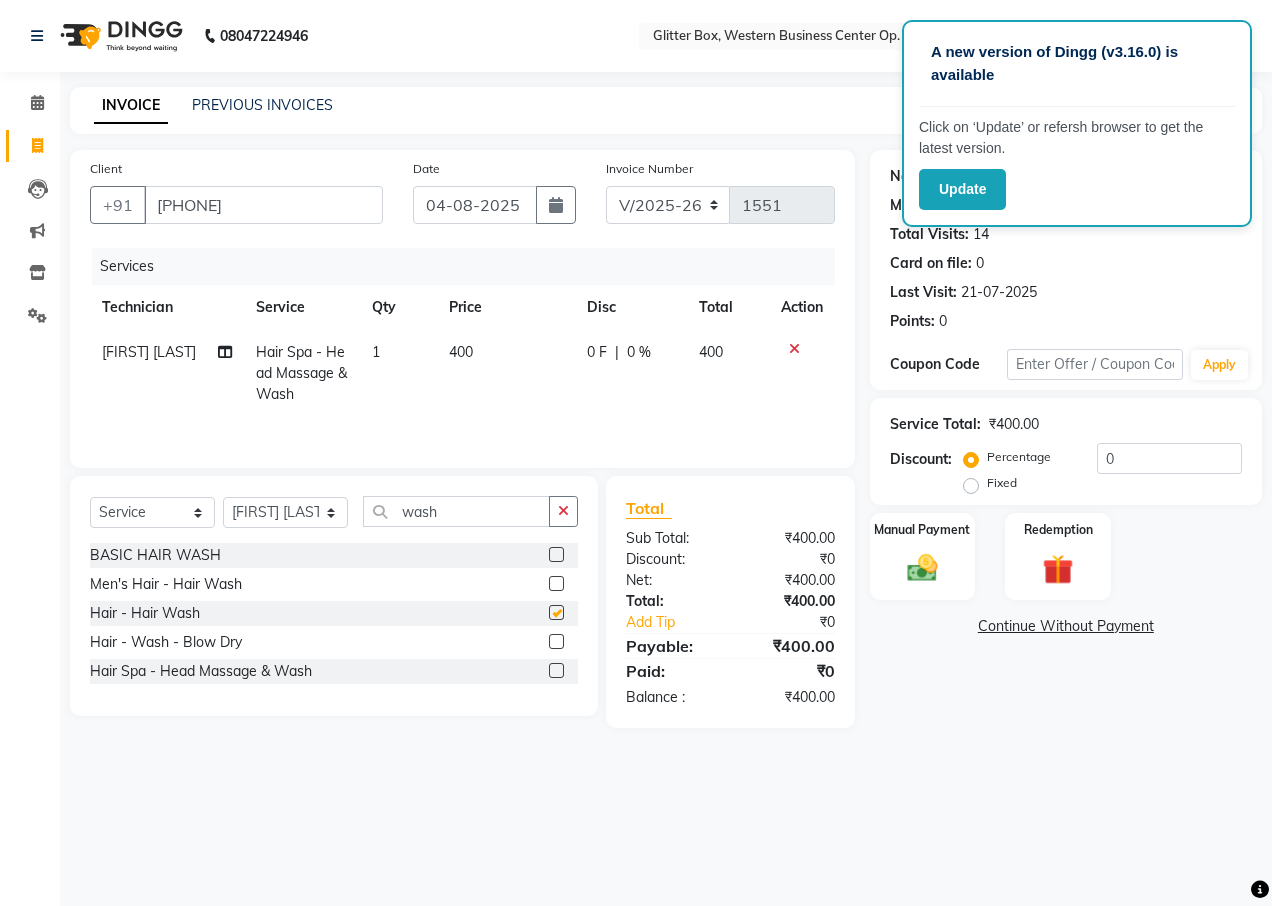 click 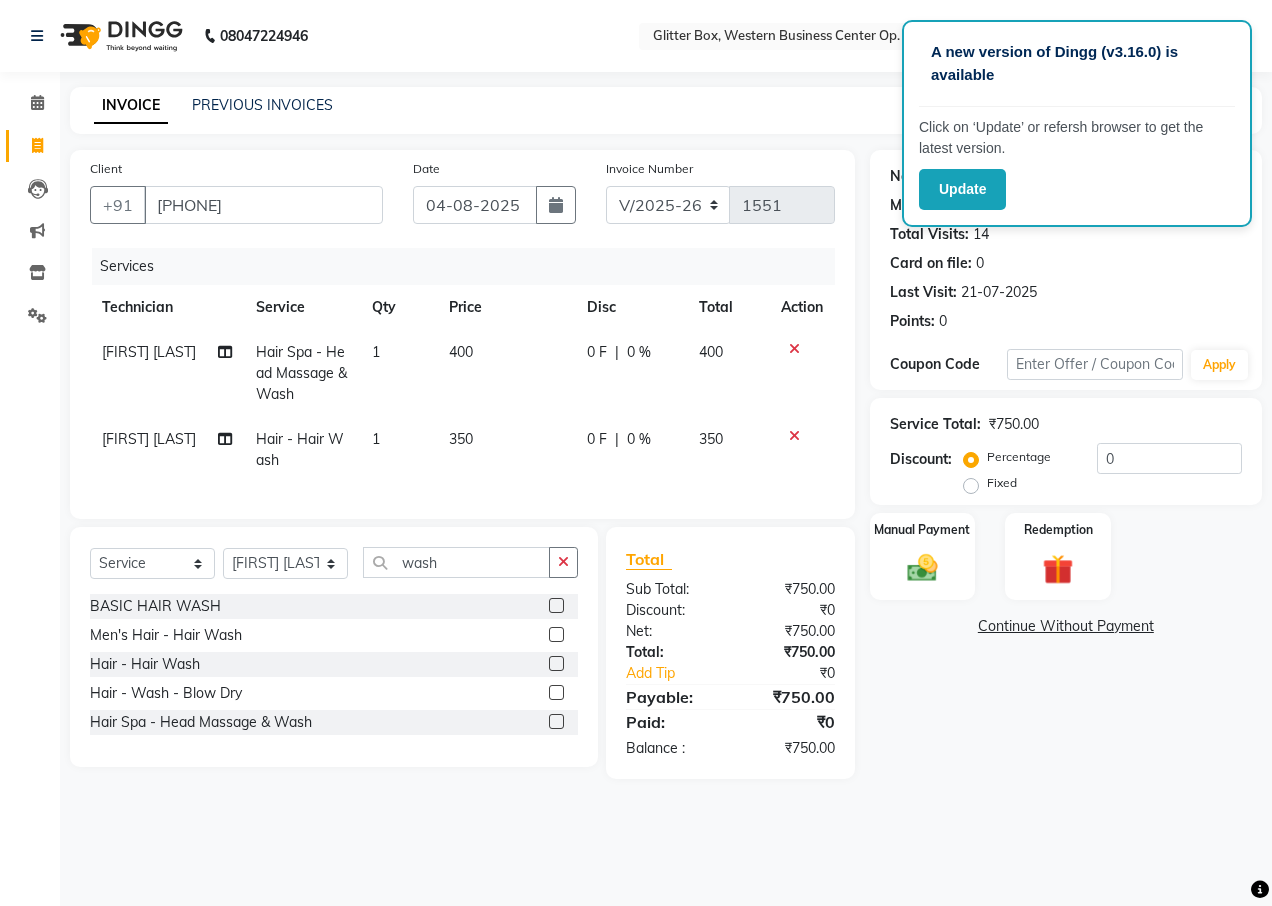 checkbox on "false" 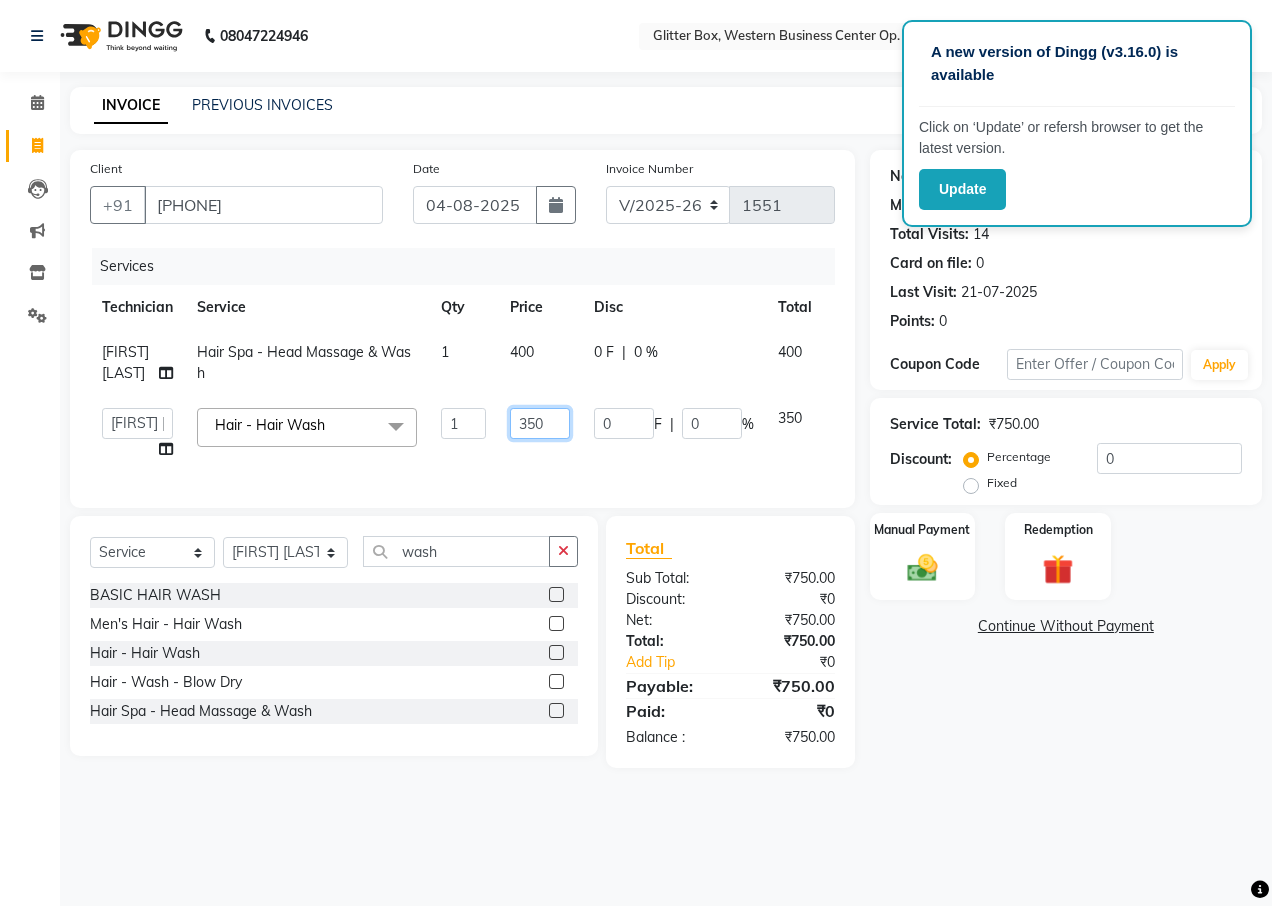 click on "350" 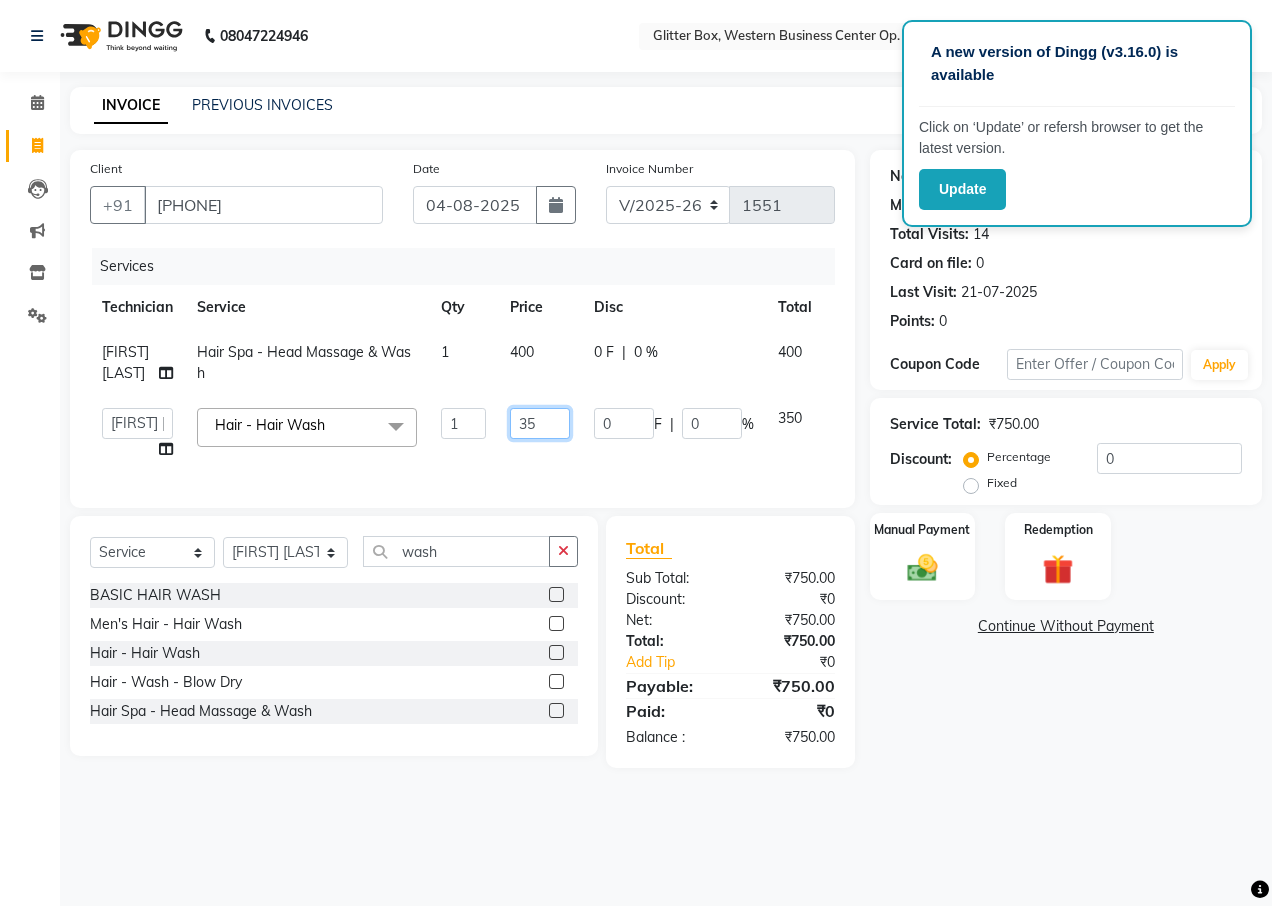 type on "3" 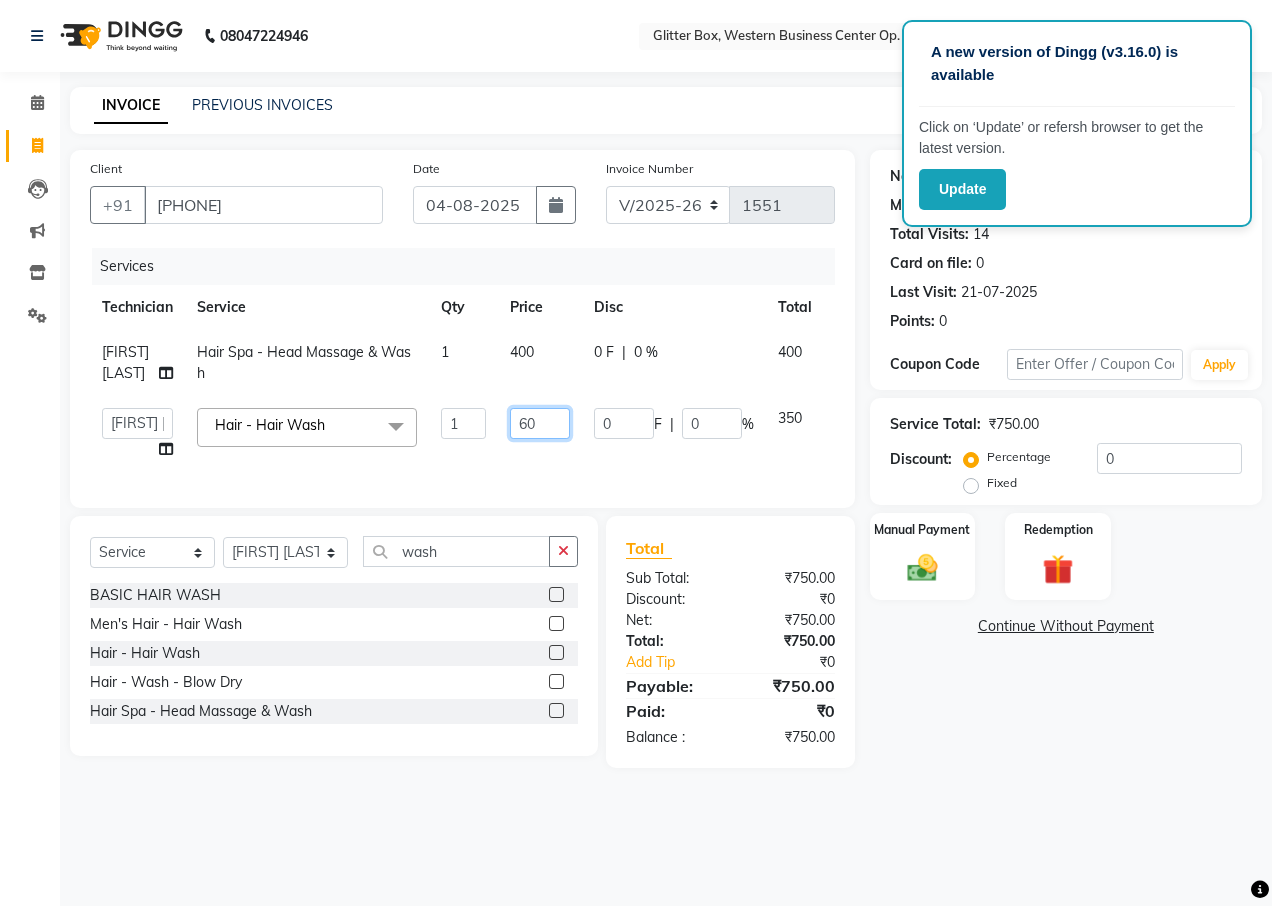 type on "600" 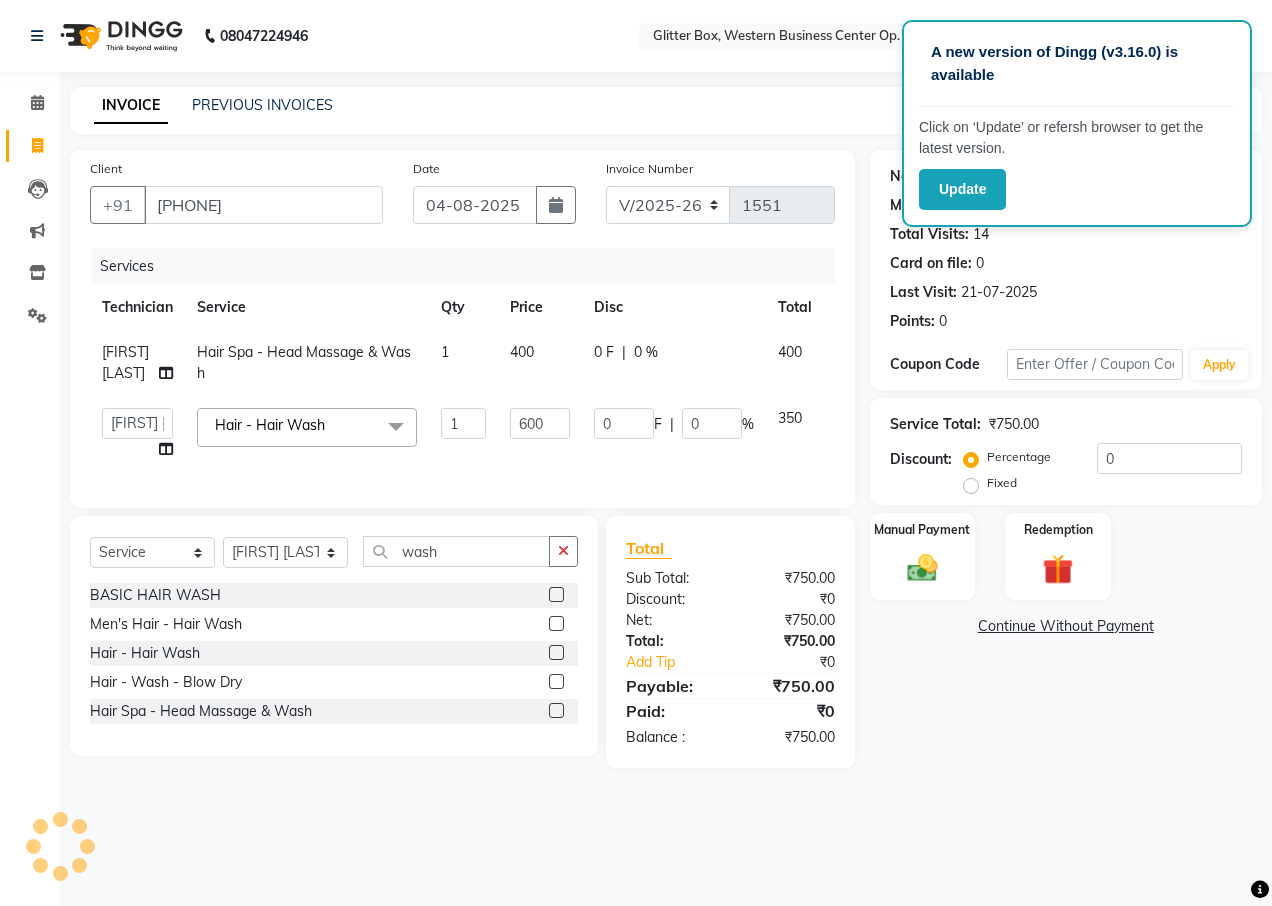 click on "600" 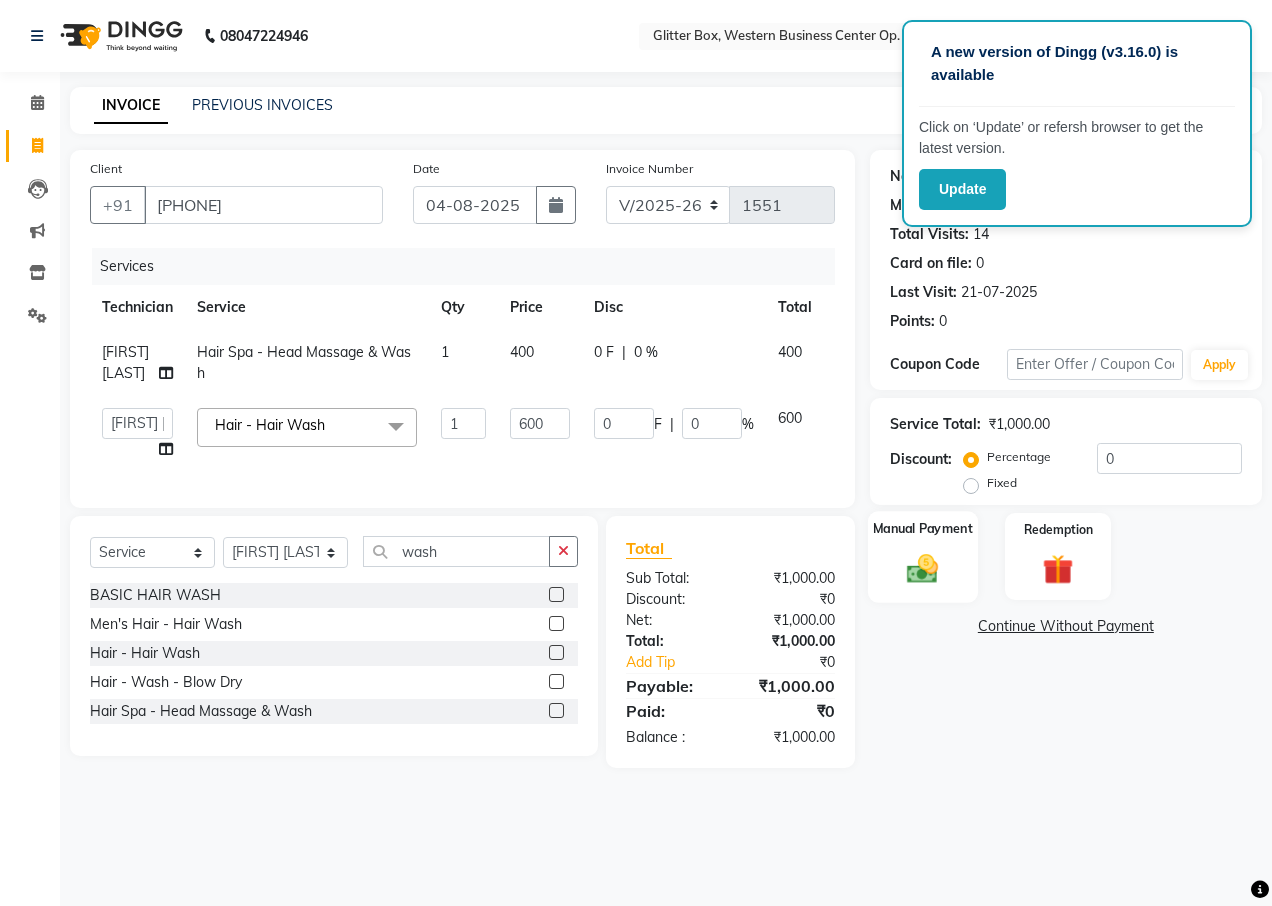 click 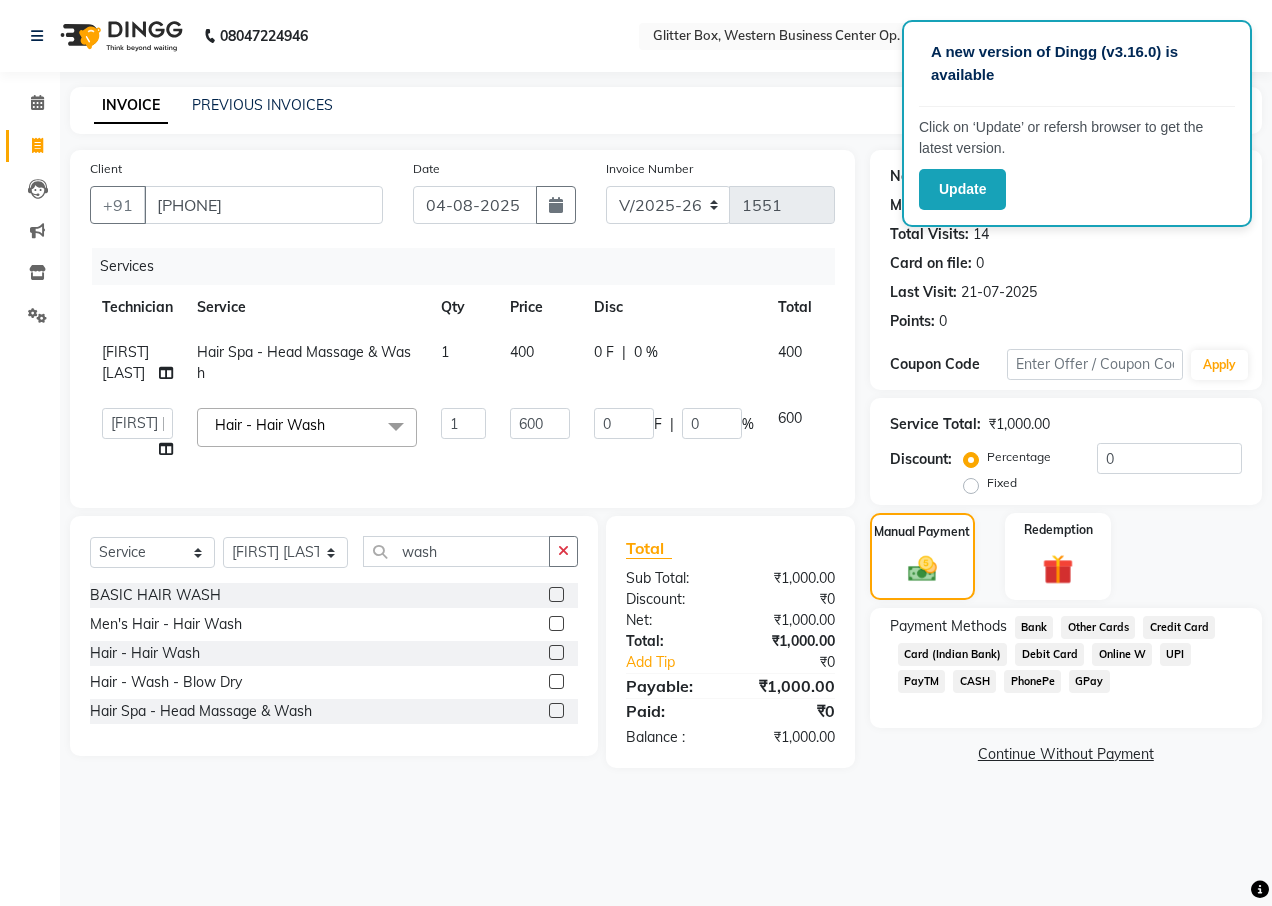 click on "CASH" 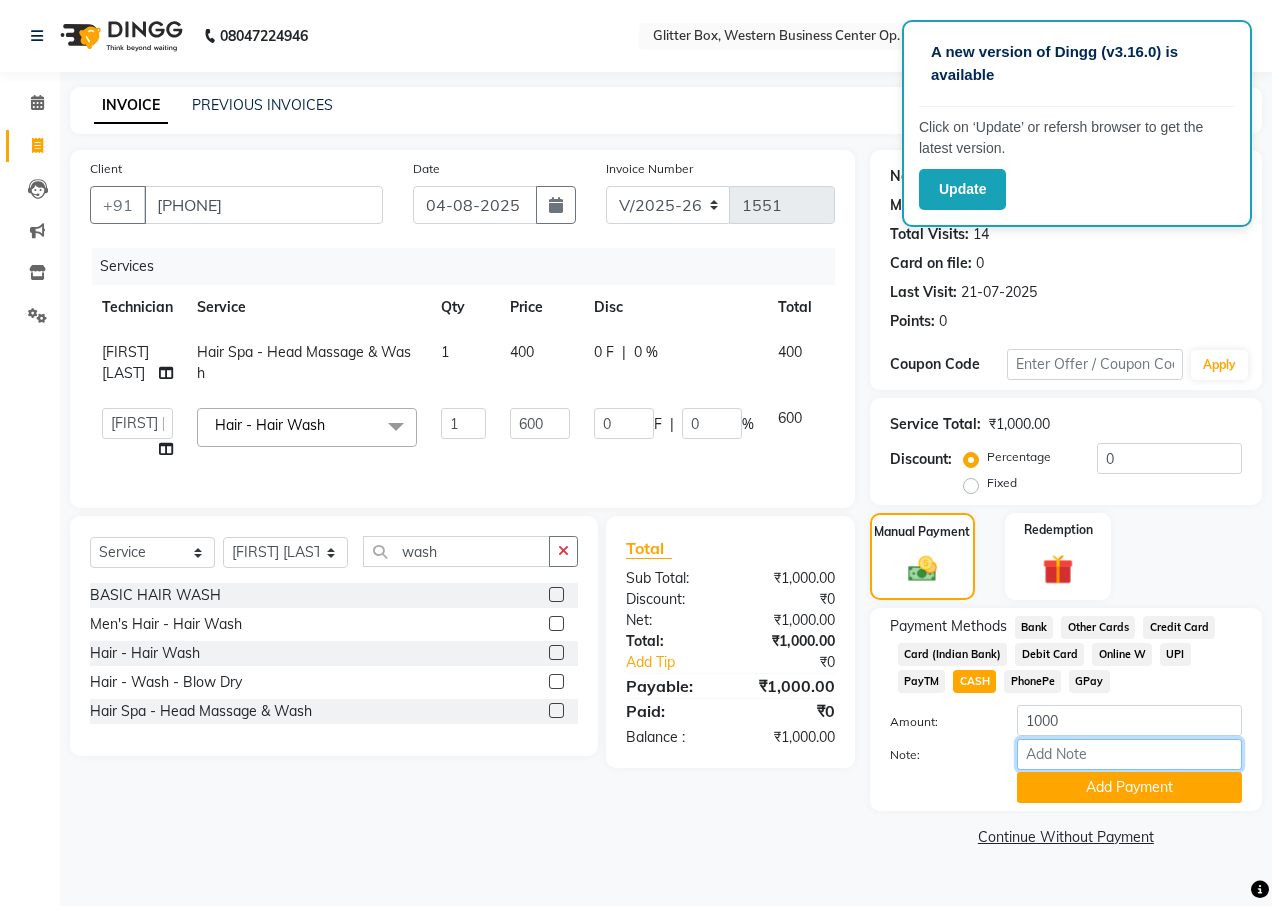 drag, startPoint x: 1085, startPoint y: 763, endPoint x: 1070, endPoint y: 769, distance: 16.155495 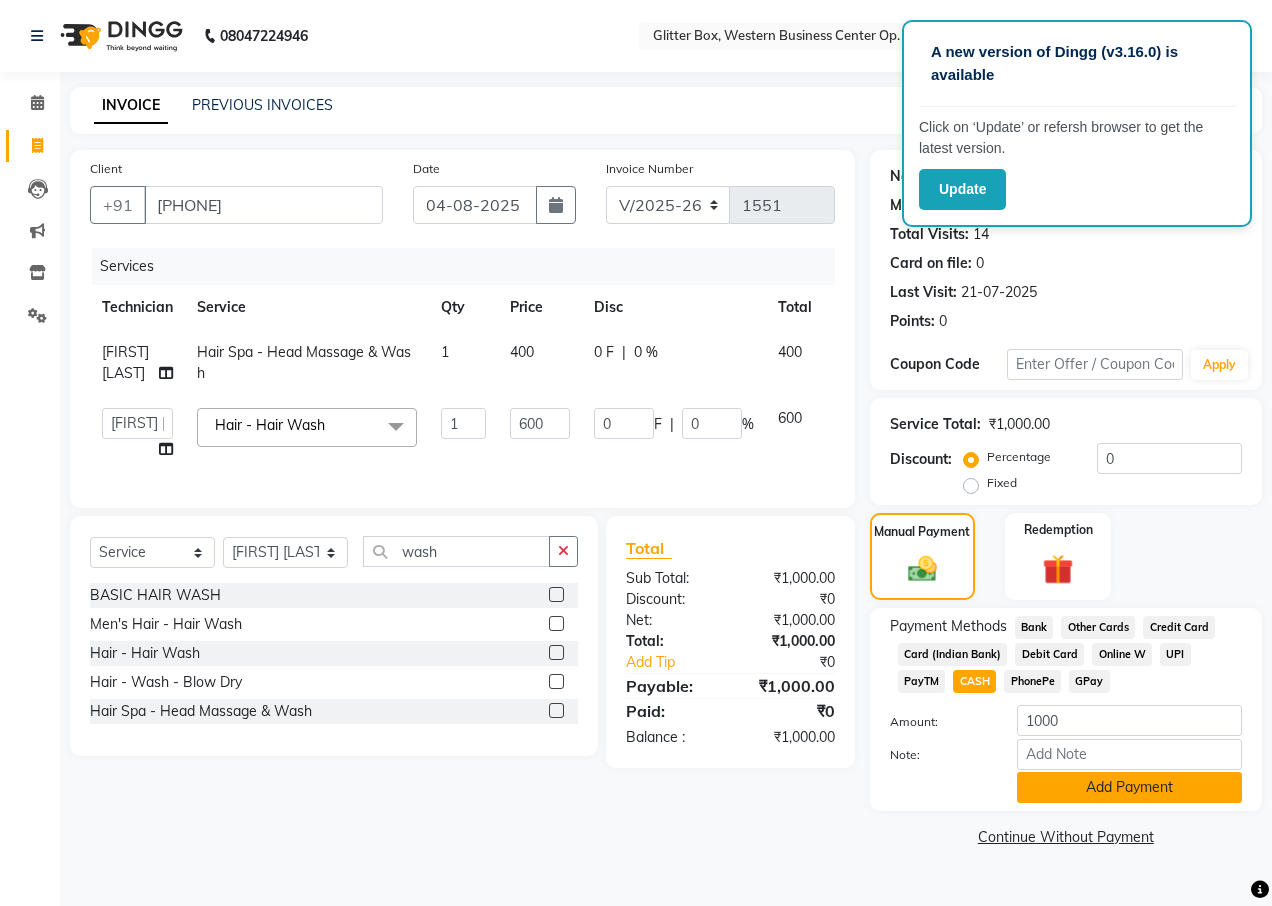 click on "Add Payment" 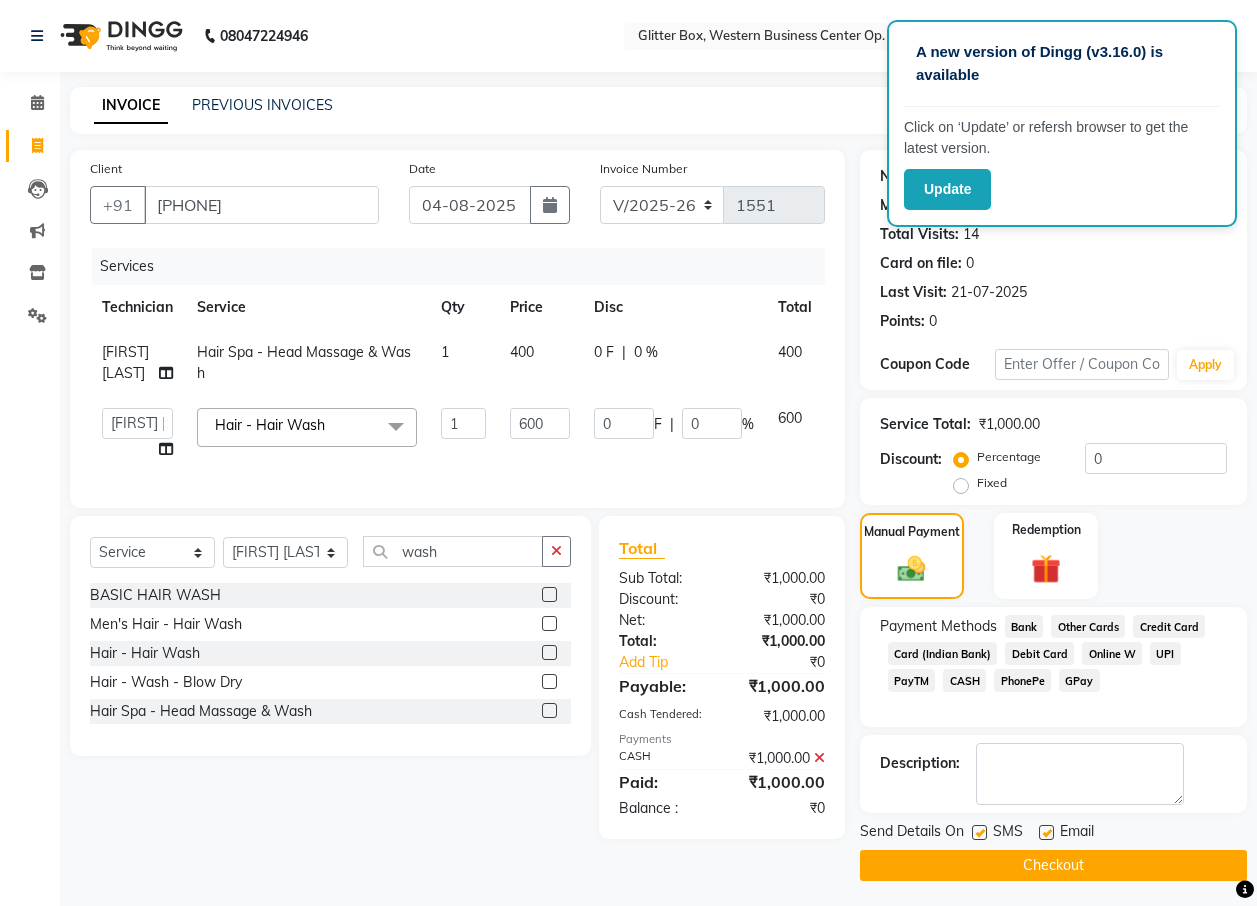 click on "Checkout" 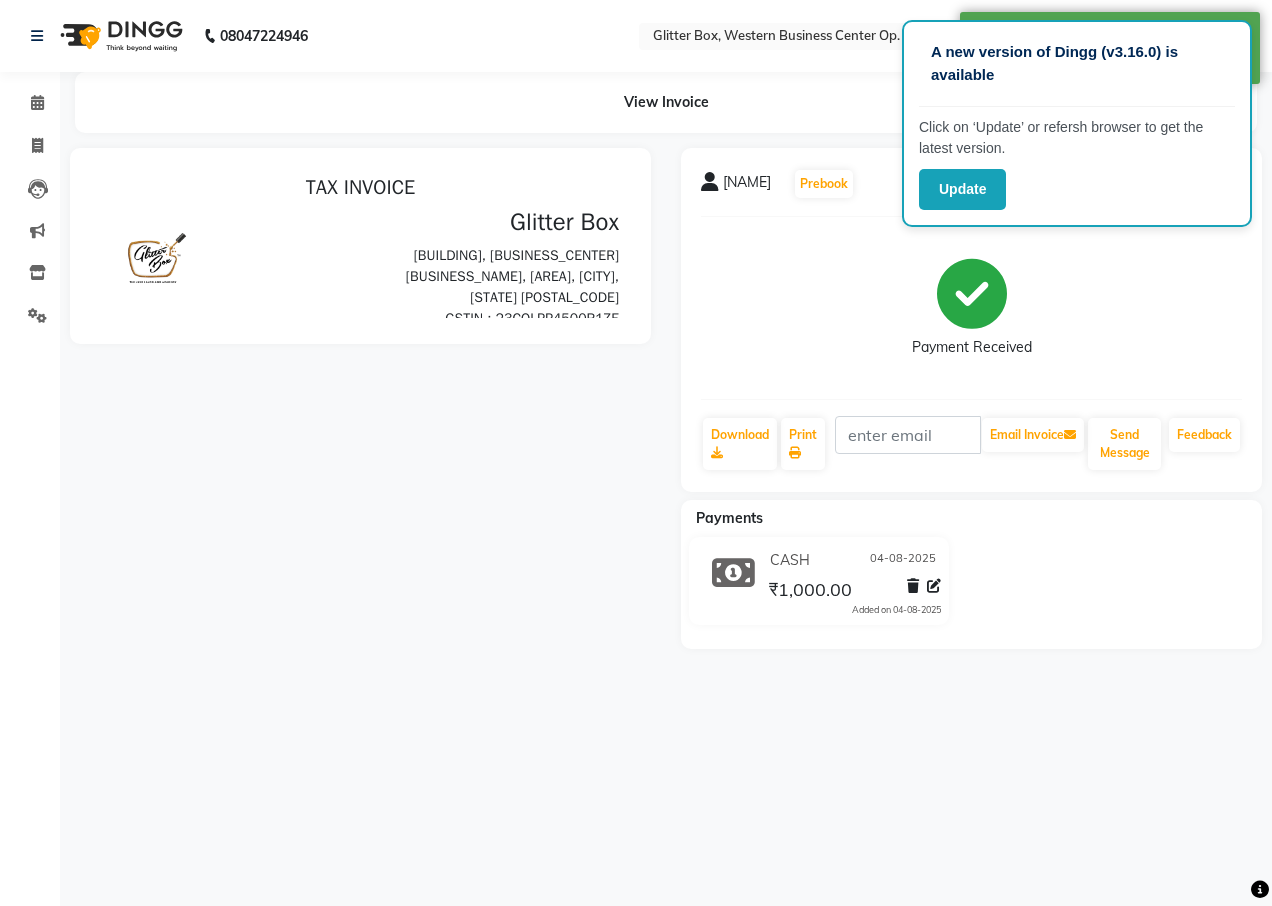 scroll, scrollTop: 0, scrollLeft: 0, axis: both 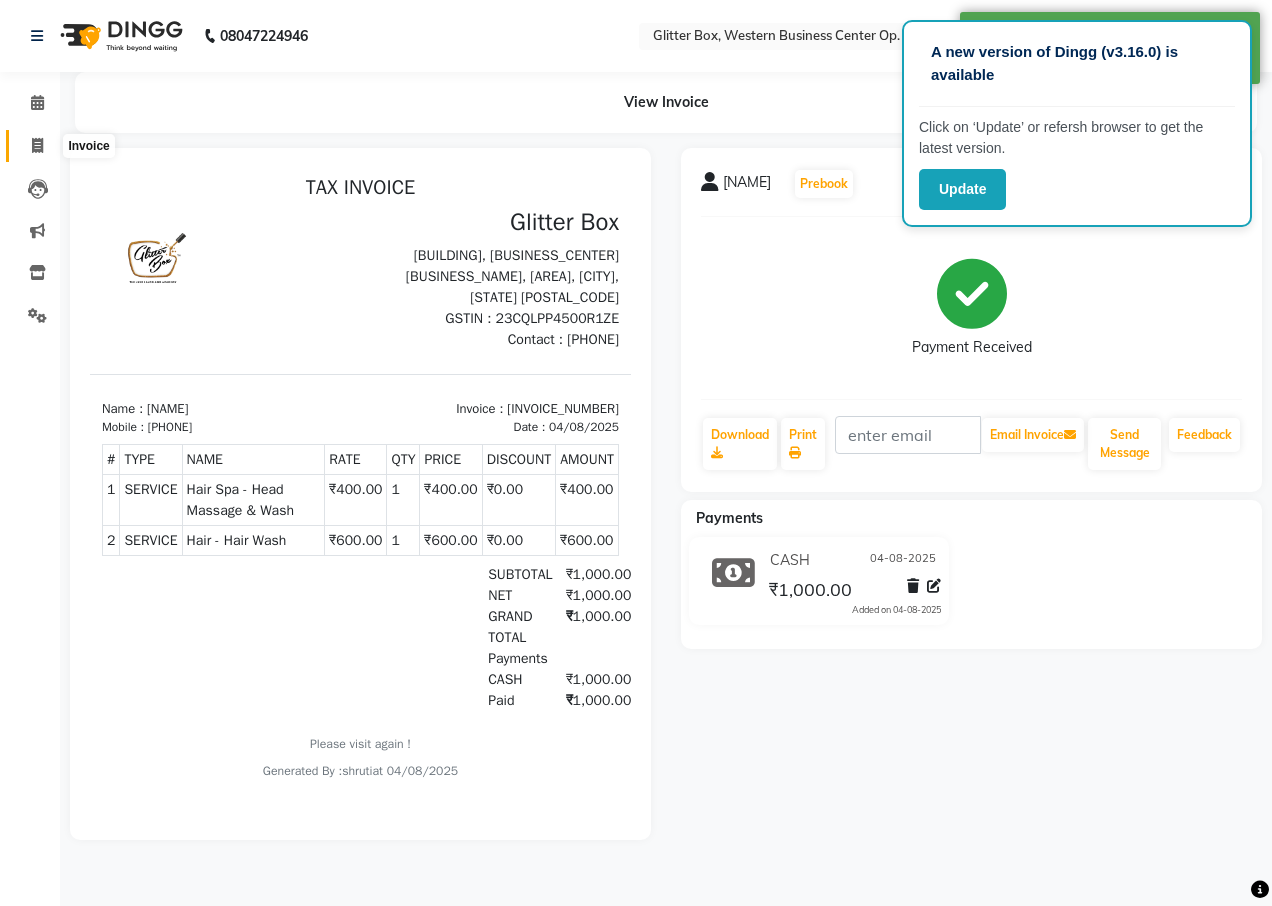 click 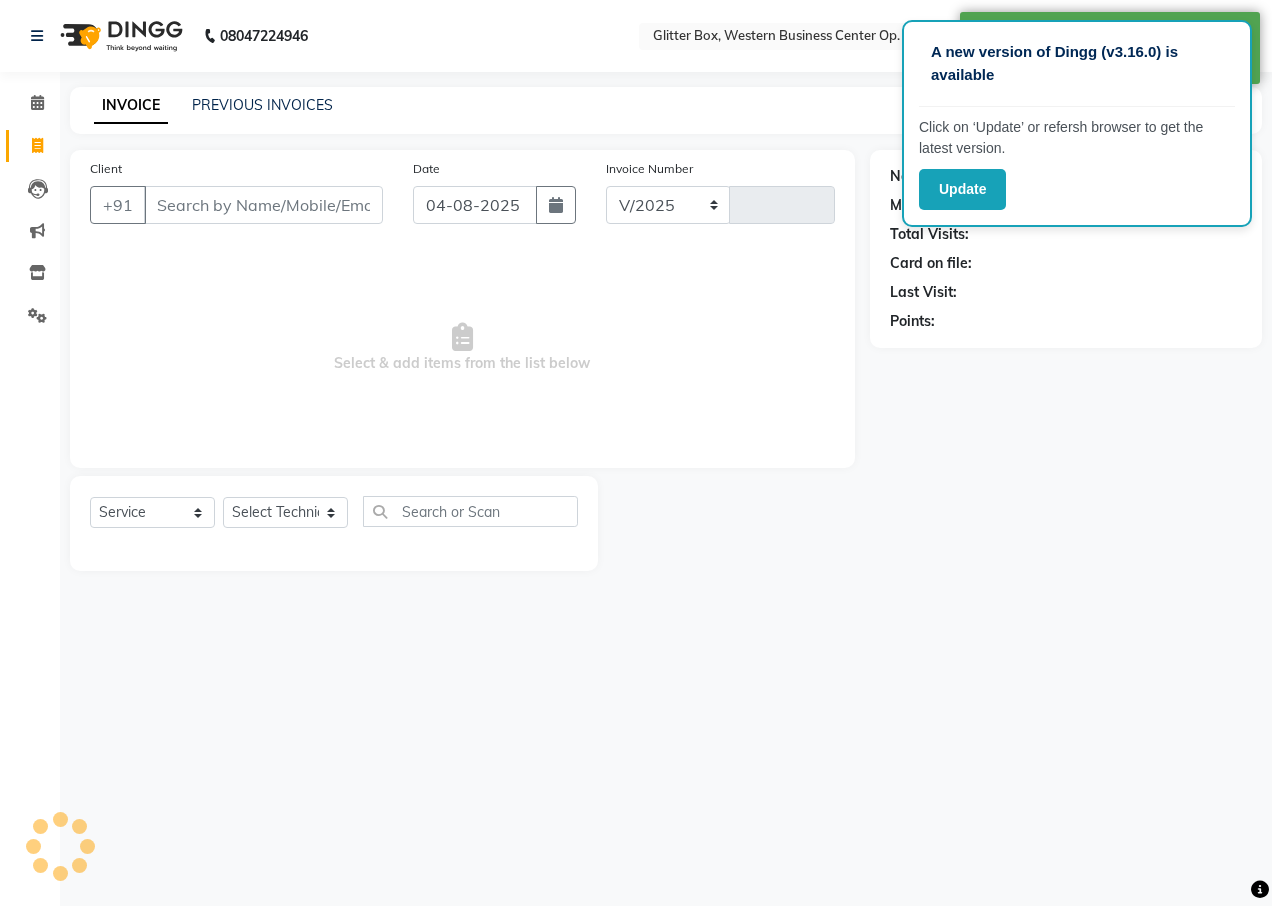 select on "5563" 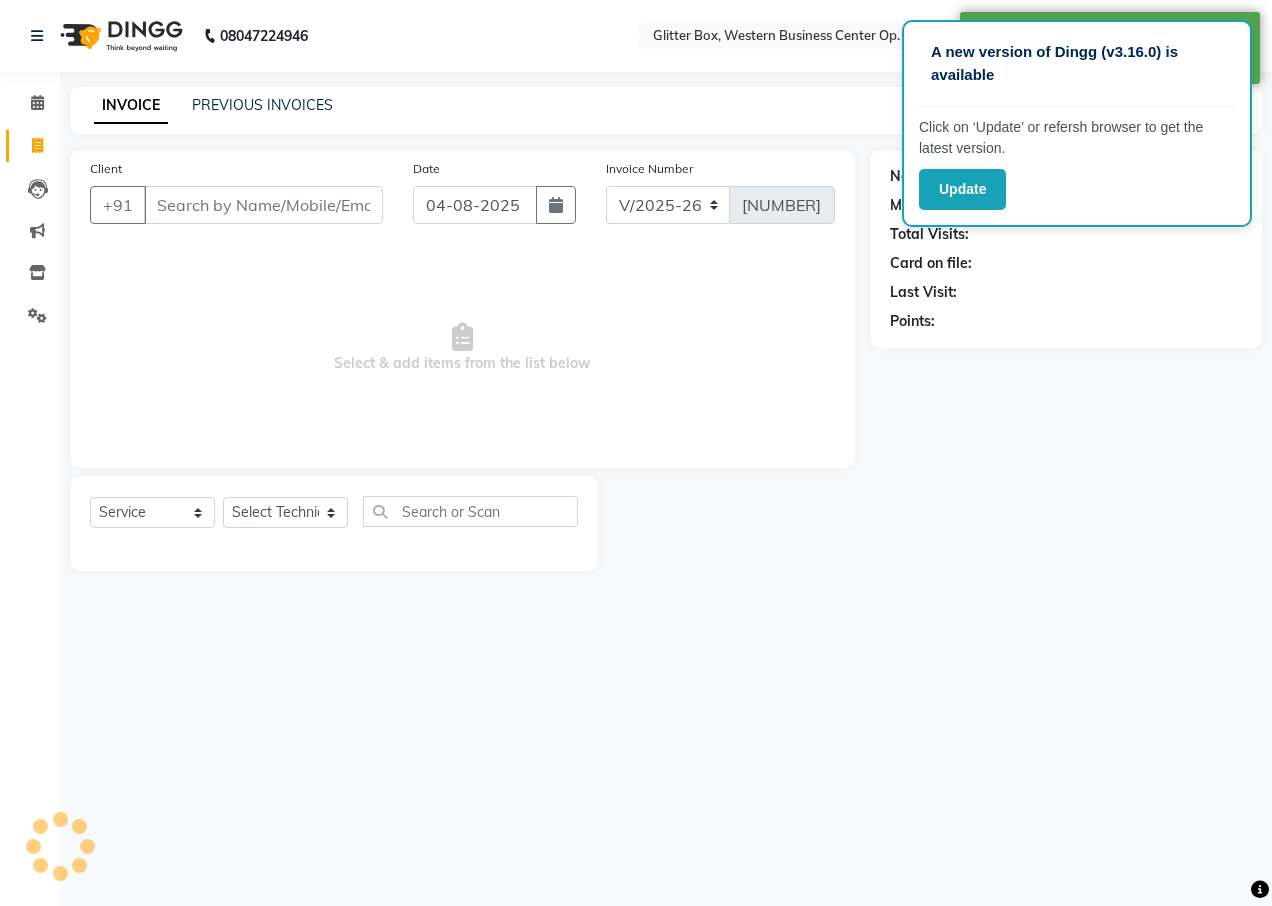click on "Client" at bounding box center [263, 205] 